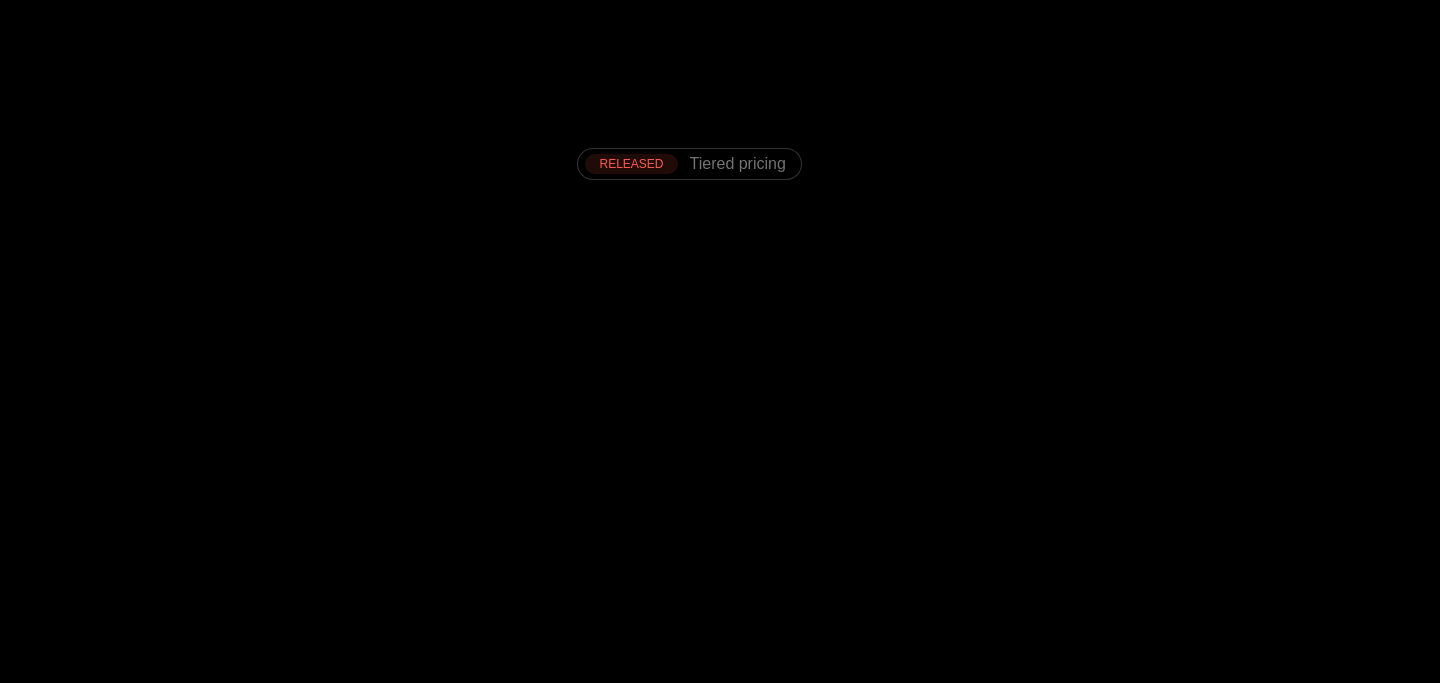 scroll, scrollTop: 0, scrollLeft: 0, axis: both 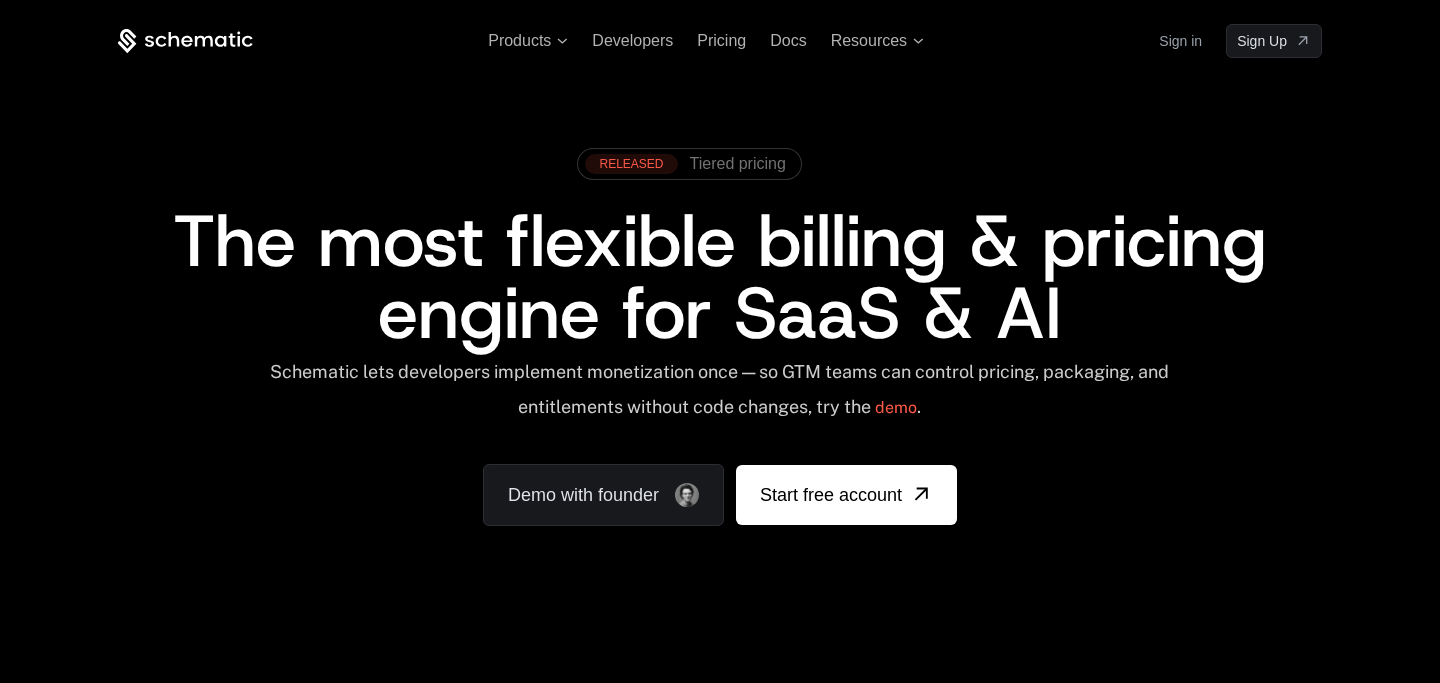 click on "Sign in" at bounding box center [1180, 41] 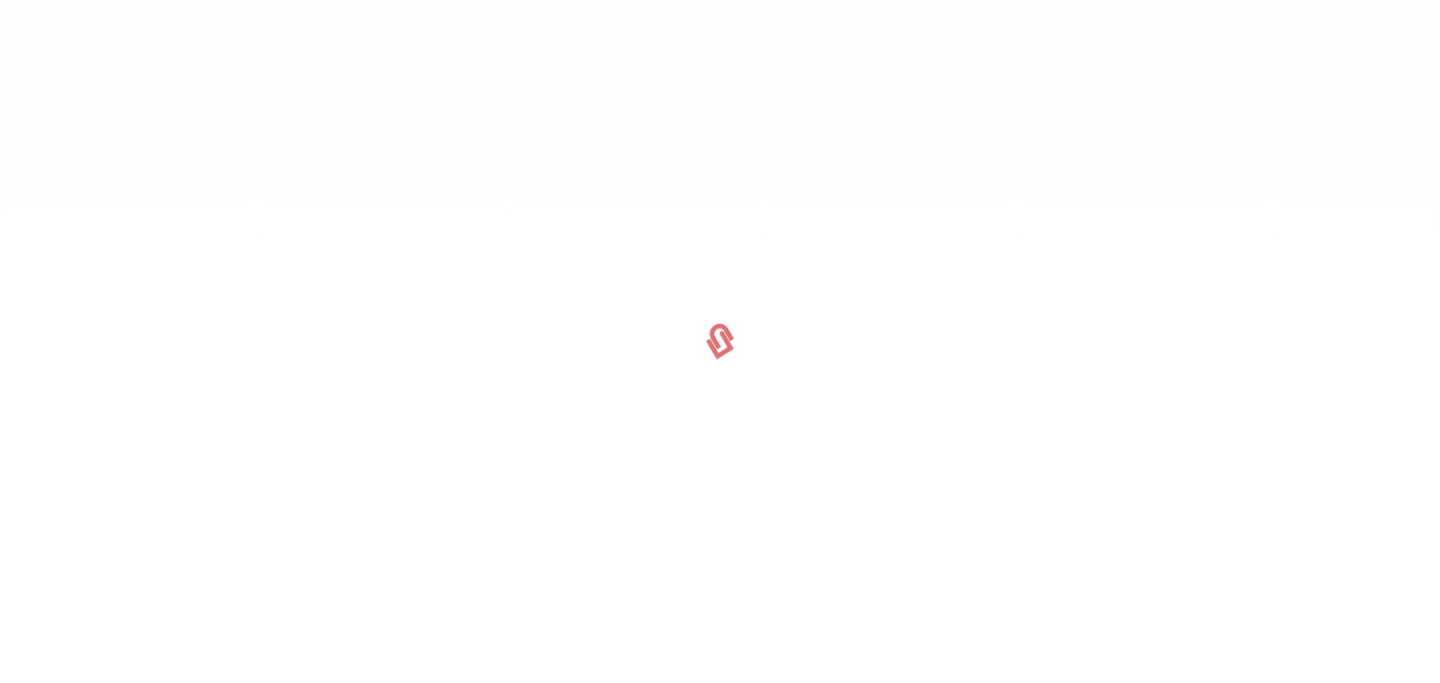 scroll, scrollTop: 0, scrollLeft: 0, axis: both 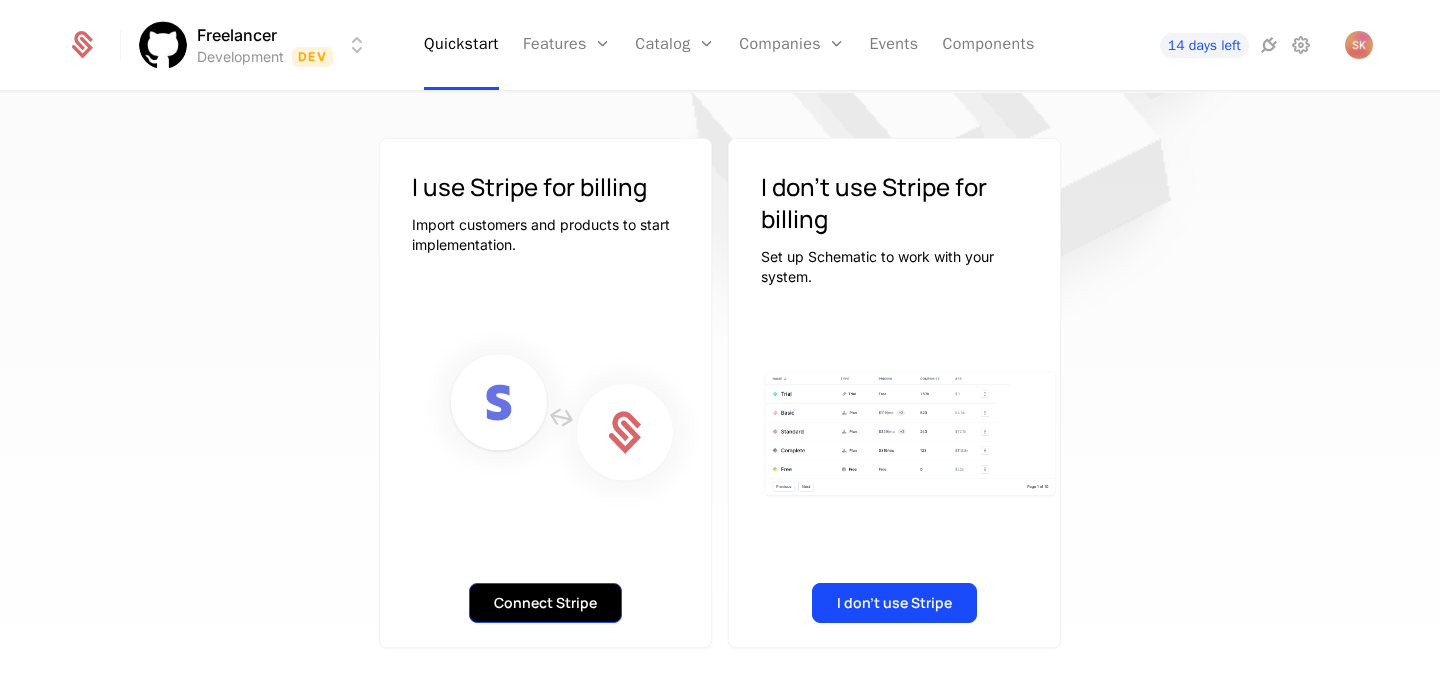 click on "Connect Stripe" at bounding box center (545, 603) 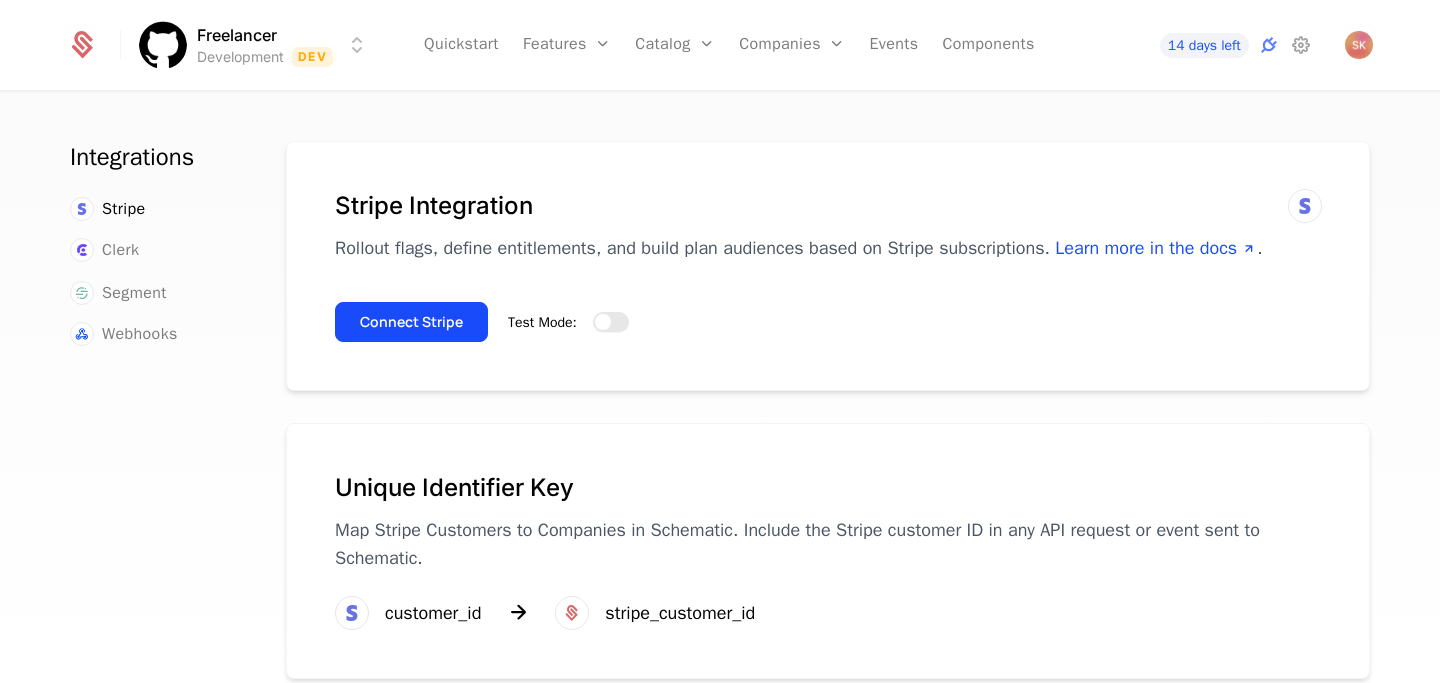 click on "Test Mode:" at bounding box center [611, 322] 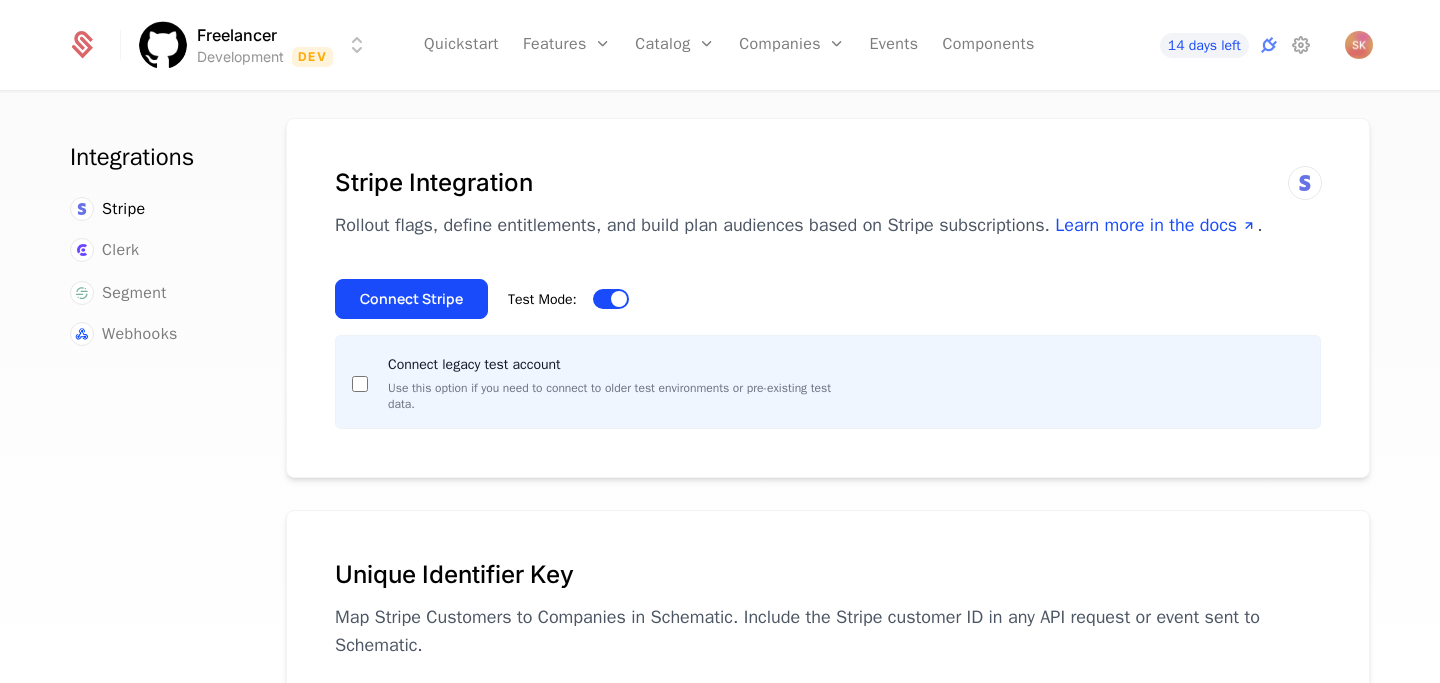 scroll, scrollTop: 25, scrollLeft: 0, axis: vertical 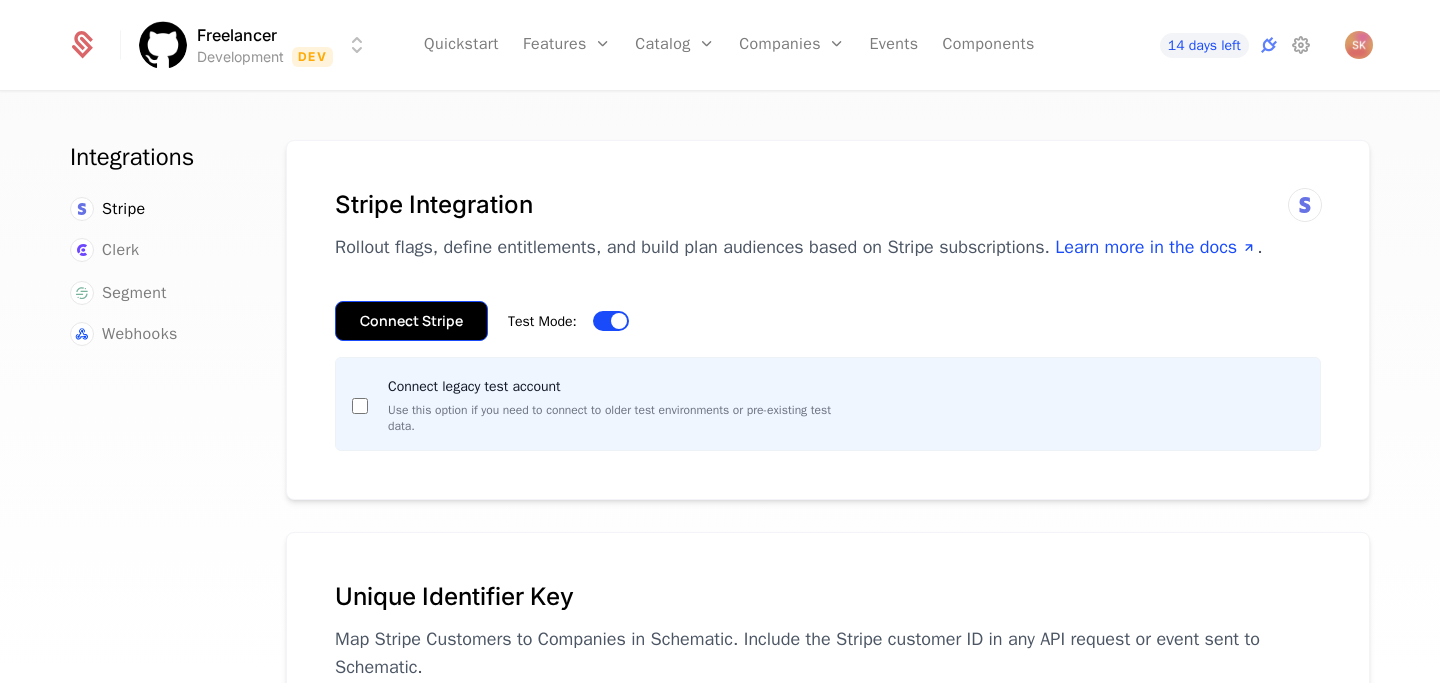 click on "Connect Stripe" at bounding box center [411, 321] 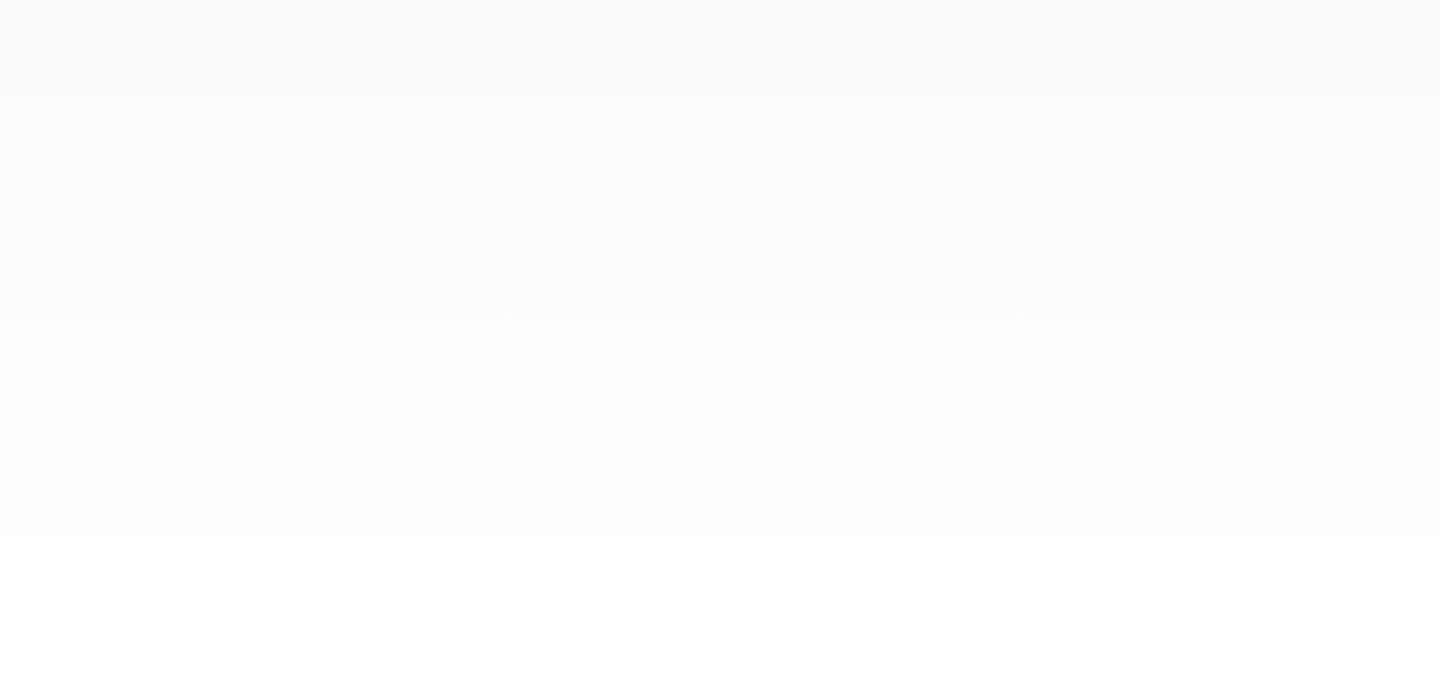 scroll, scrollTop: 0, scrollLeft: 0, axis: both 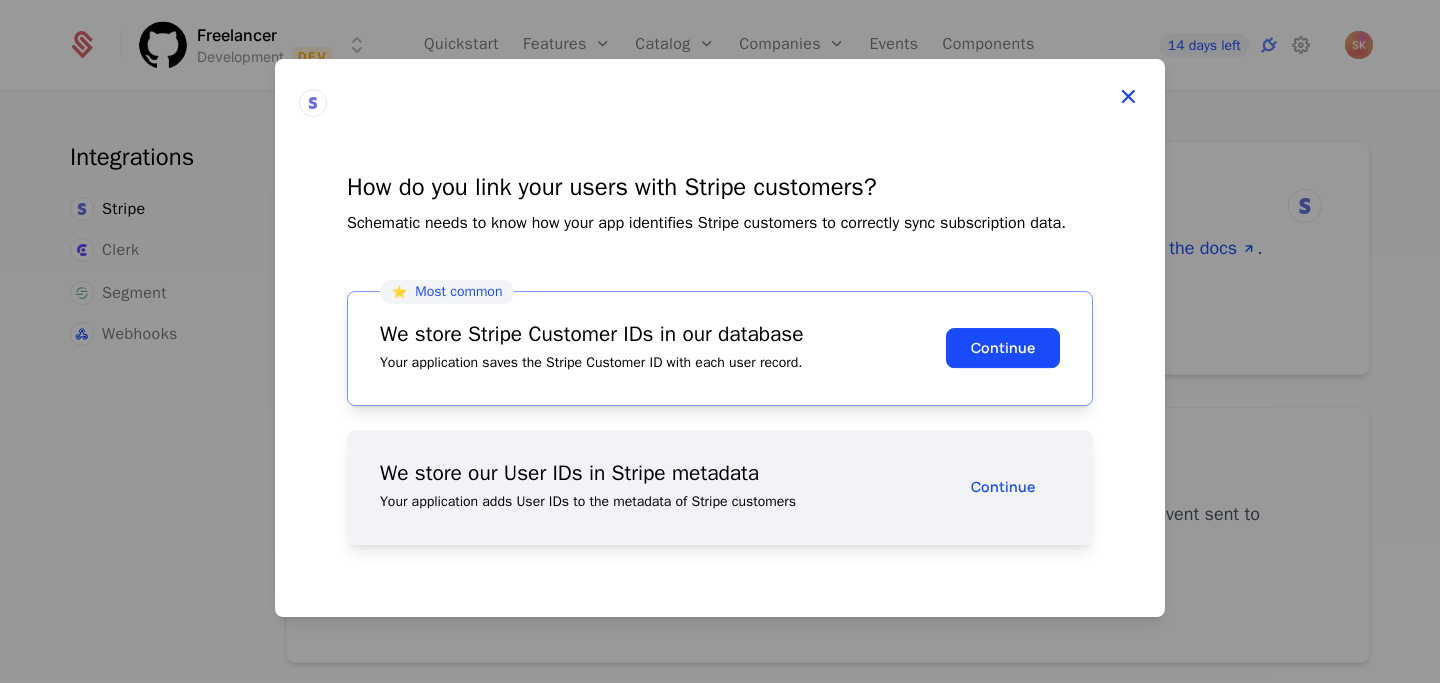 click at bounding box center (1128, 96) 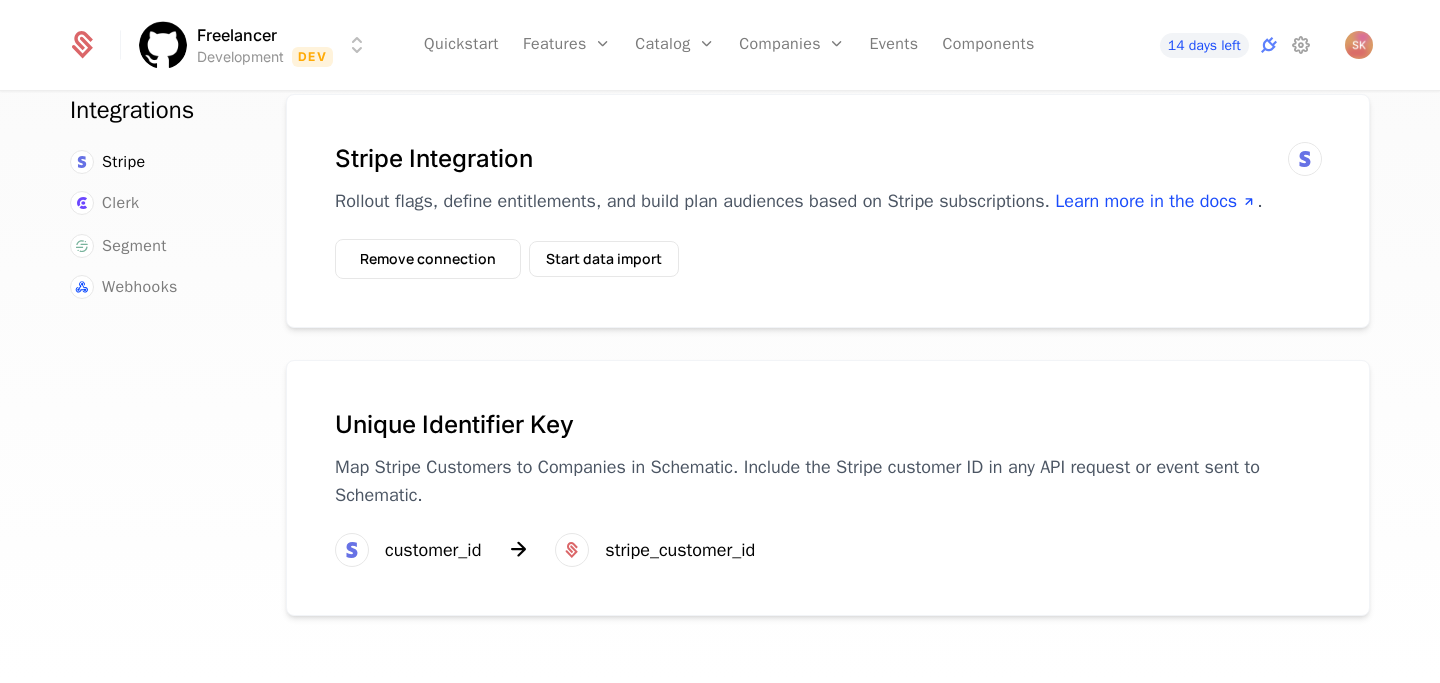 scroll, scrollTop: 0, scrollLeft: 0, axis: both 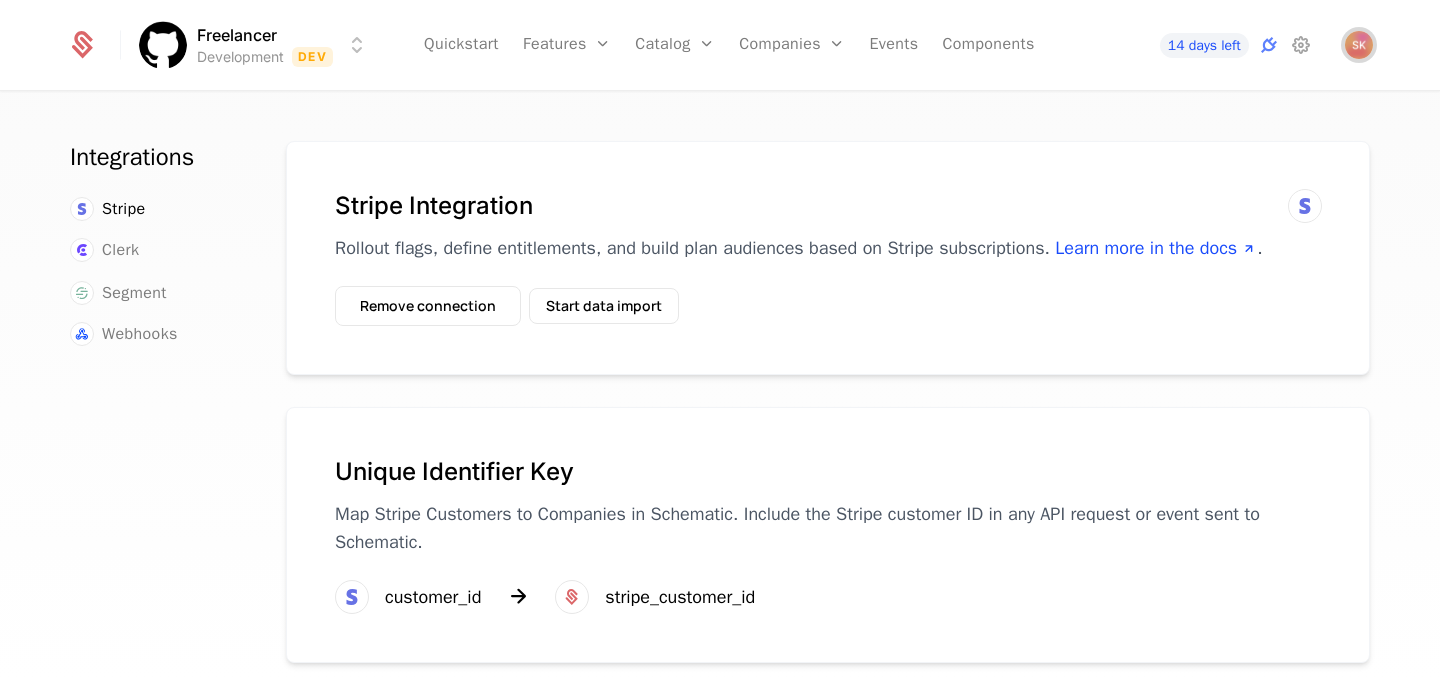 click at bounding box center (1359, 45) 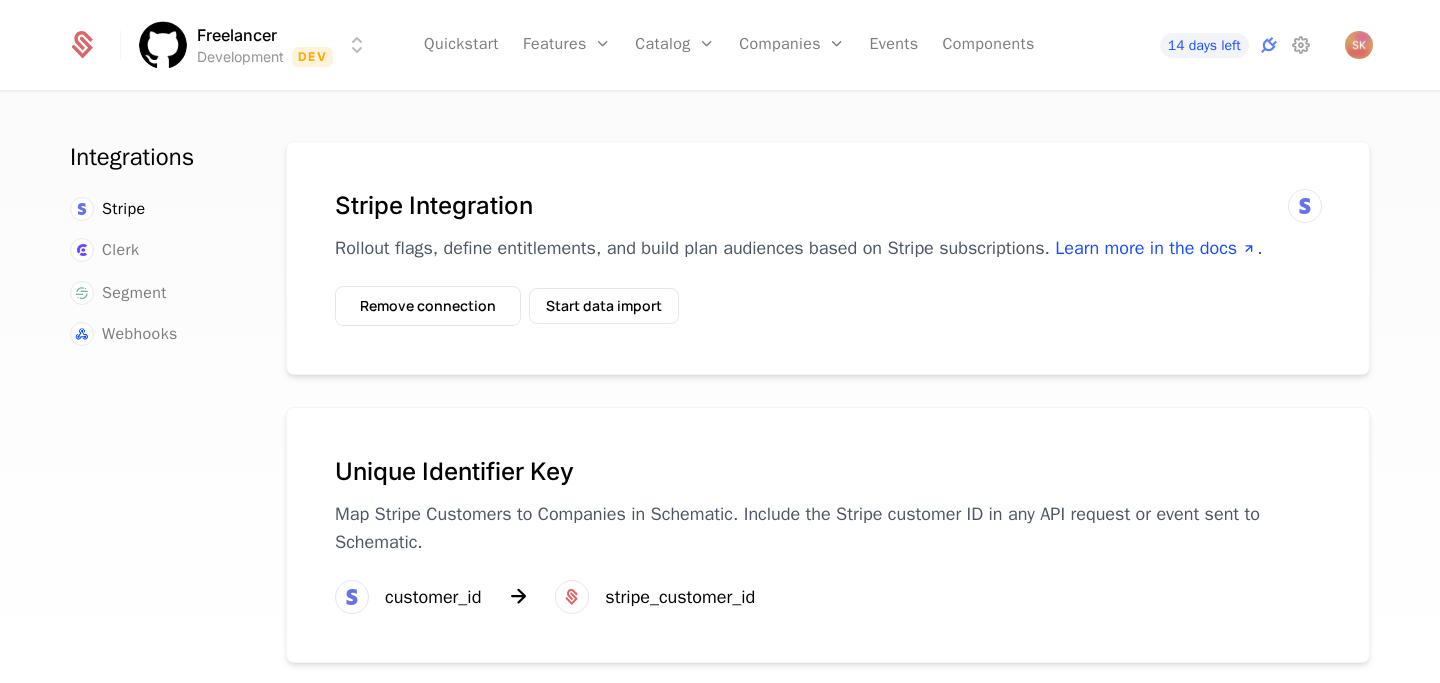 click on "Integrations Stripe Clerk Segment Webhooks Stripe Integration     Rollout flags, define entitlements, and build plan audiences based on Stripe subscriptions.   Learn more in the docs . Remove connection Start data import Unique Identifier Key     Map Stripe Customers to Companies in Schematic. Include the Stripe customer ID in any API request or event sent to Schematic. customer_id stripe_customer_id" at bounding box center (720, 394) 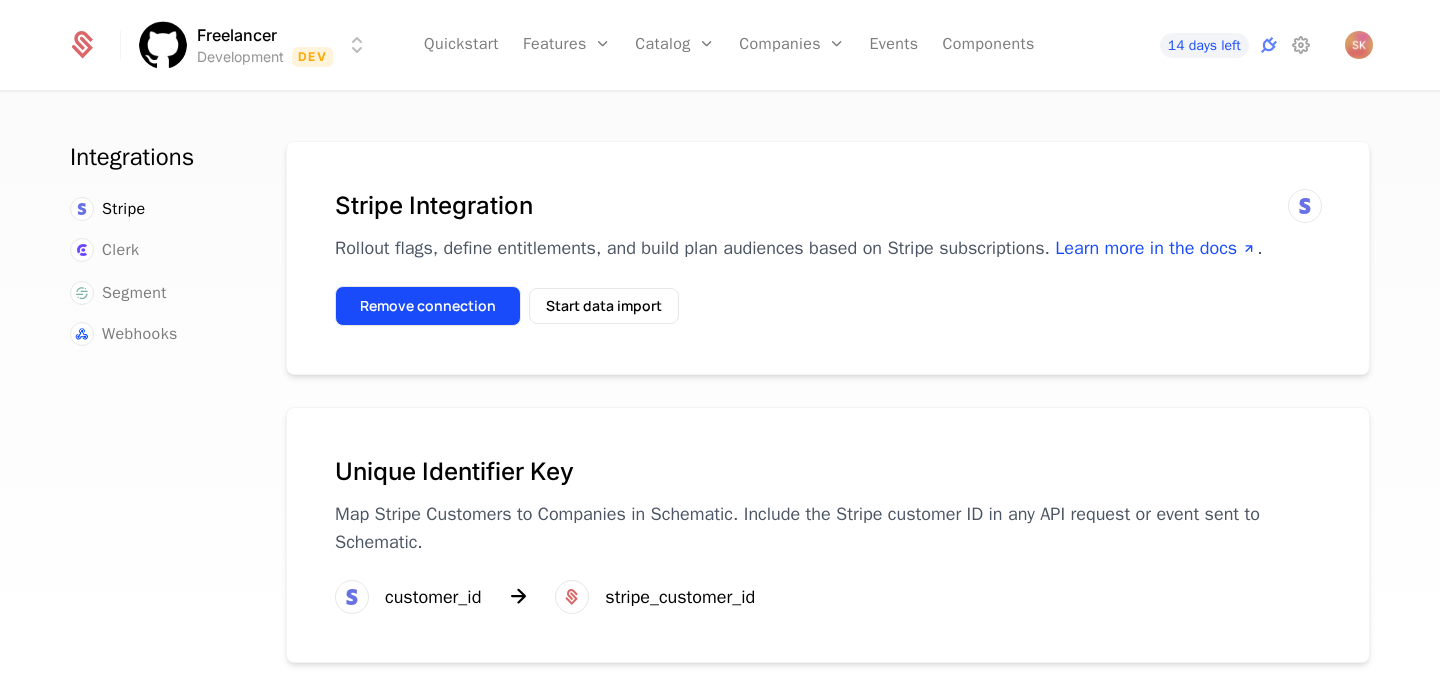 click on "Remove connection" at bounding box center (428, 306) 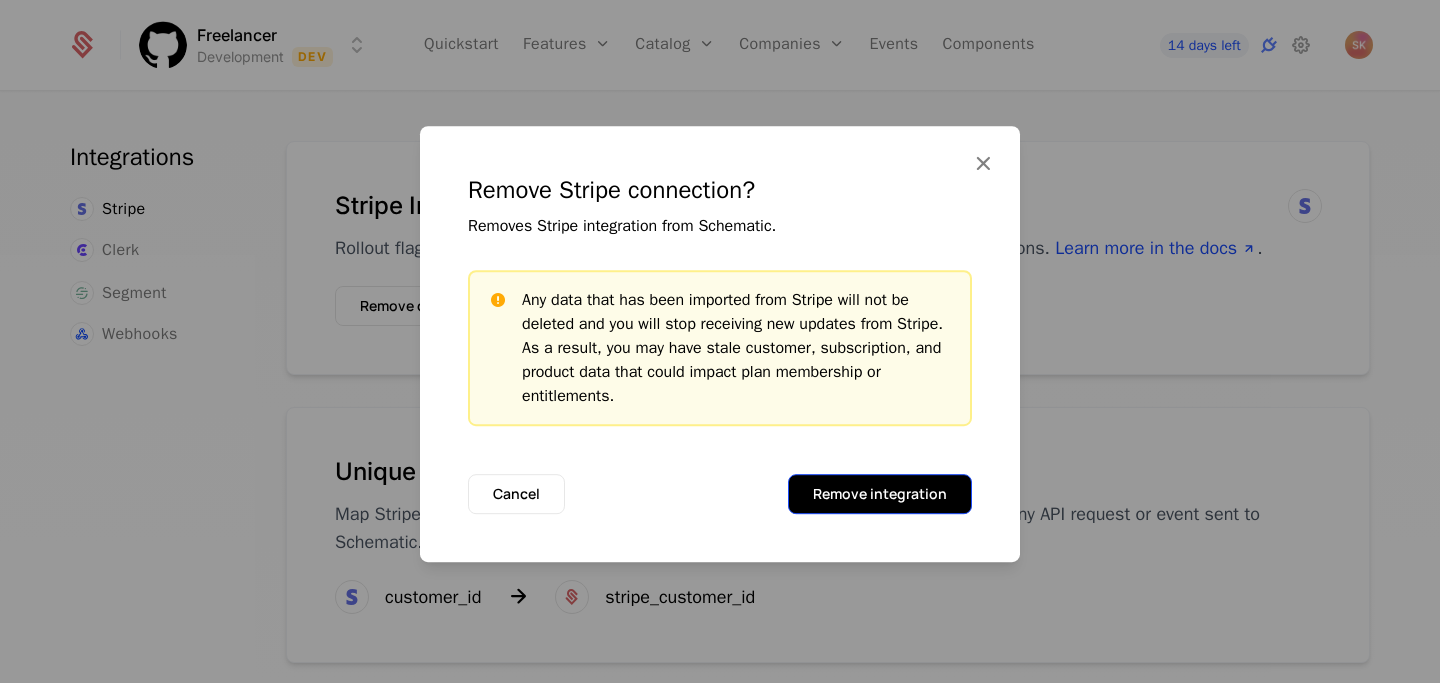 click on "Remove integration" at bounding box center (880, 494) 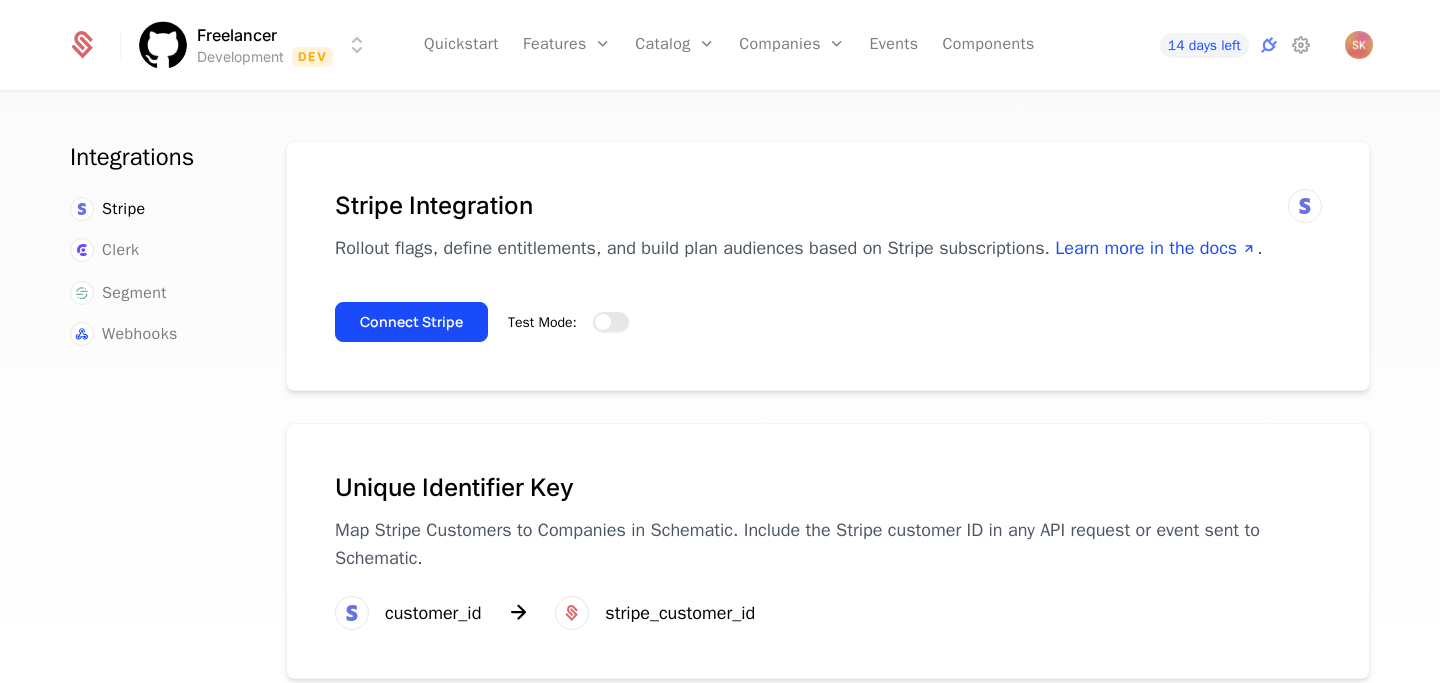 click on "Test Mode:" at bounding box center (611, 322) 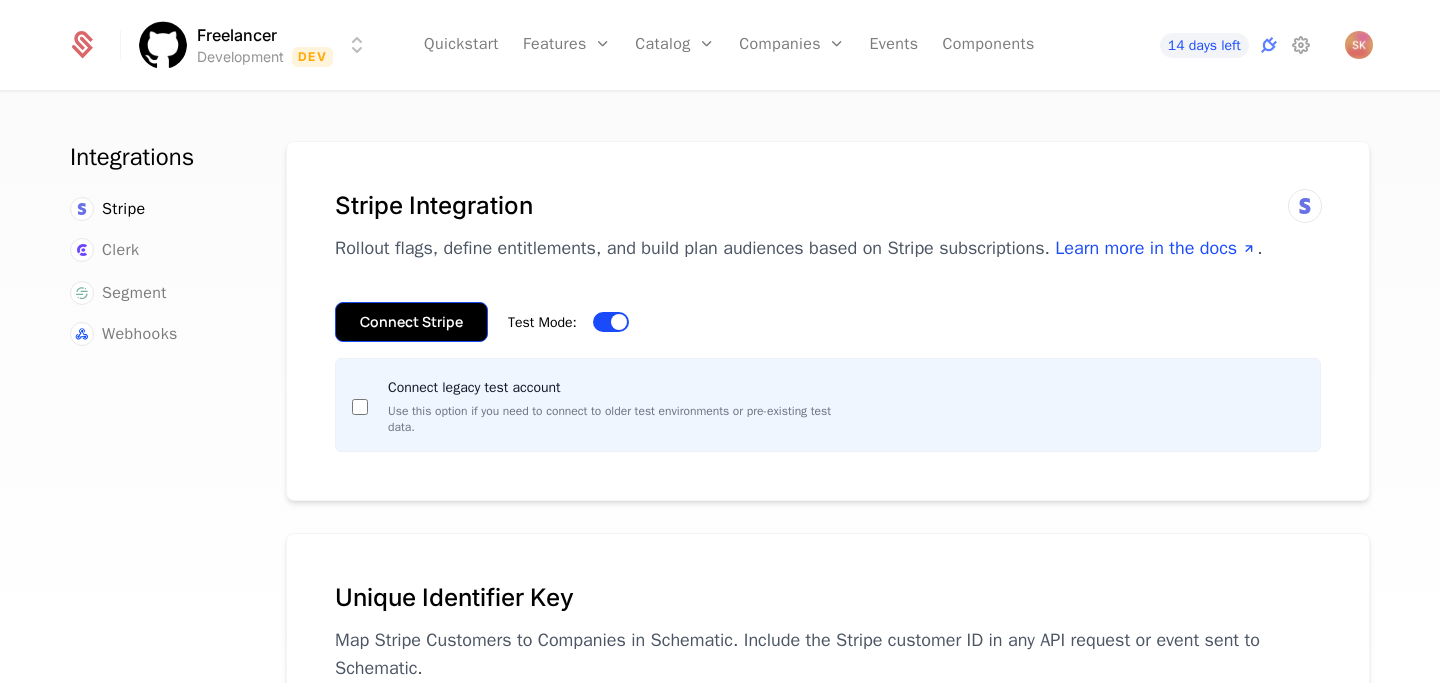 click on "Connect Stripe" at bounding box center [411, 322] 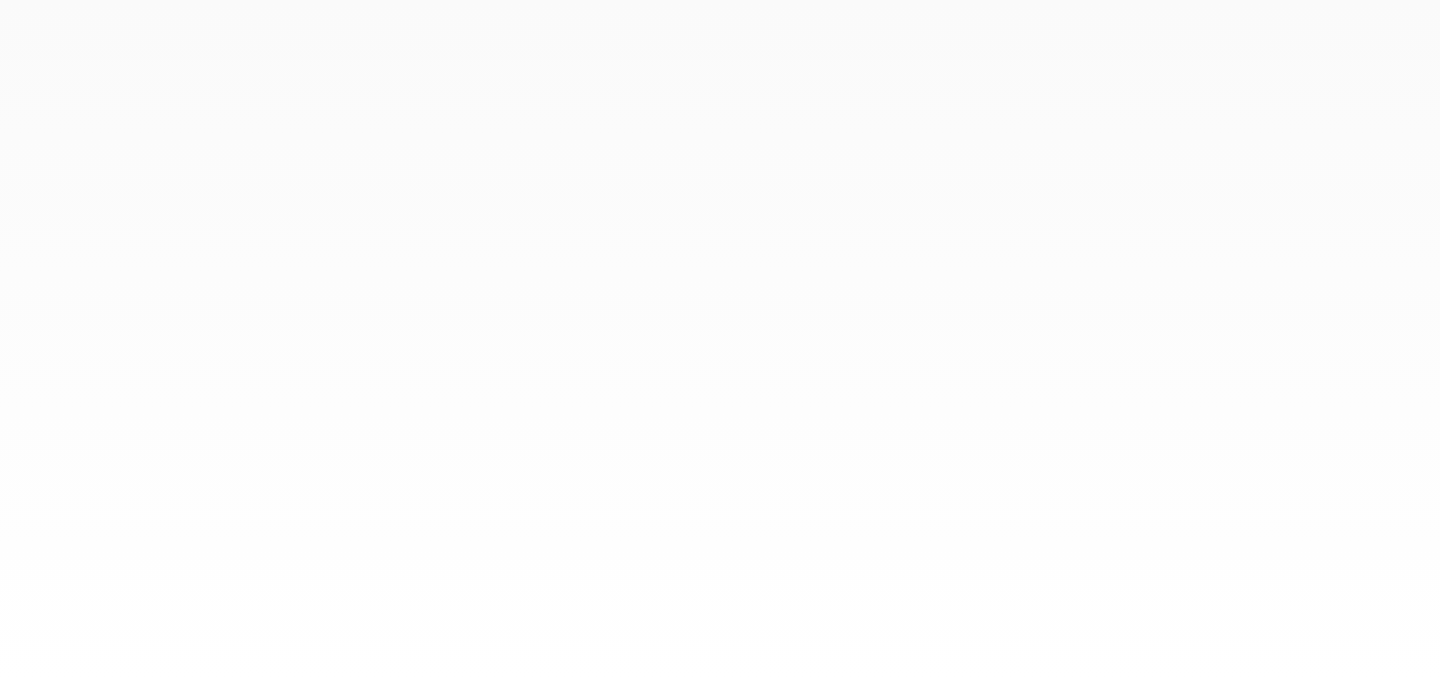 scroll, scrollTop: 0, scrollLeft: 0, axis: both 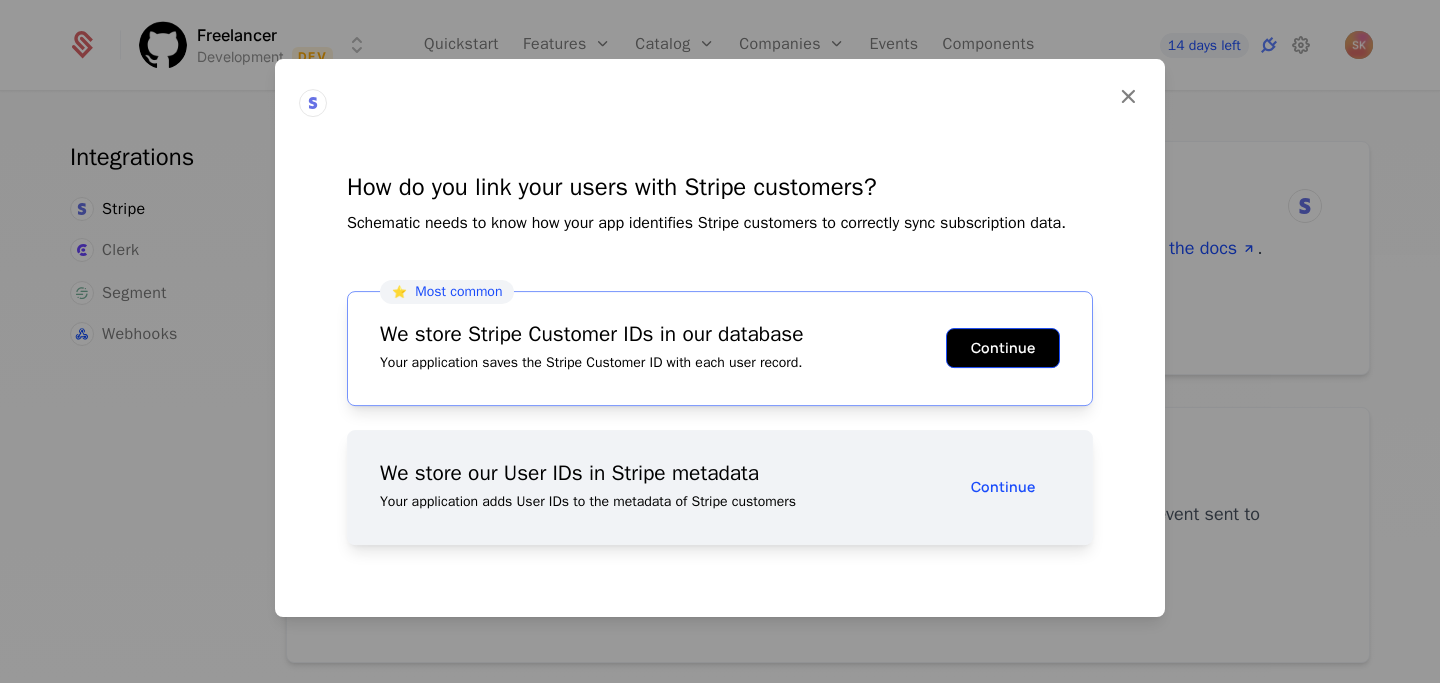 click on "Continue" at bounding box center (1003, 348) 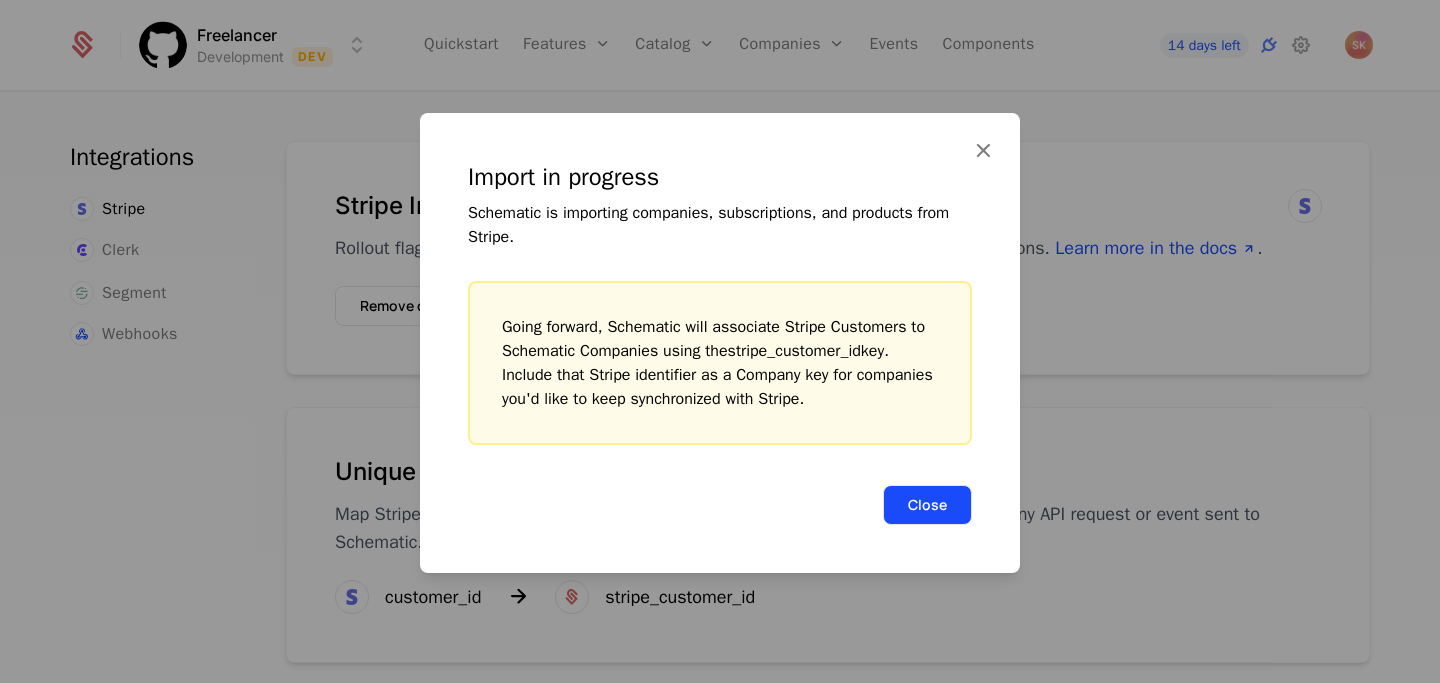 click on "Close" at bounding box center [927, 505] 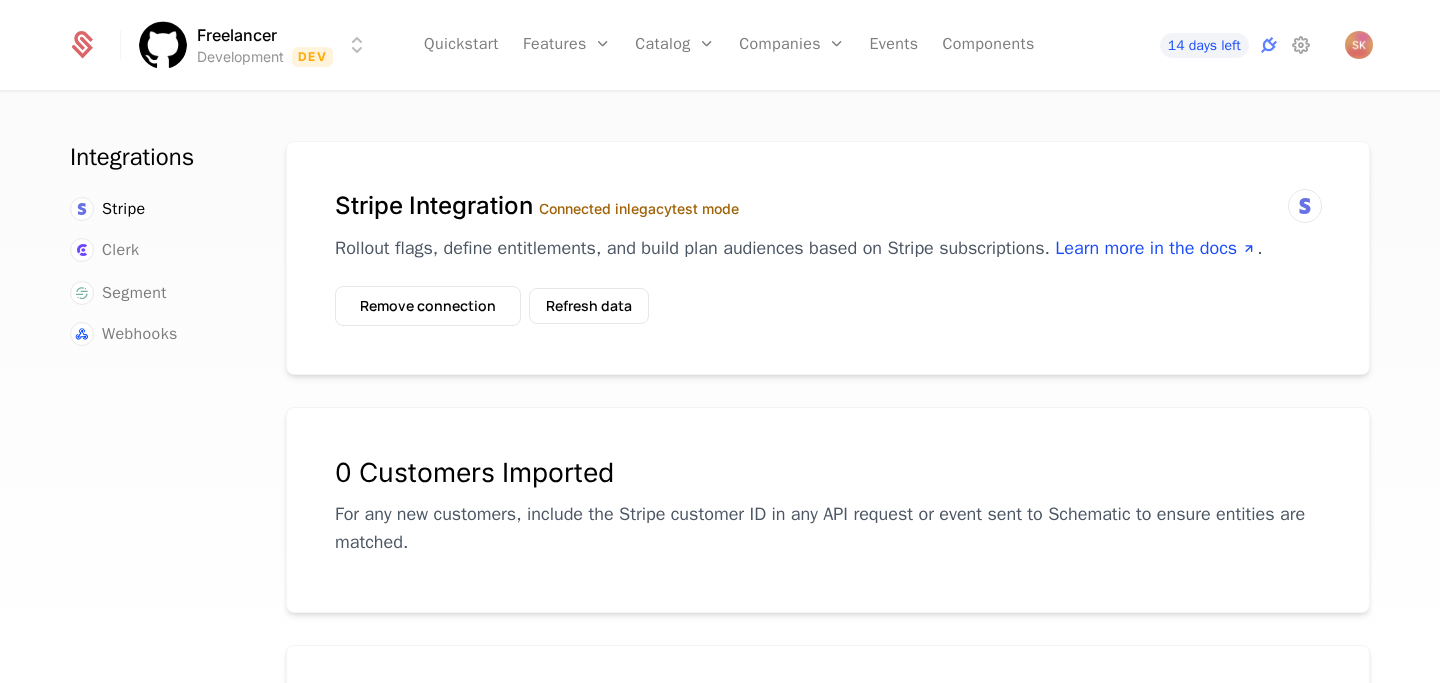 click on "Connected in  legacy  test mode" at bounding box center [639, 208] 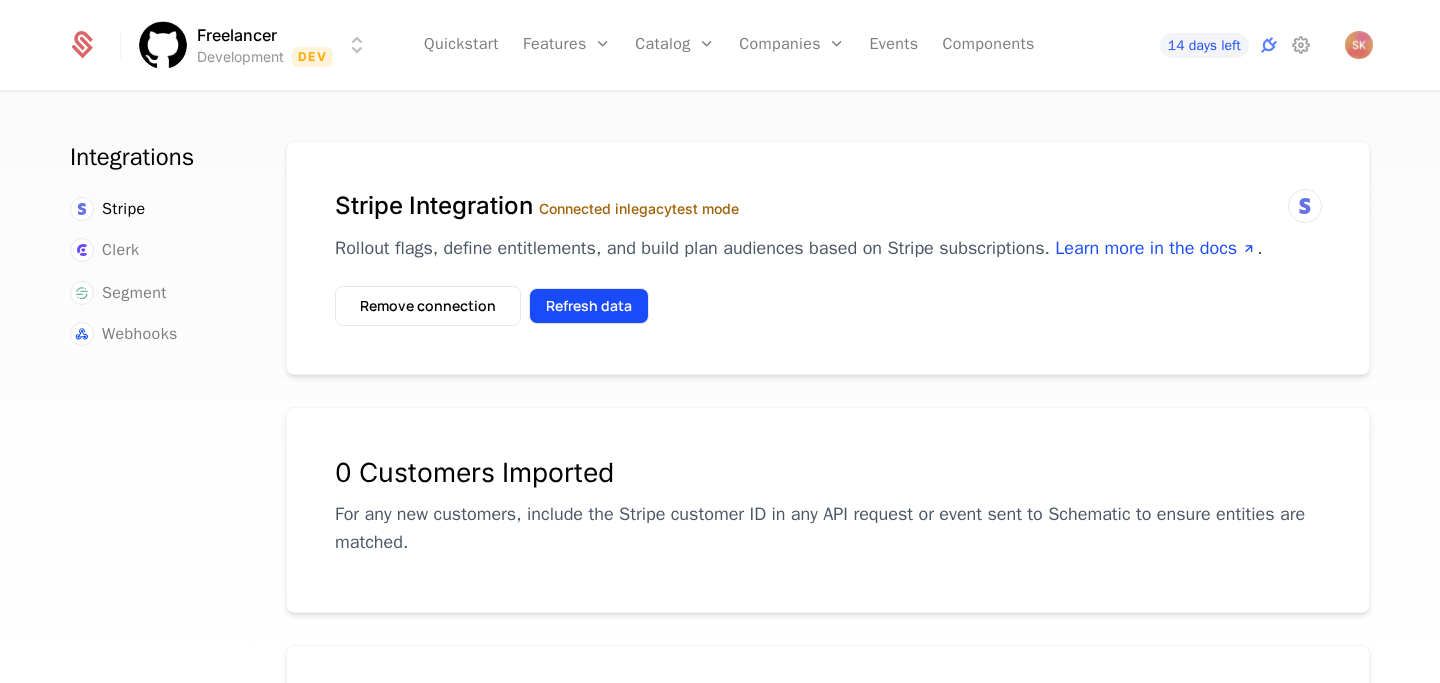 click on "Refresh data" at bounding box center [589, 306] 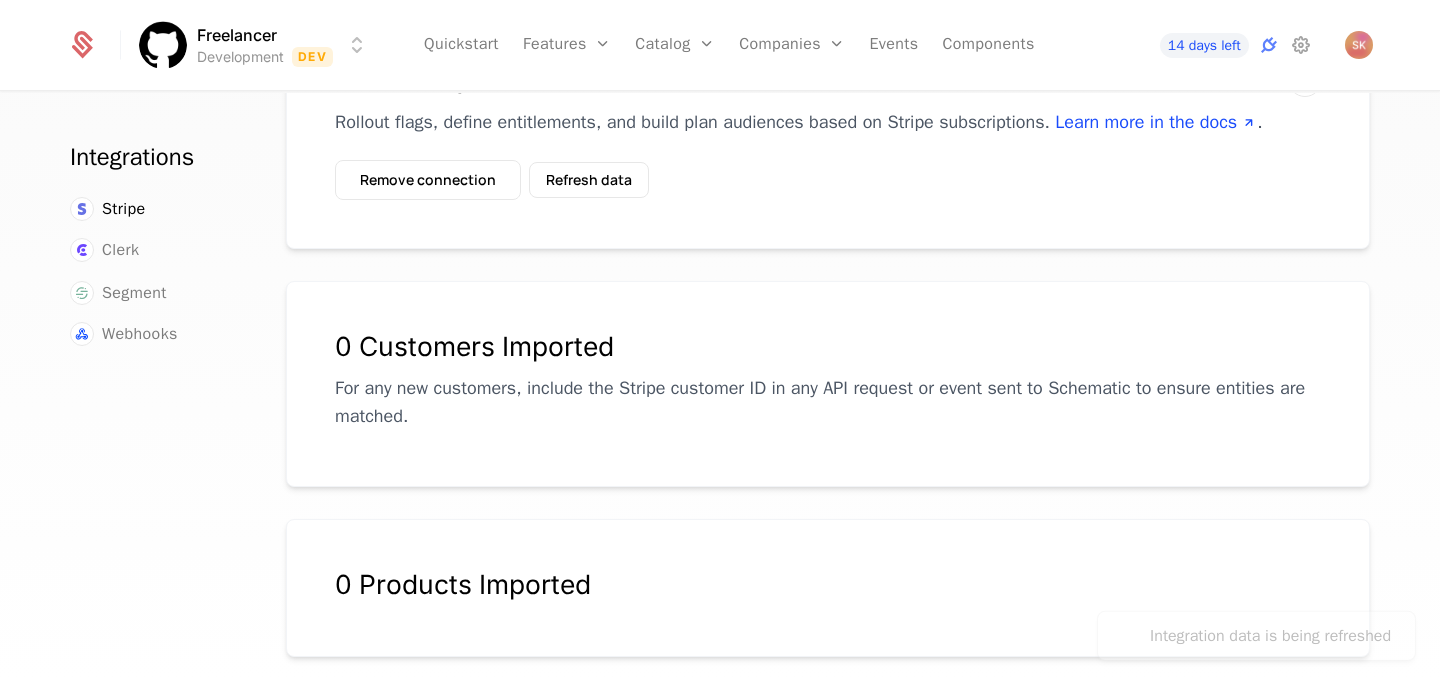 scroll, scrollTop: 0, scrollLeft: 0, axis: both 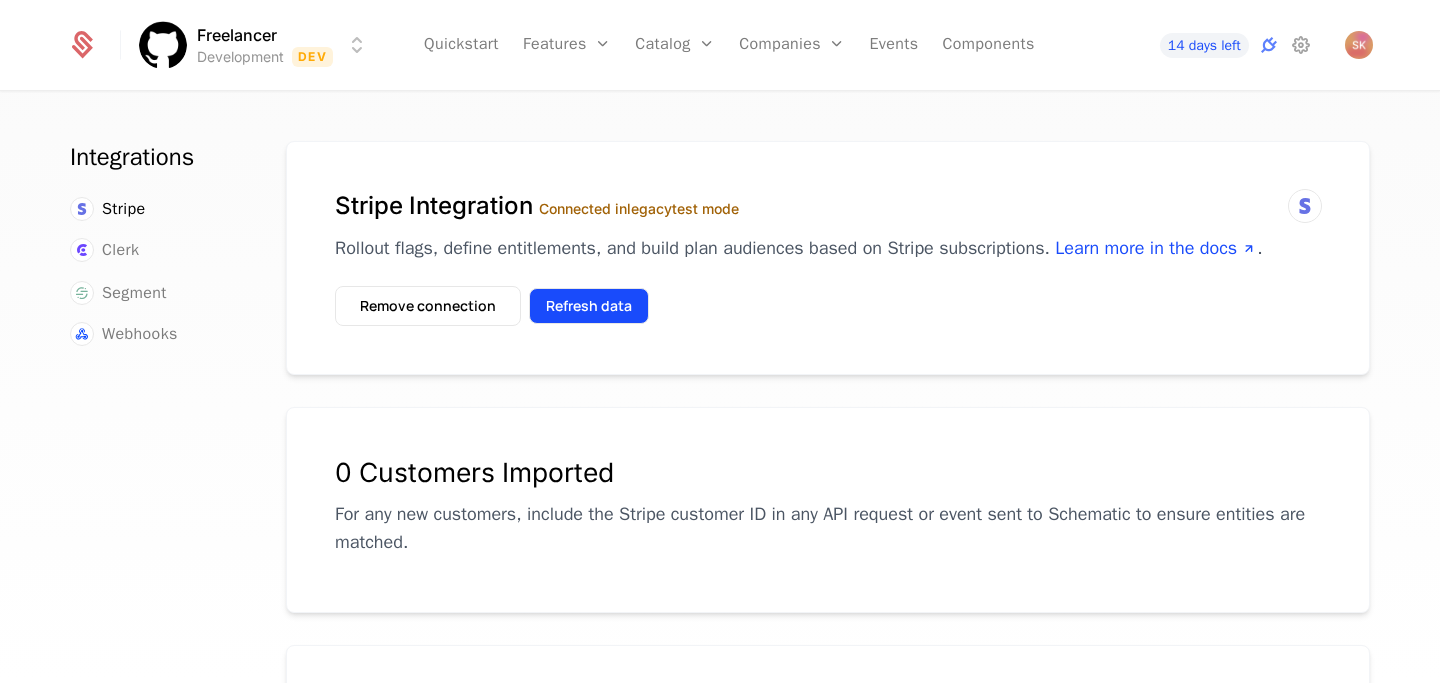 click on "Refresh data" at bounding box center (589, 306) 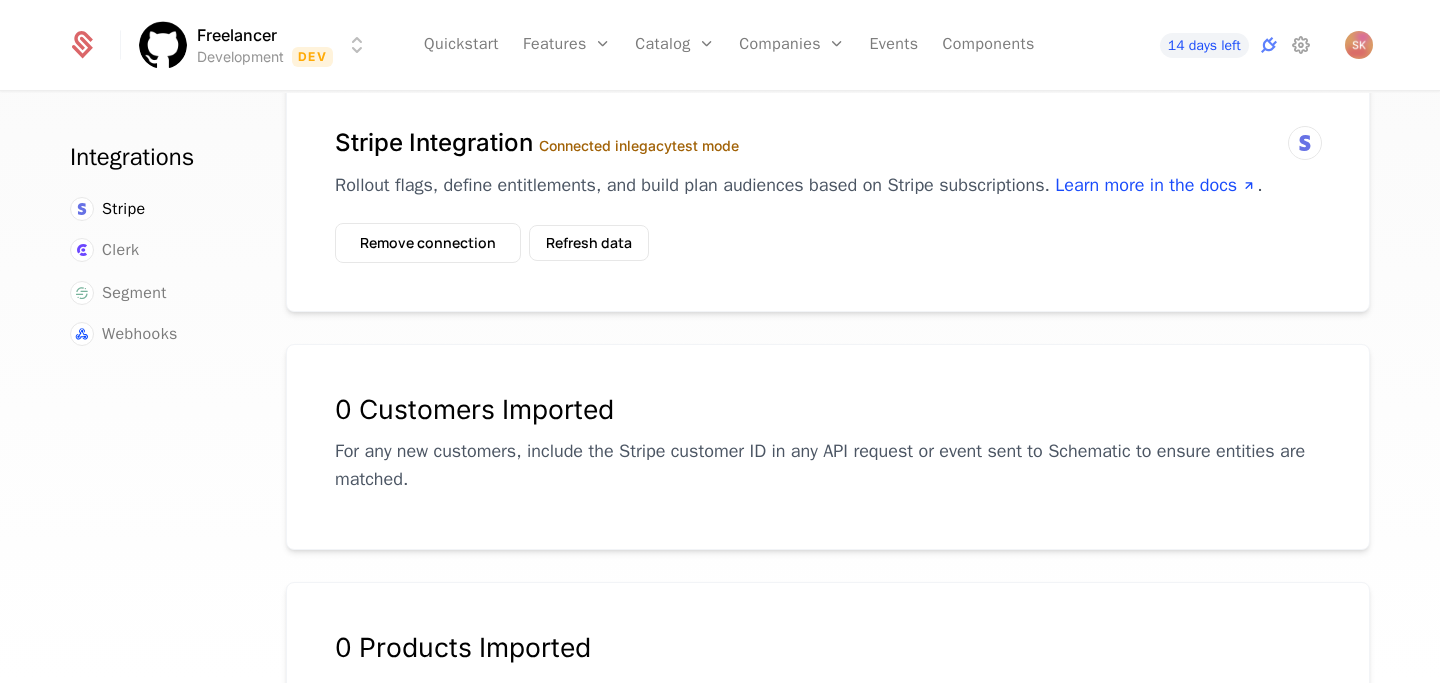 scroll, scrollTop: 0, scrollLeft: 0, axis: both 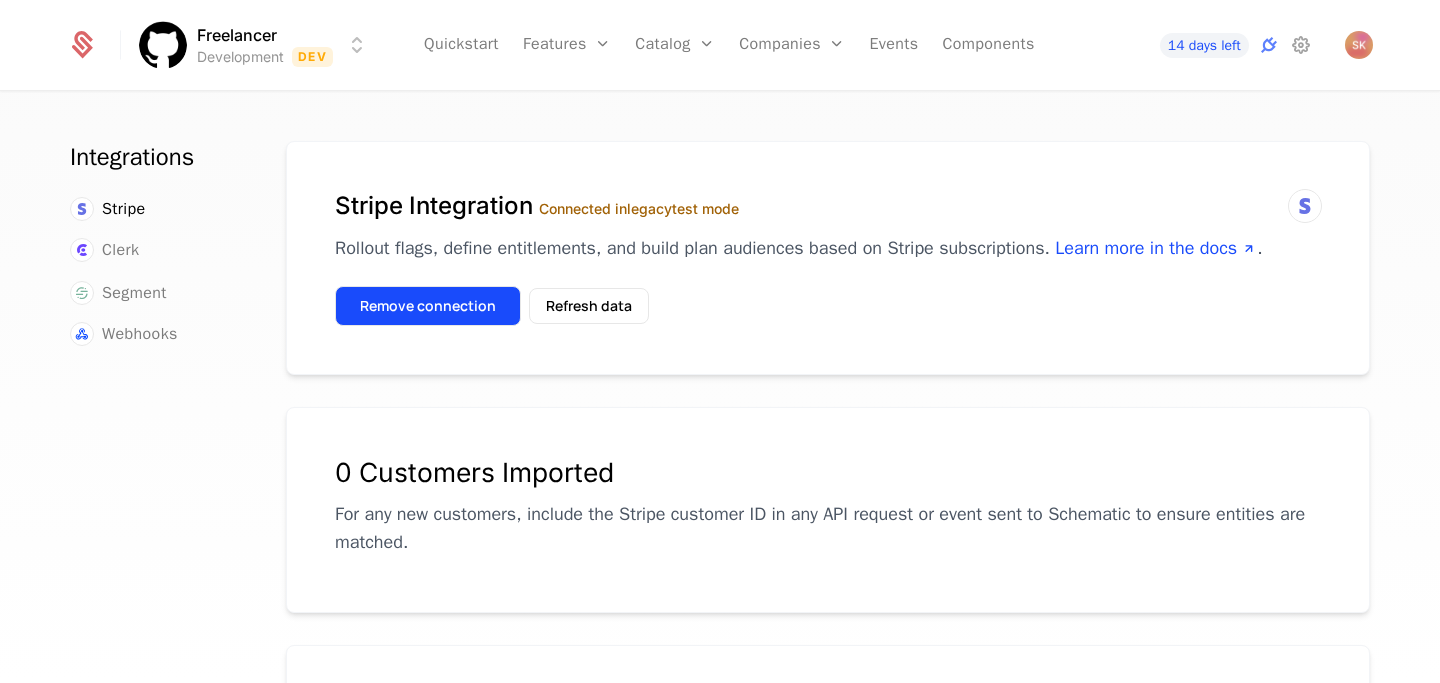 click on "Remove connection" at bounding box center [428, 306] 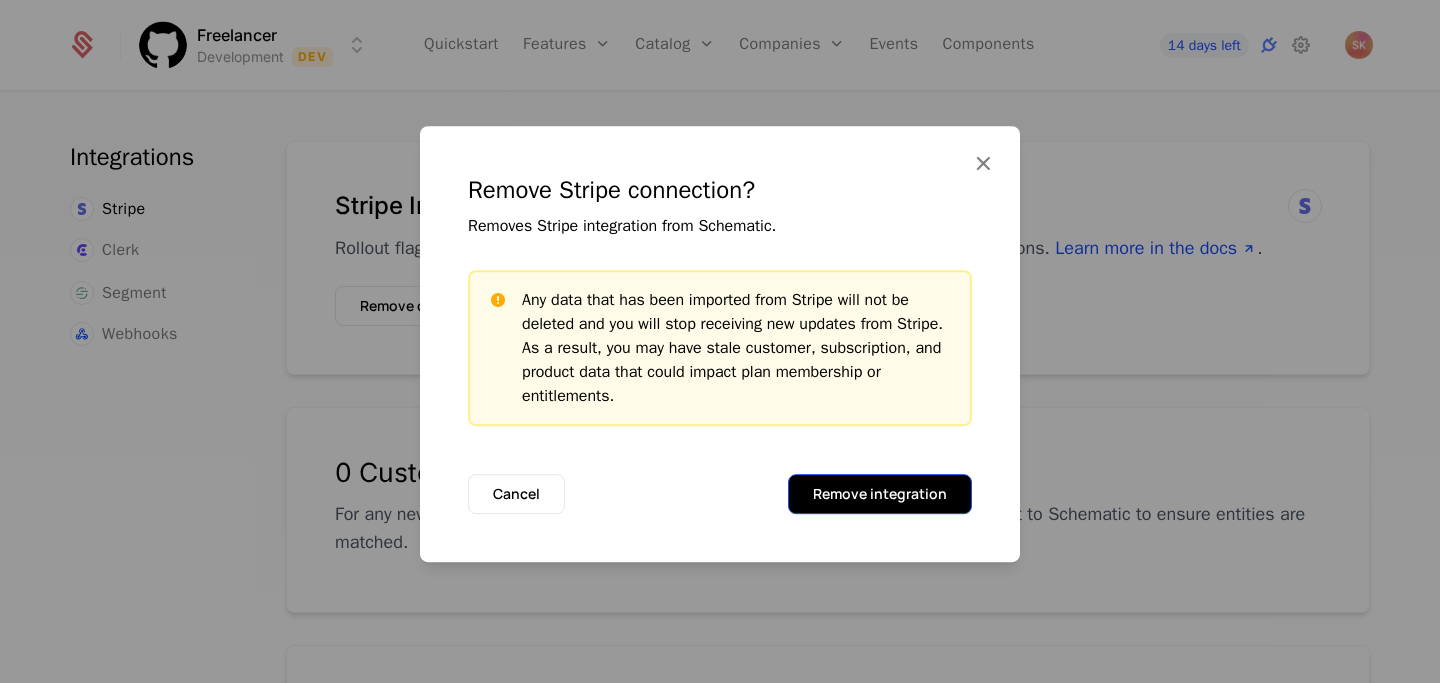 click on "Remove integration" at bounding box center [880, 494] 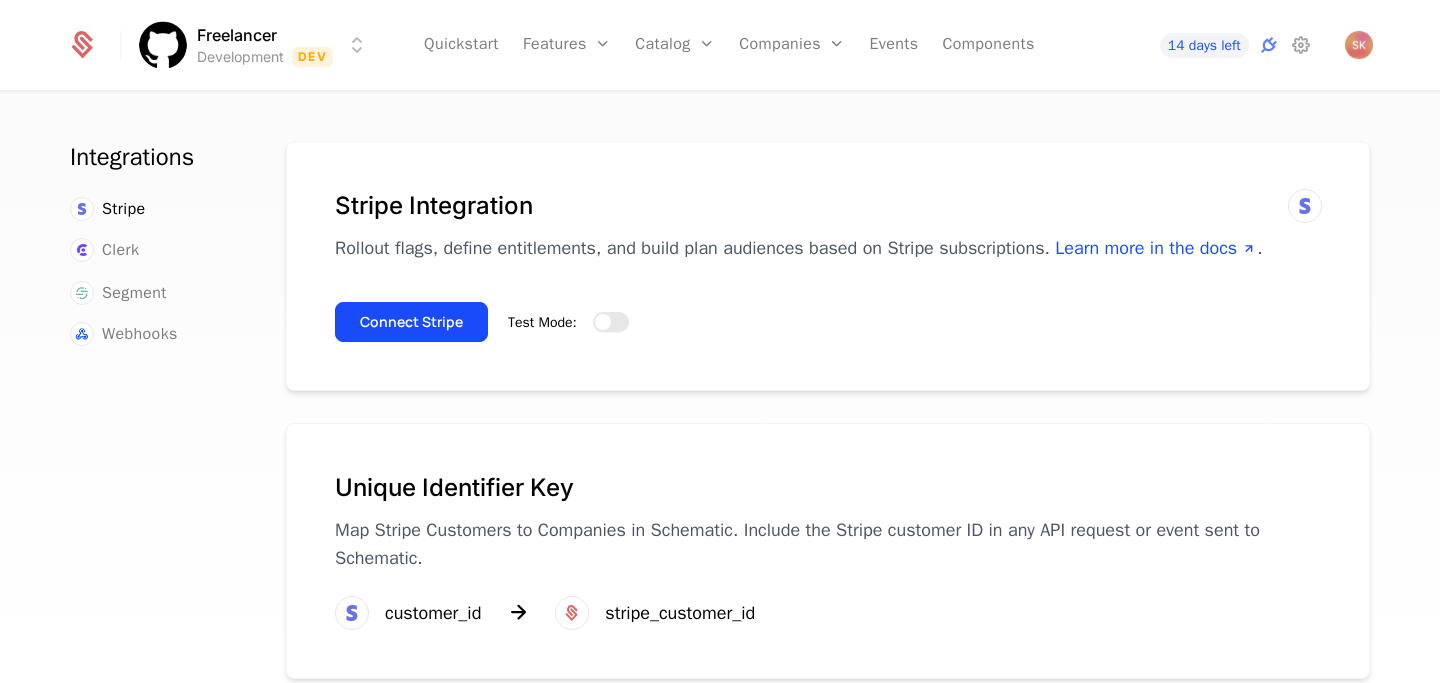 click on "Test Mode:" at bounding box center [611, 322] 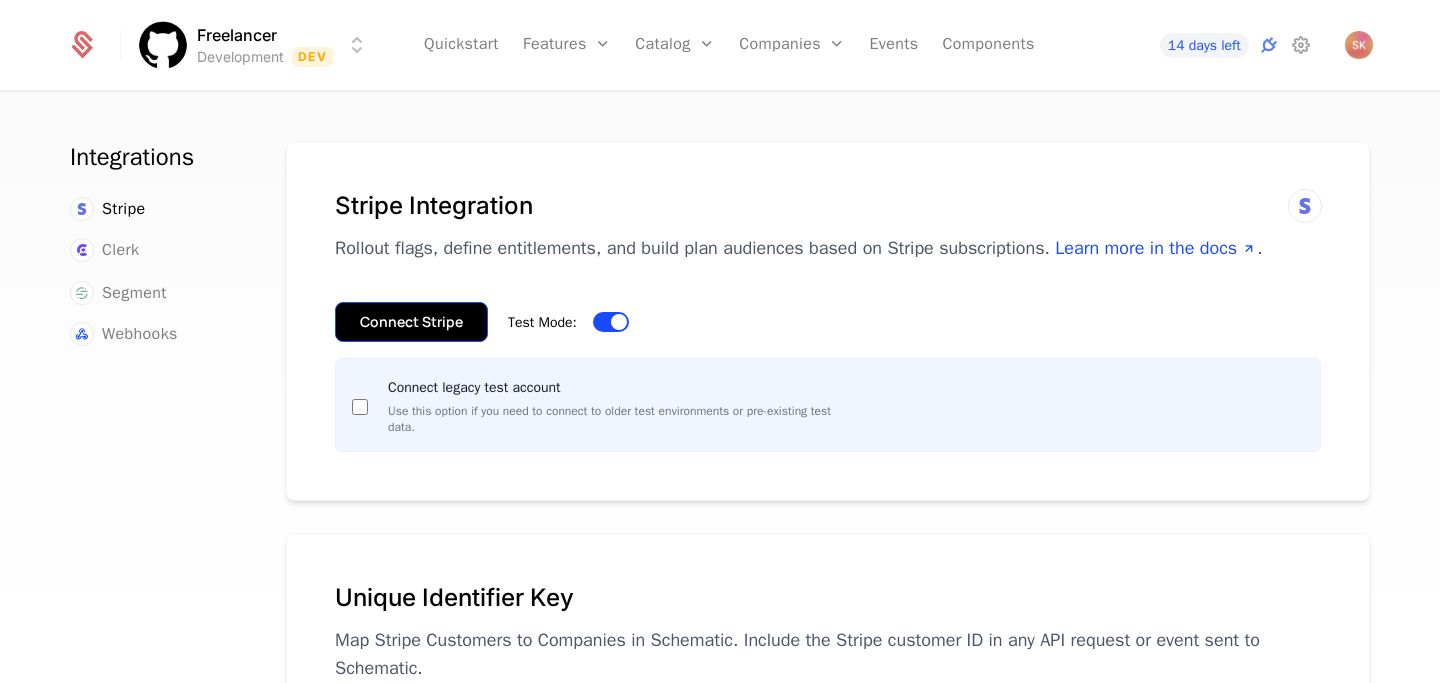 click on "Connect Stripe" at bounding box center (411, 322) 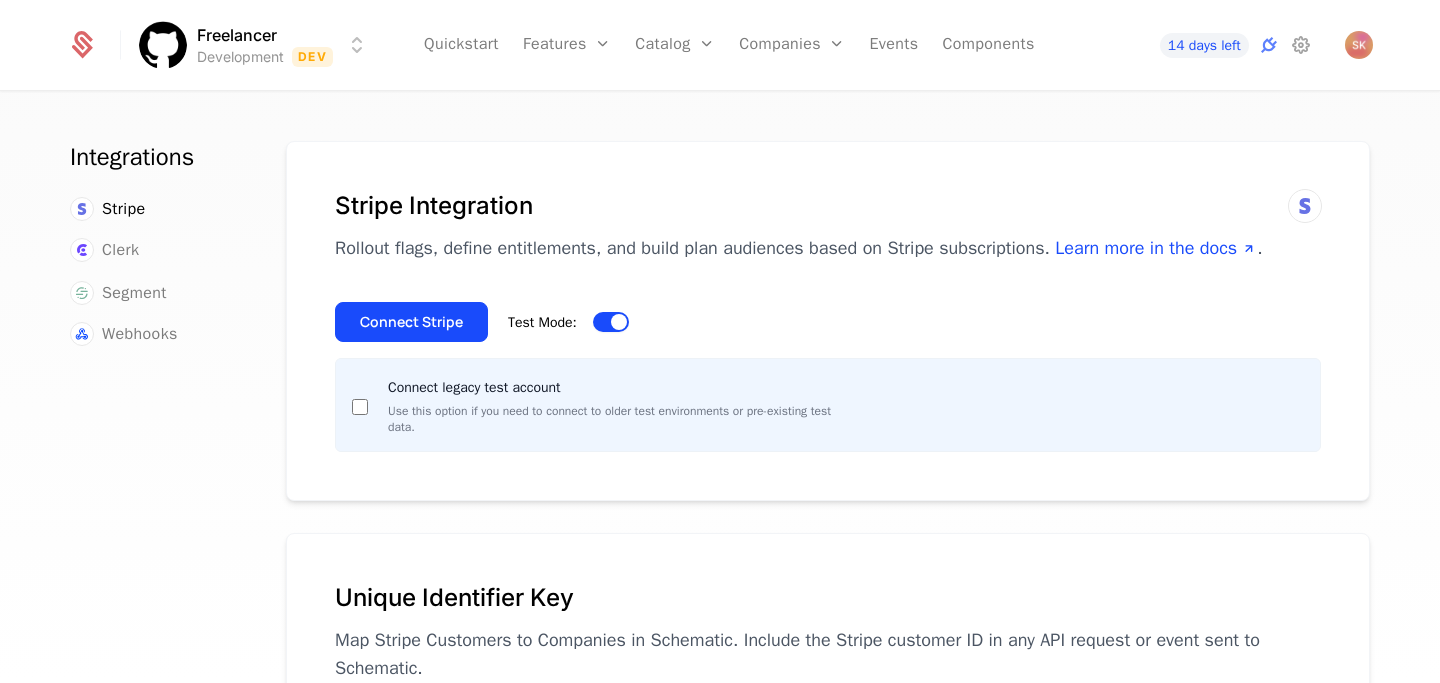 click at bounding box center [619, 322] 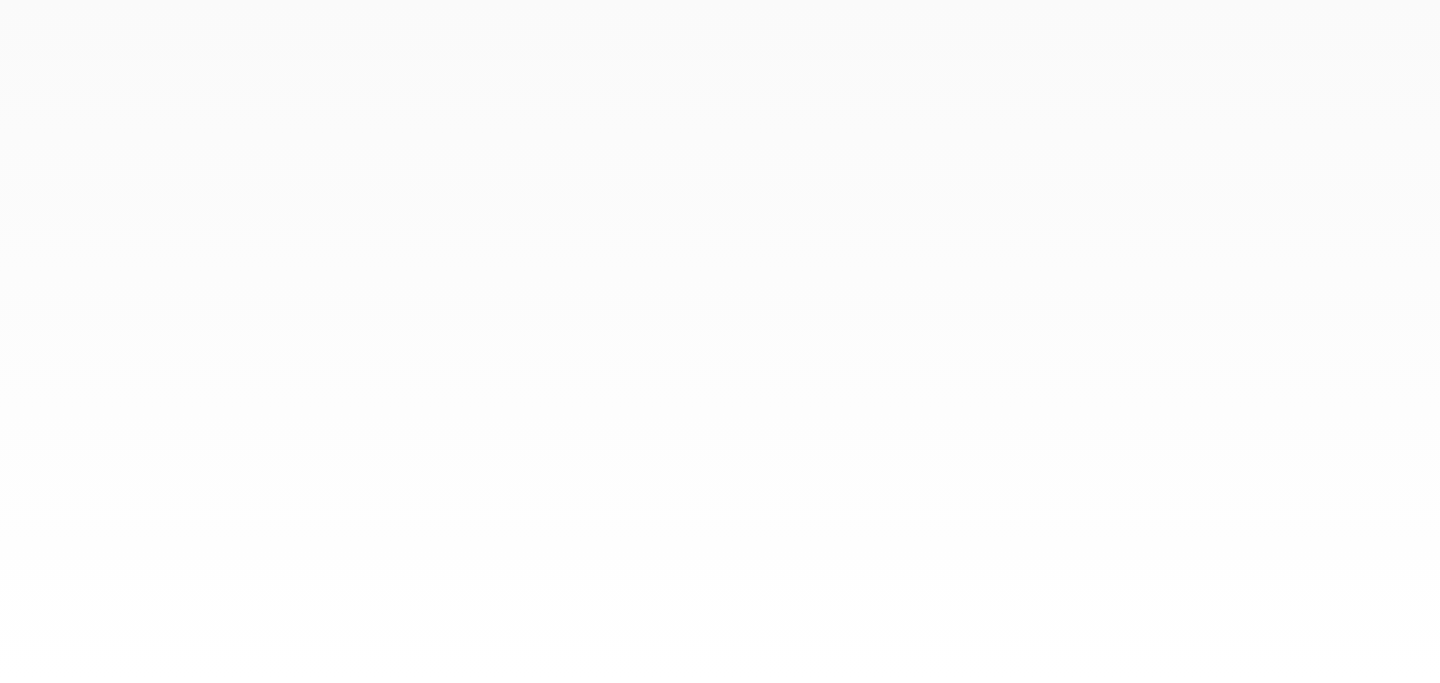 scroll, scrollTop: 0, scrollLeft: 0, axis: both 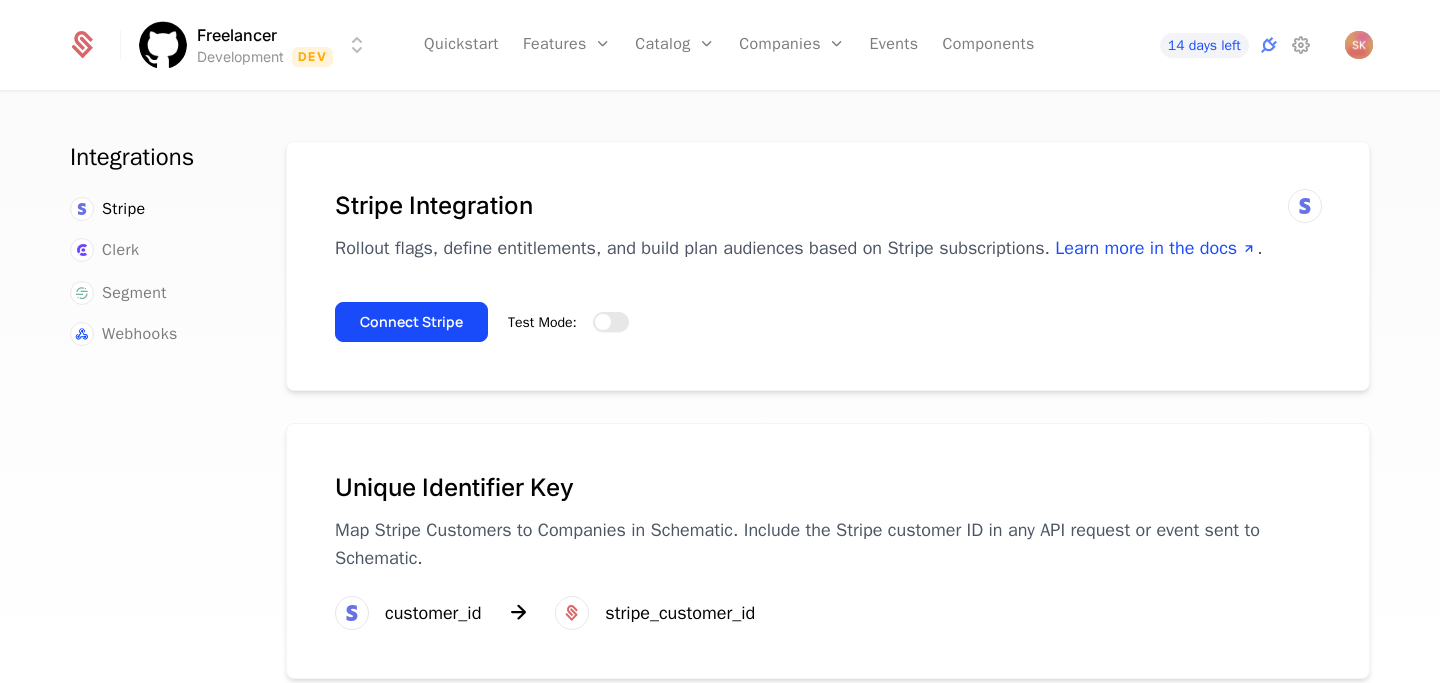 click on "Test Mode:" at bounding box center [611, 322] 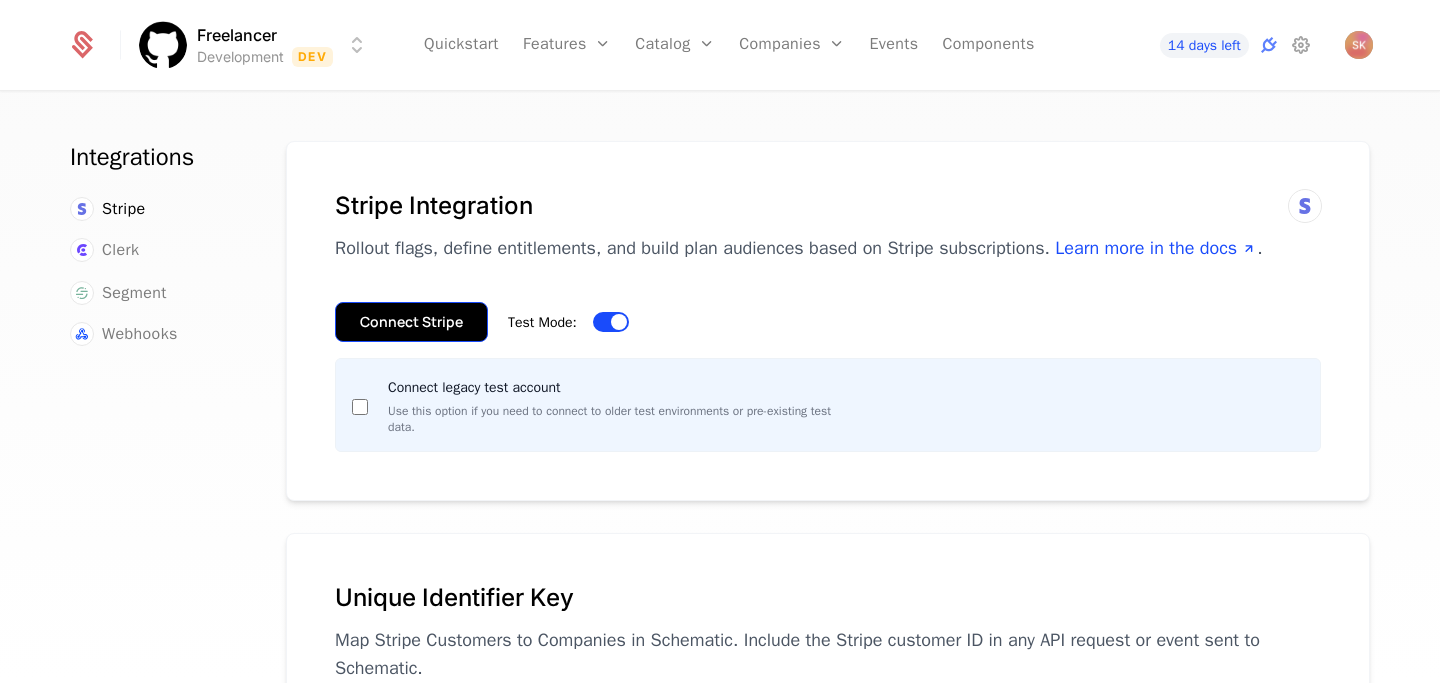 click on "Connect Stripe" at bounding box center [411, 322] 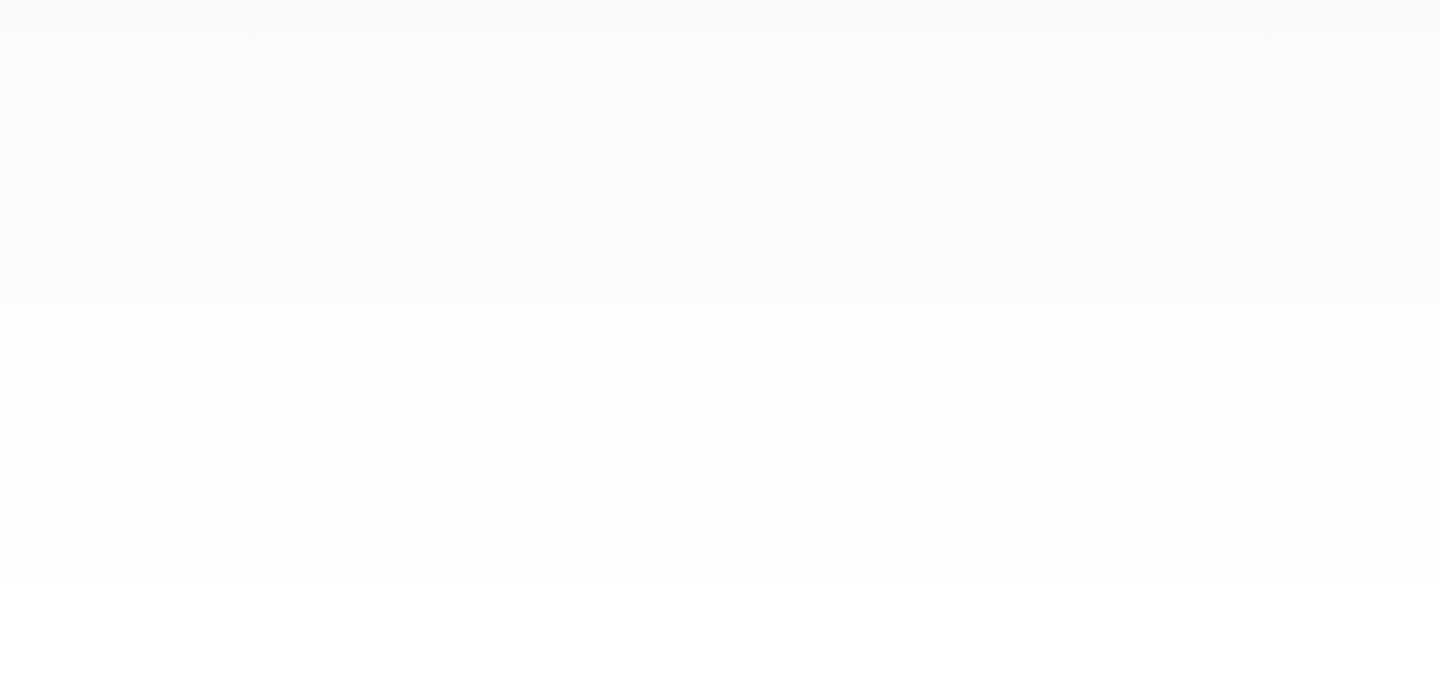 scroll, scrollTop: 0, scrollLeft: 0, axis: both 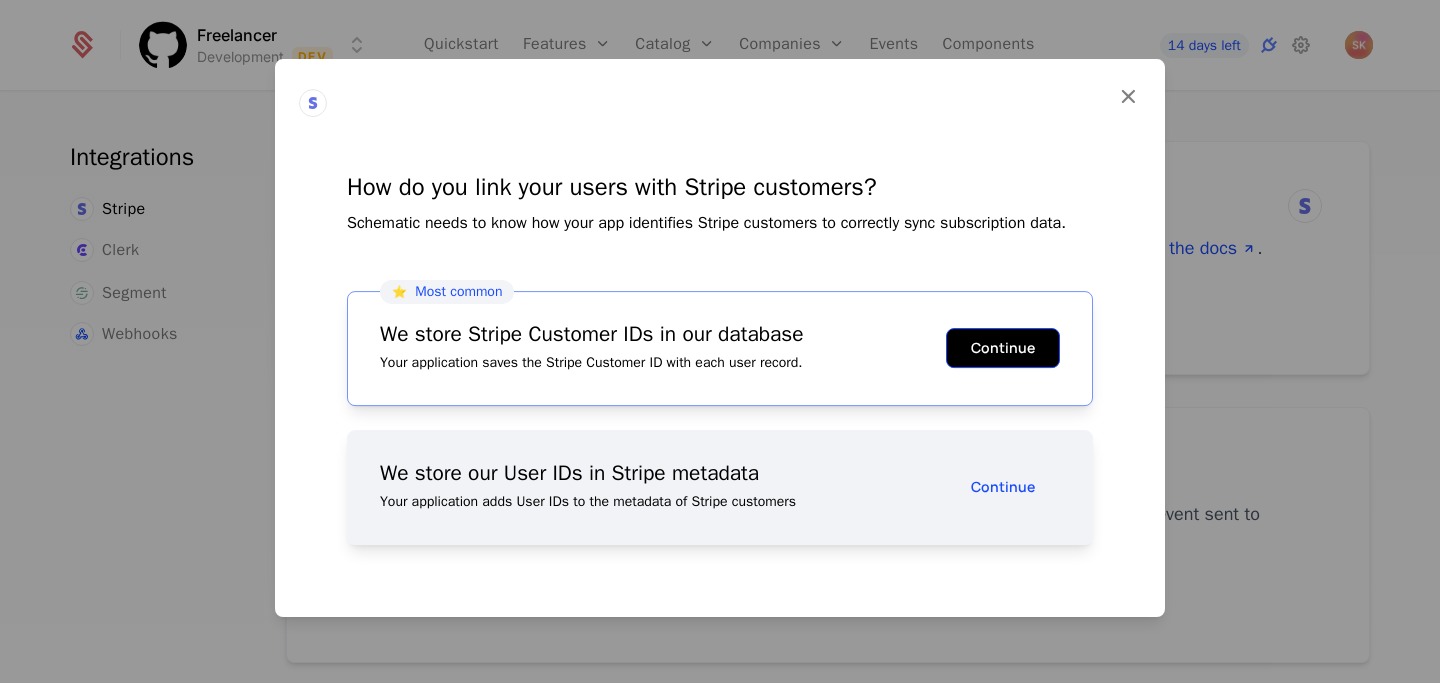 click on "Continue" at bounding box center (1003, 348) 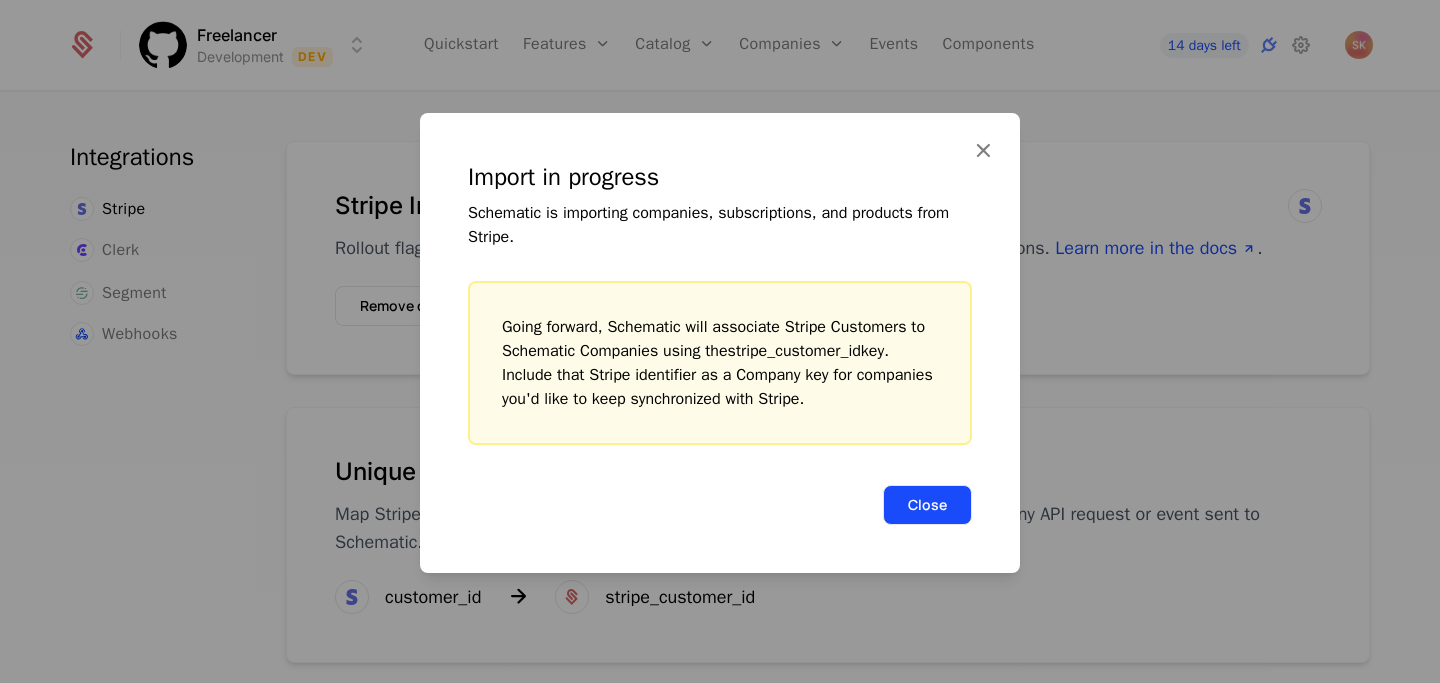 click on "Close" at bounding box center (927, 505) 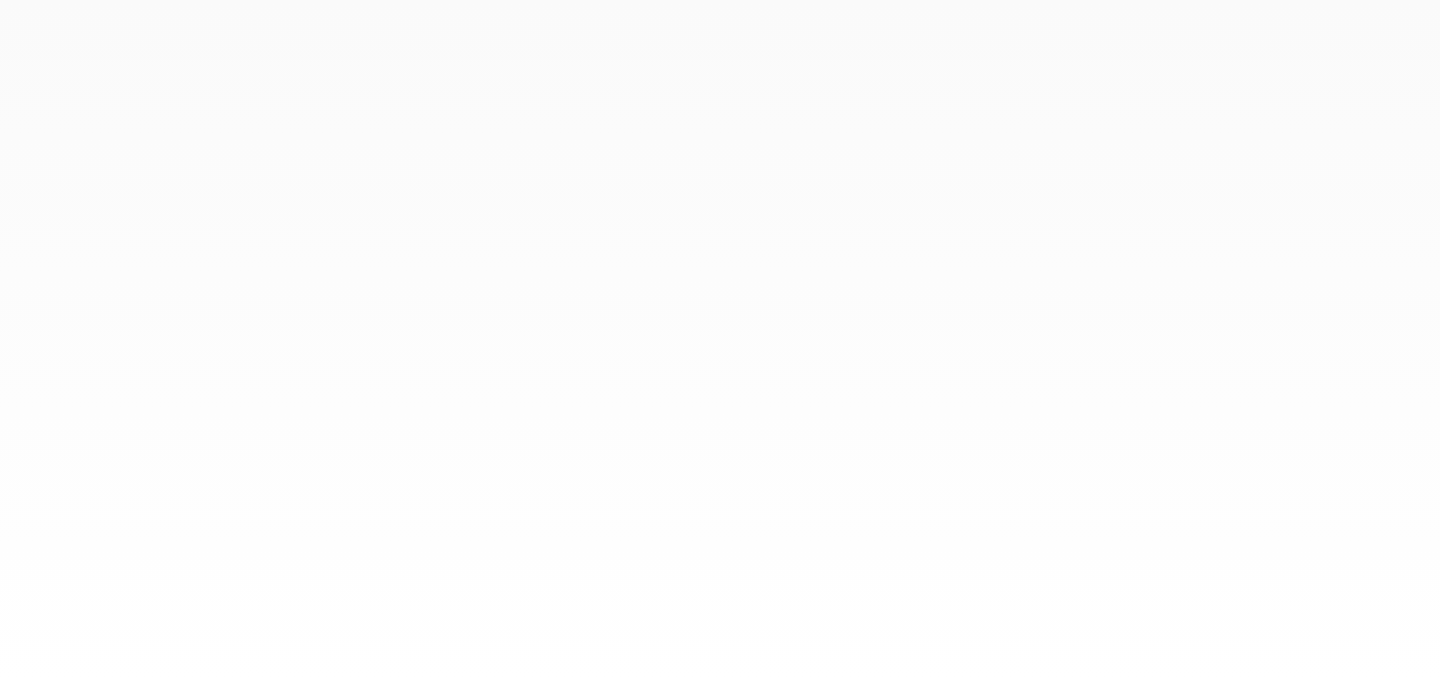 scroll, scrollTop: 0, scrollLeft: 0, axis: both 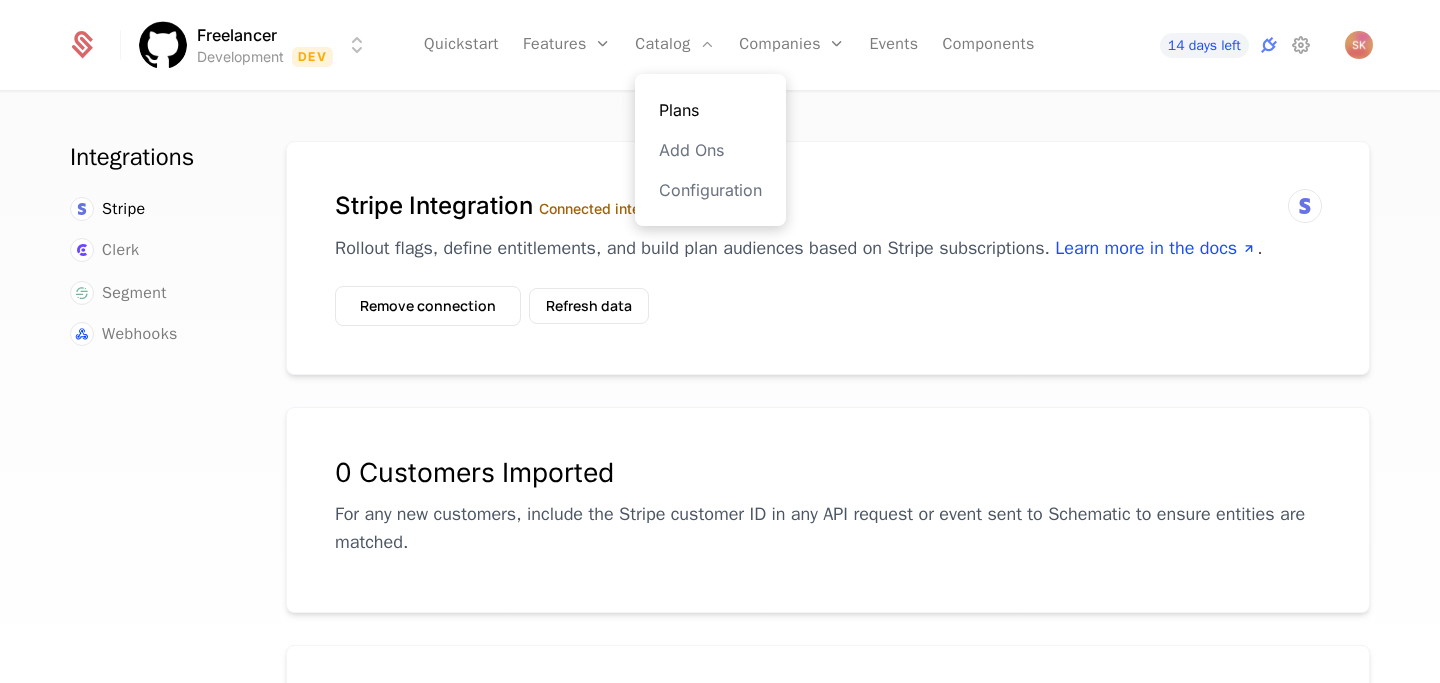 click on "Plans" at bounding box center [710, 110] 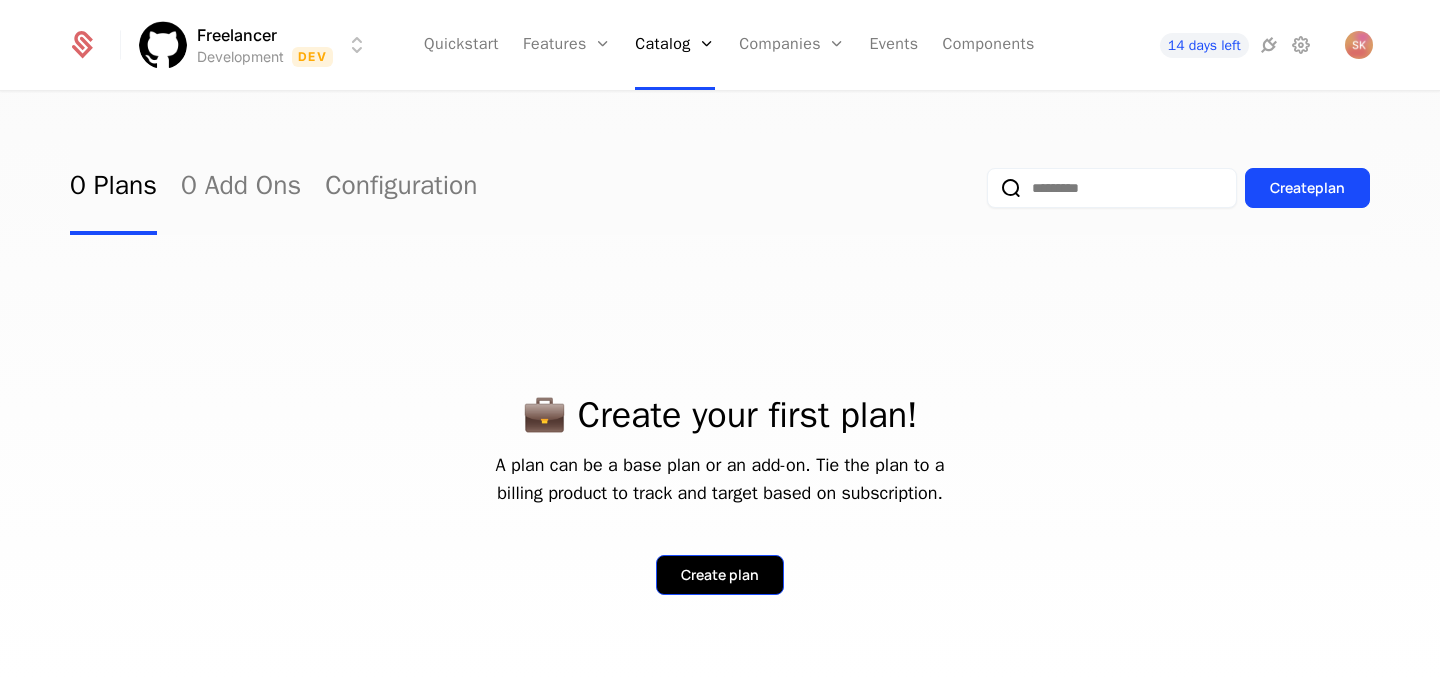 click on "Create plan" at bounding box center (720, 575) 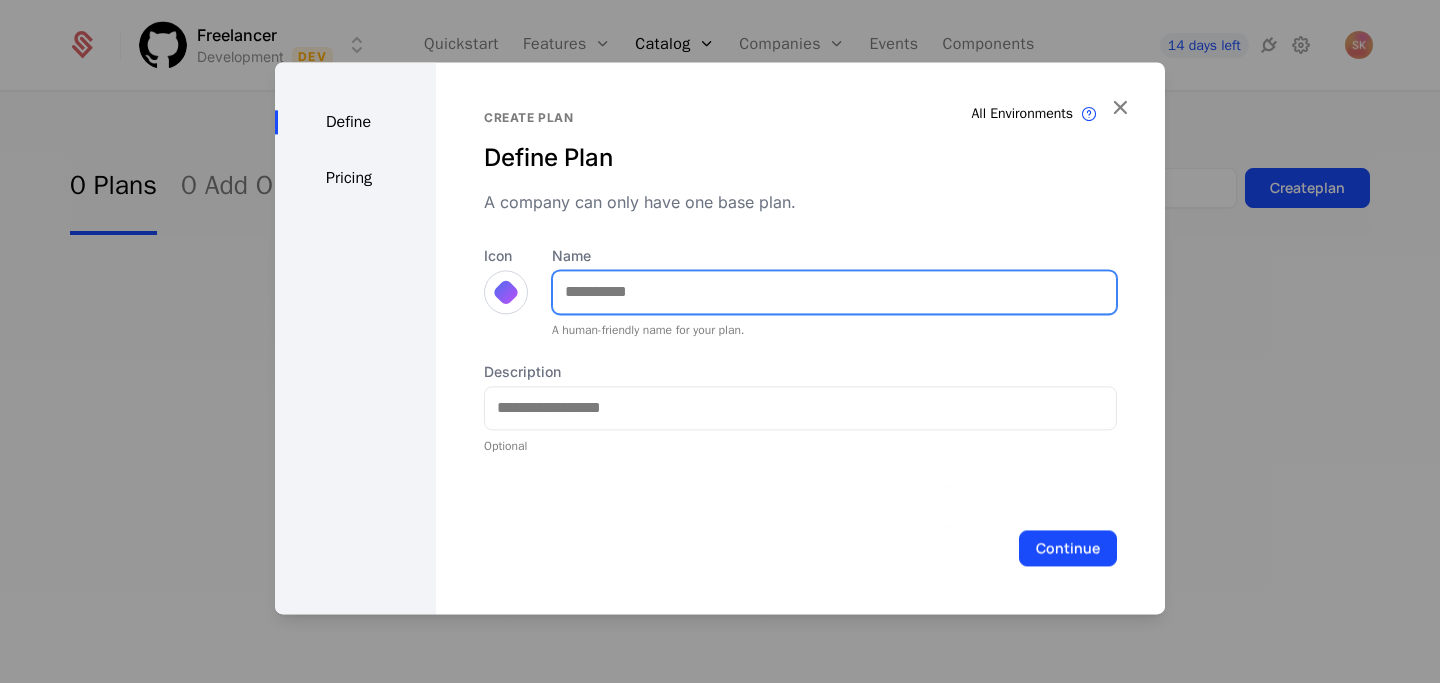 click on "Name" at bounding box center (834, 292) 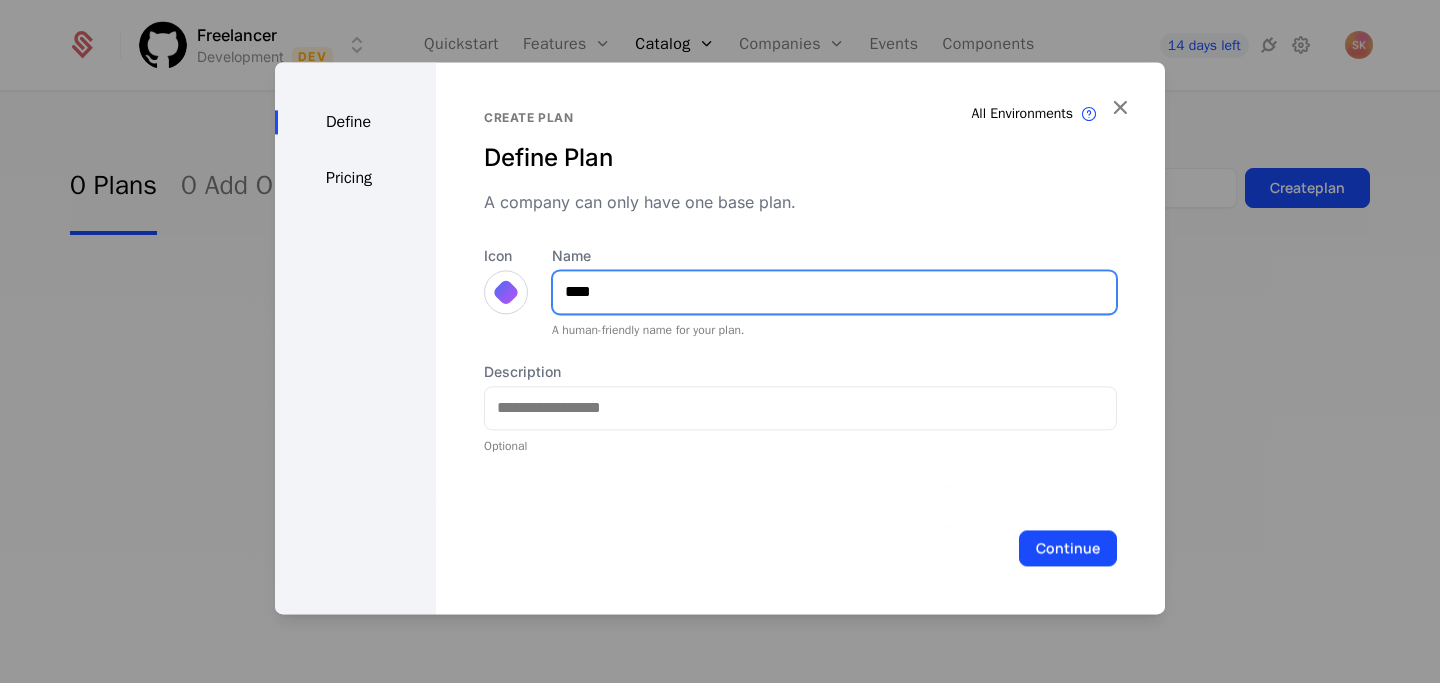 type on "****" 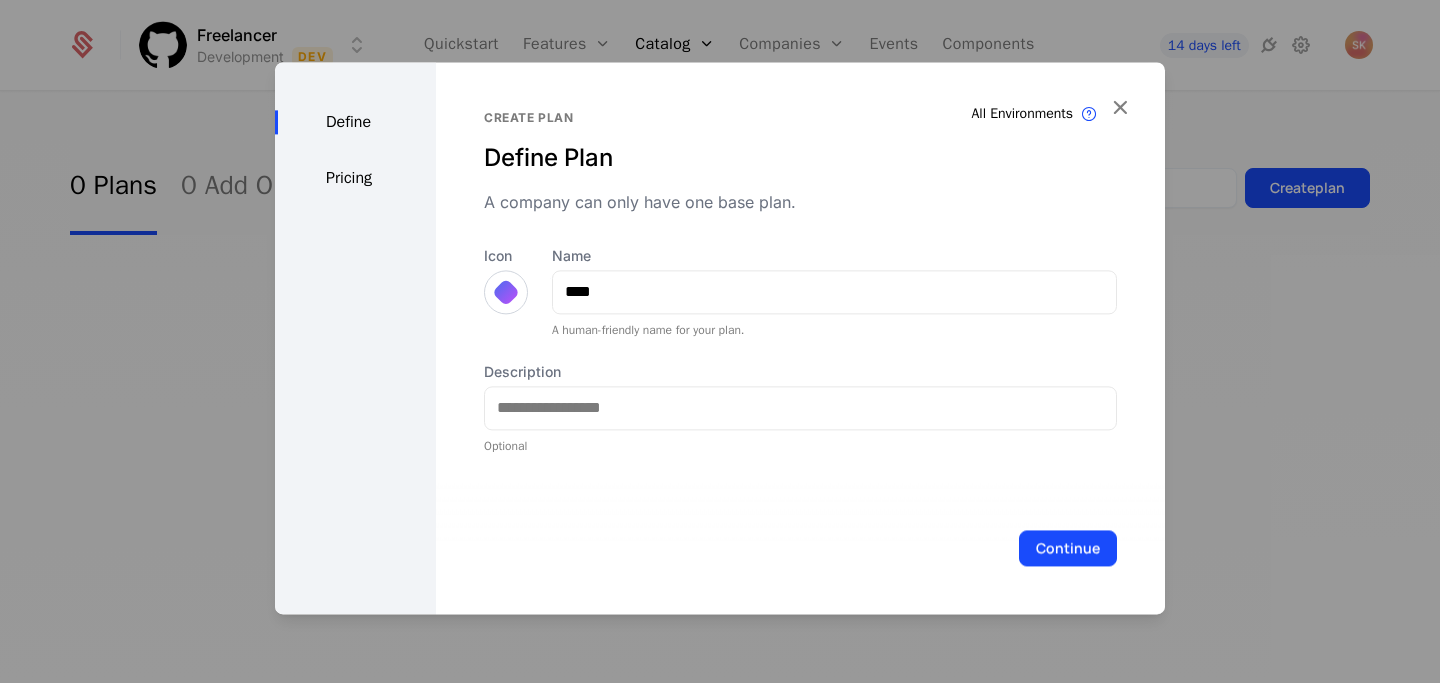 click at bounding box center [506, 292] 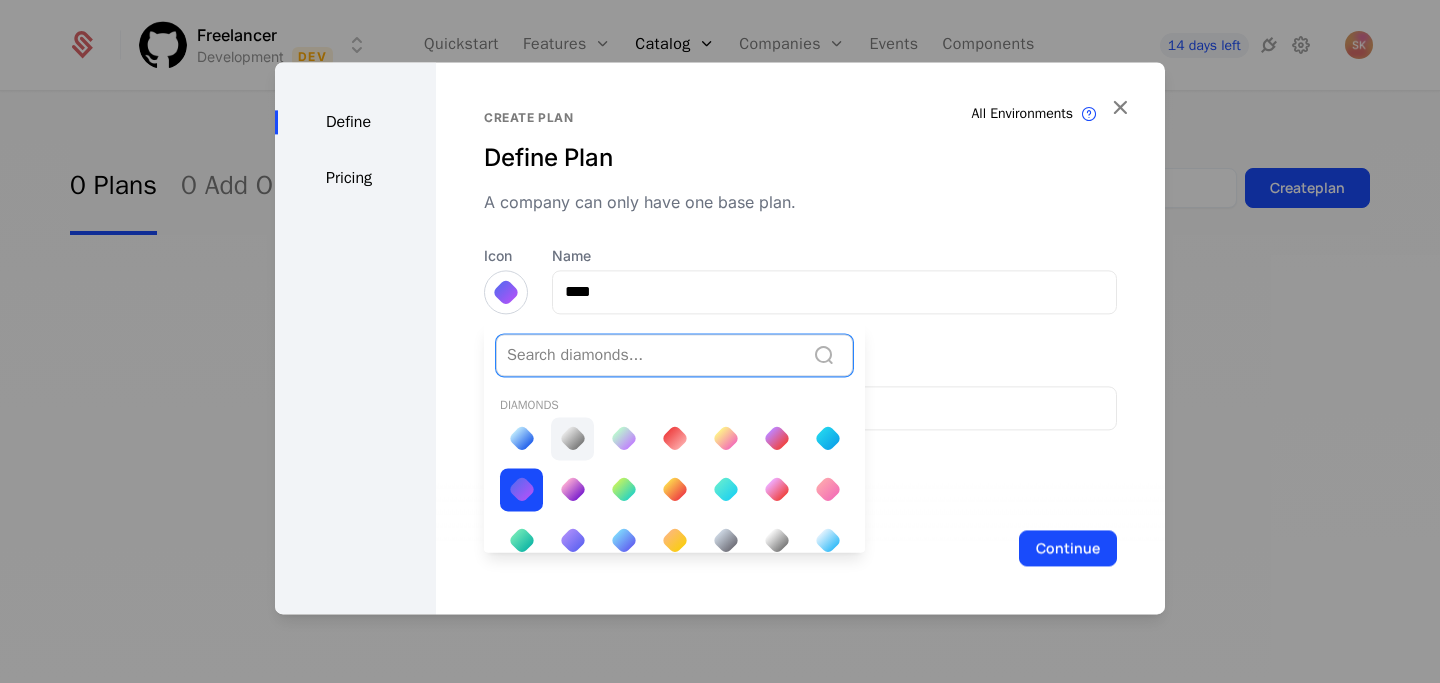 click at bounding box center (572, 438) 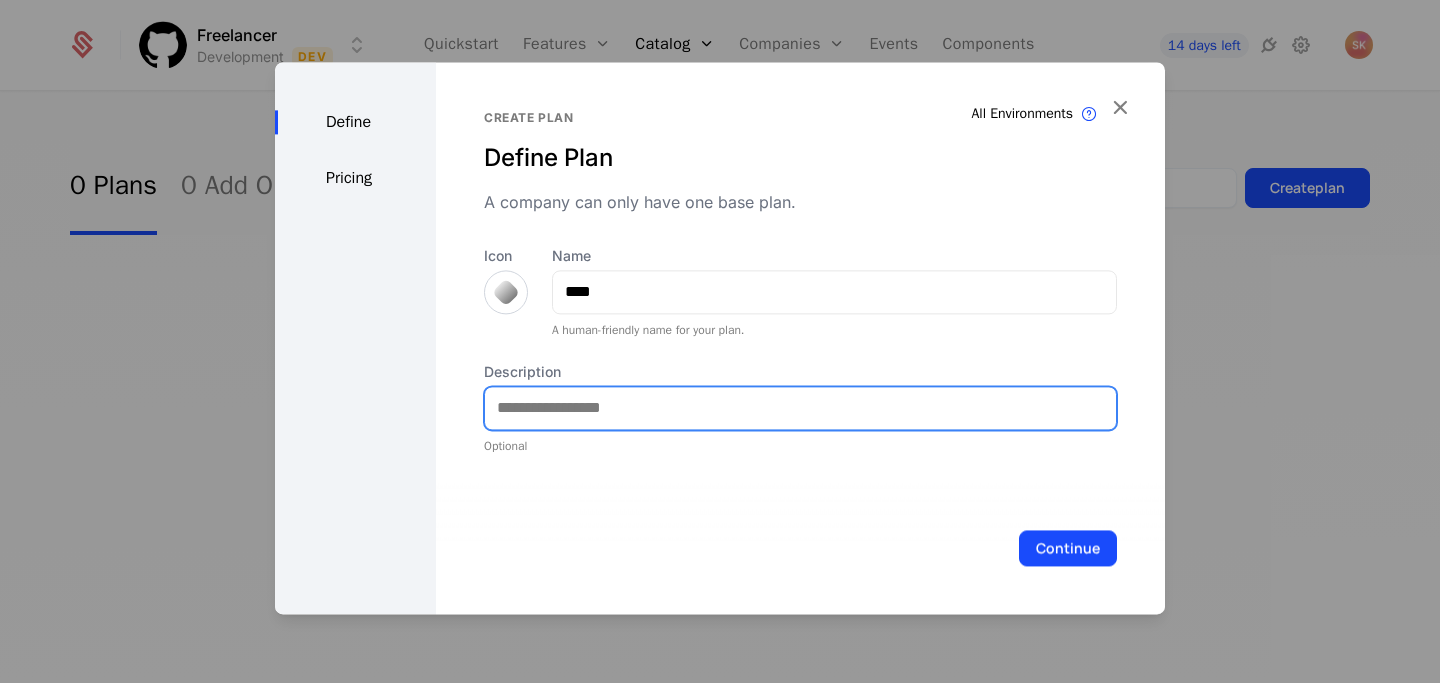 click on "Description" at bounding box center [800, 408] 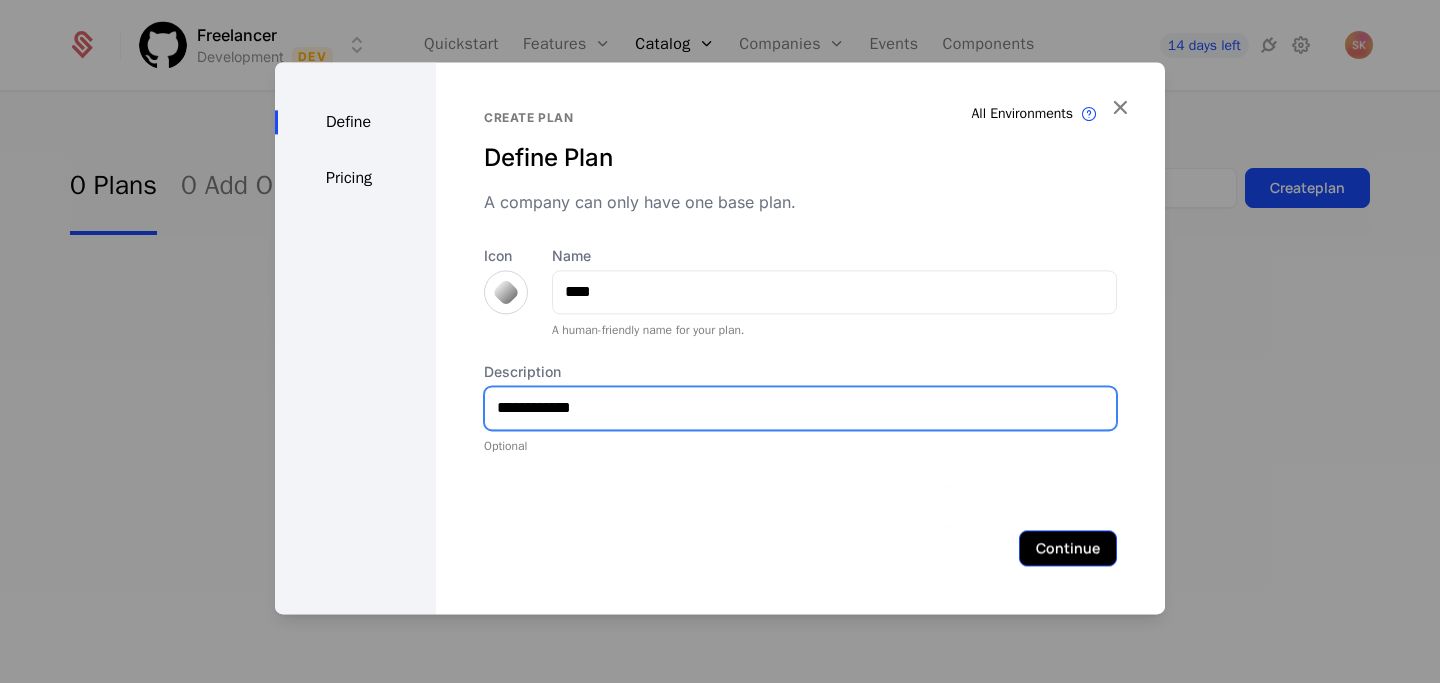 type on "**********" 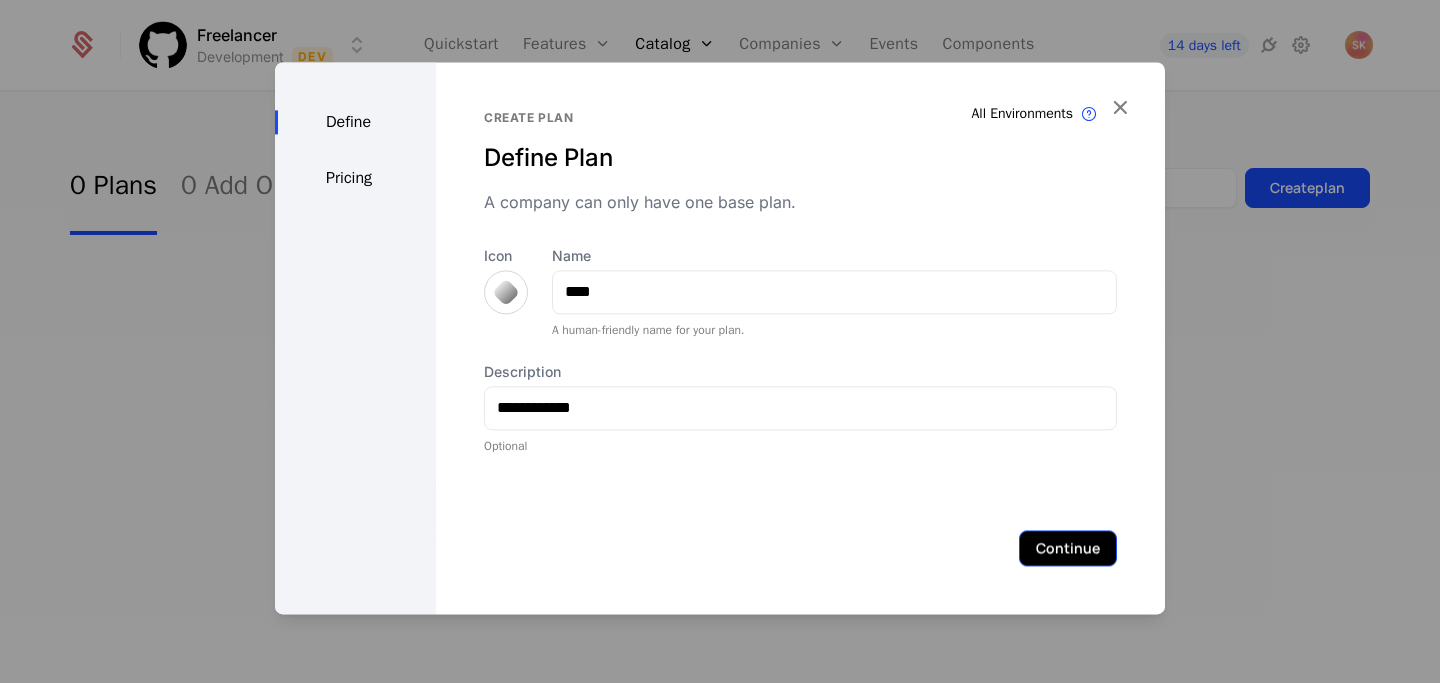 click on "Continue" at bounding box center (1068, 548) 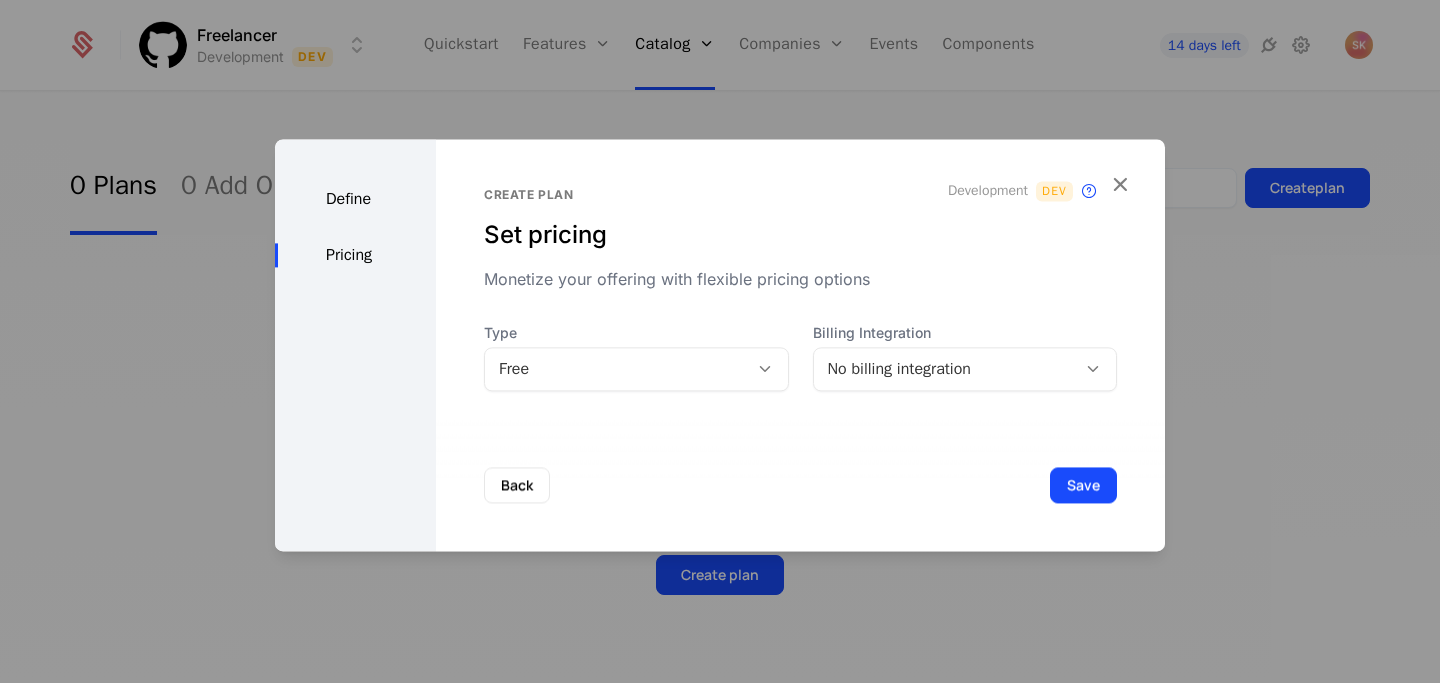 click on "No billing integration" at bounding box center (945, 369) 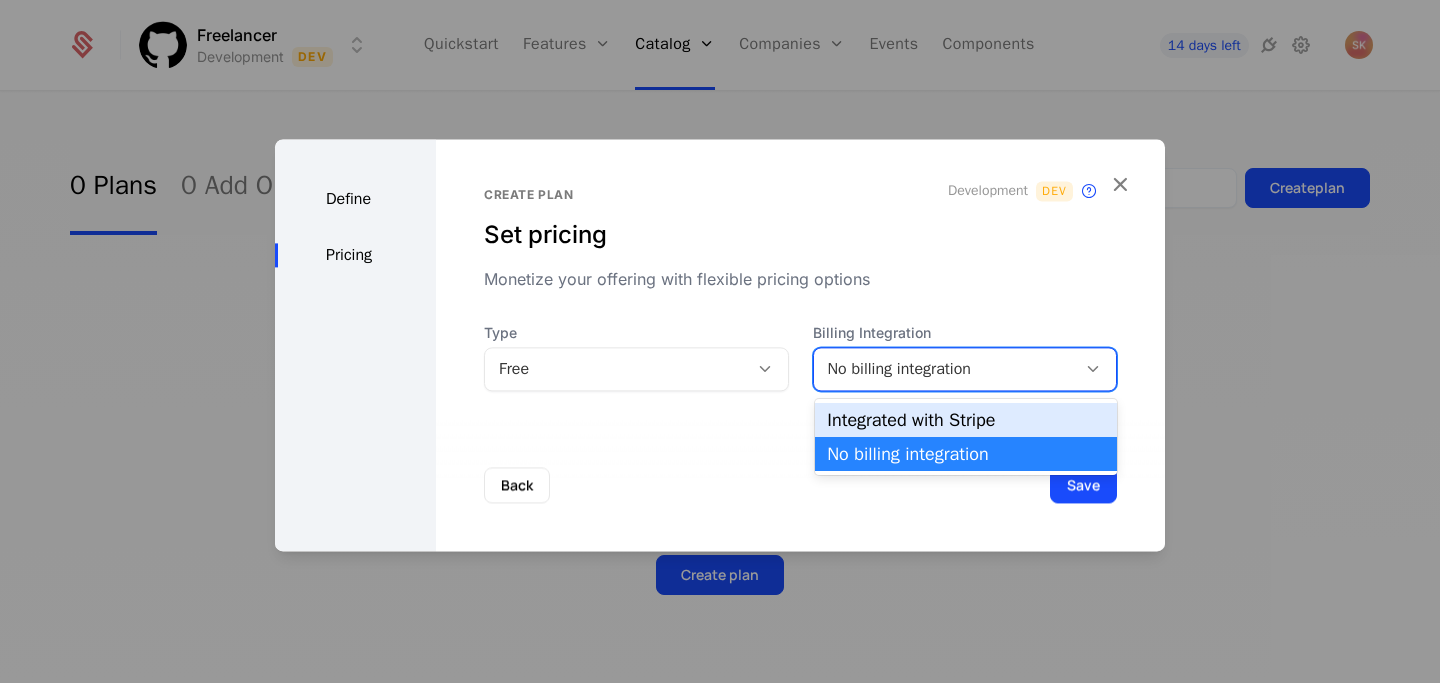 click on "Integrated with Stripe" at bounding box center [966, 420] 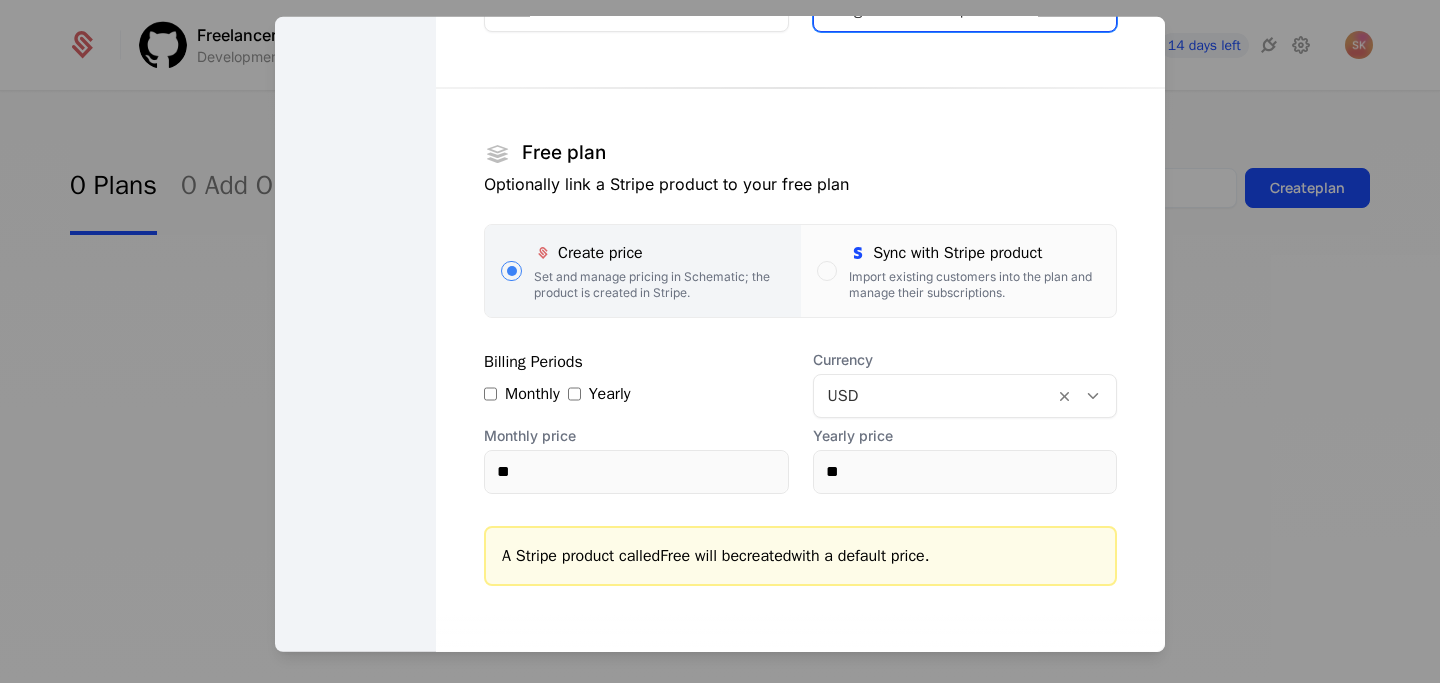 scroll, scrollTop: 232, scrollLeft: 0, axis: vertical 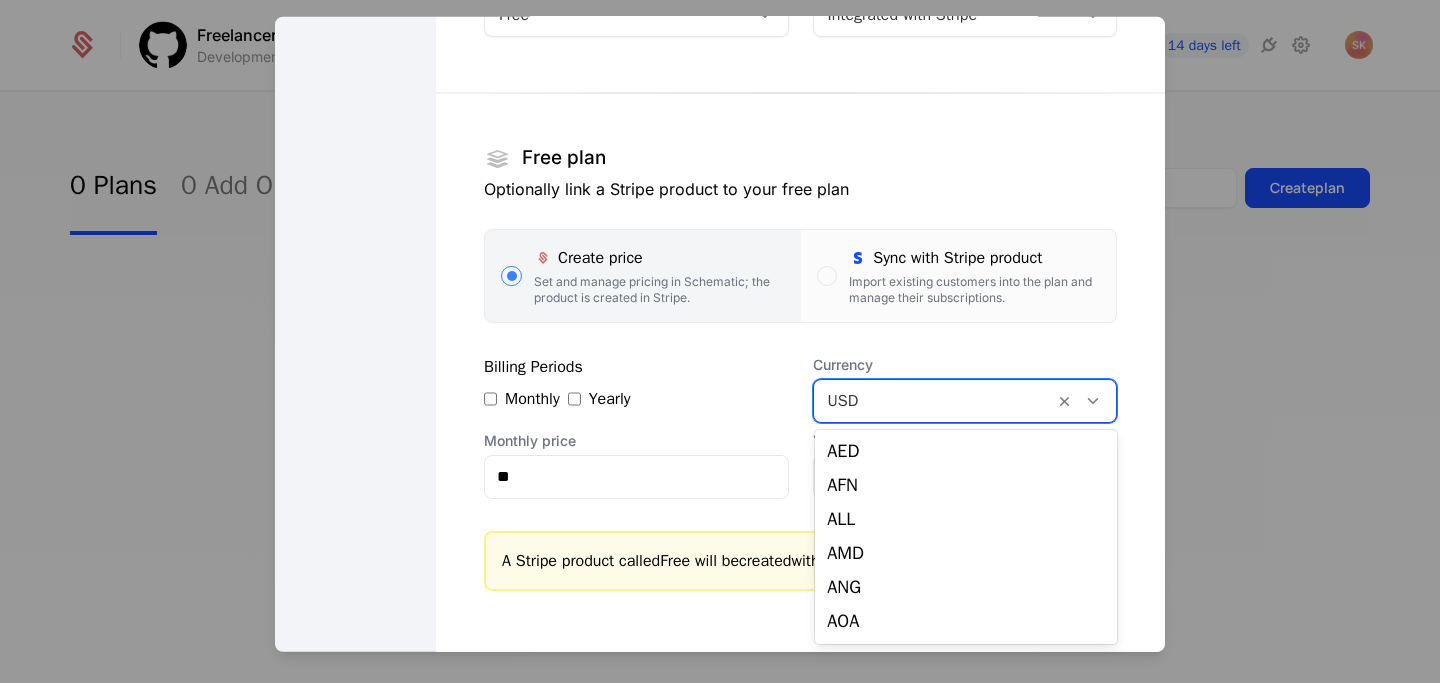 click at bounding box center [934, 400] 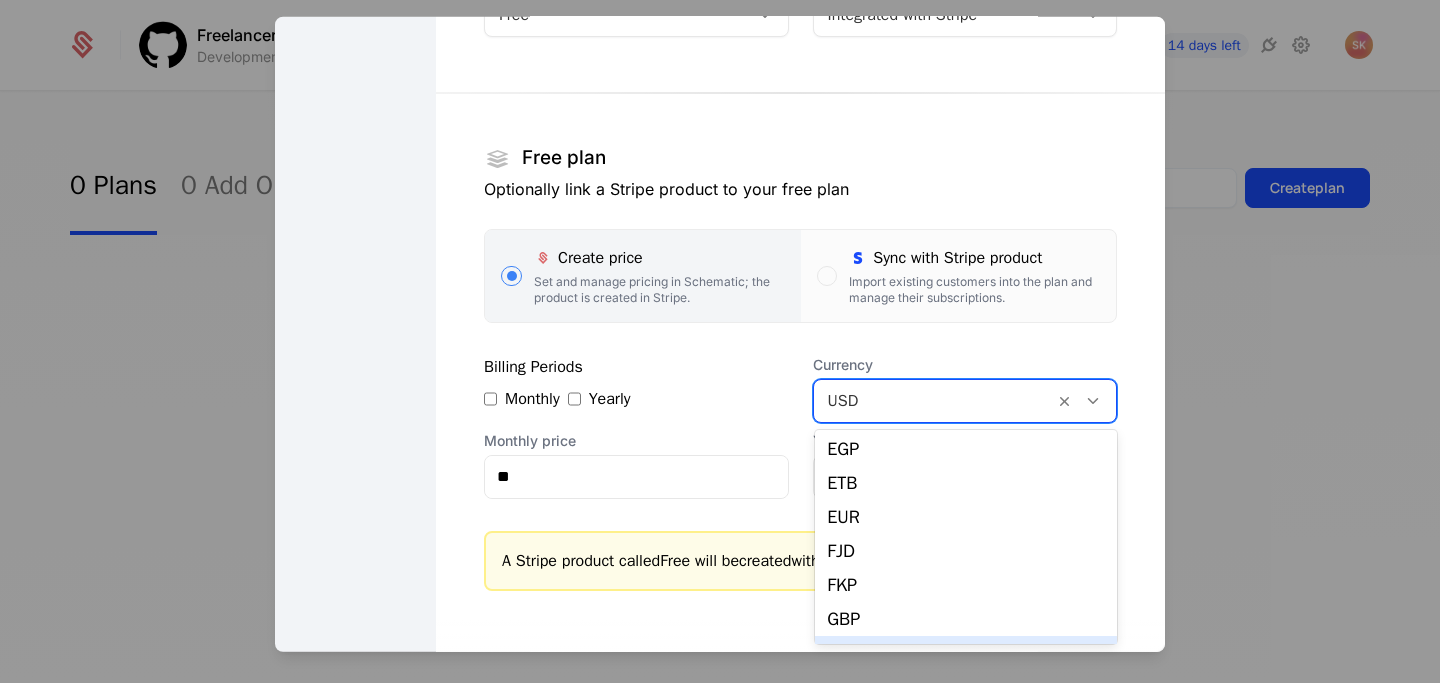 scroll, scrollTop: 1200, scrollLeft: 0, axis: vertical 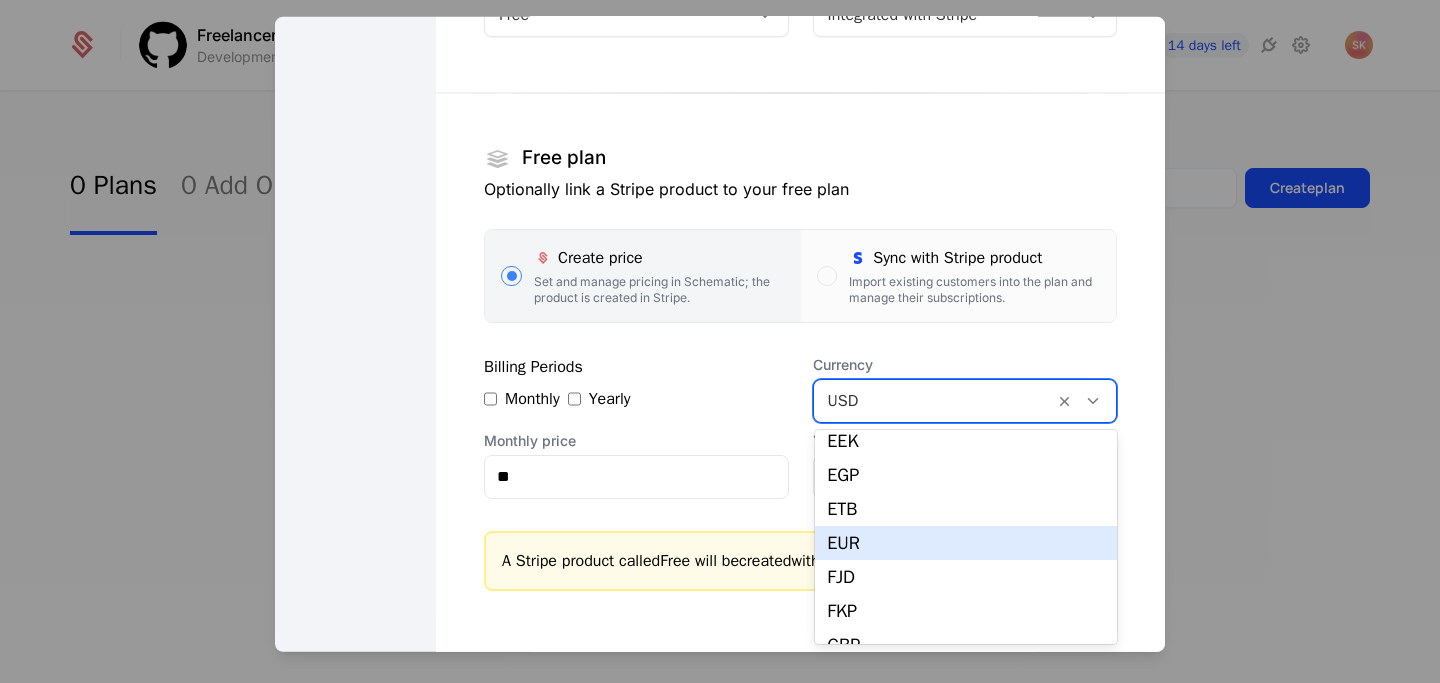 click on "EUR" at bounding box center [966, 543] 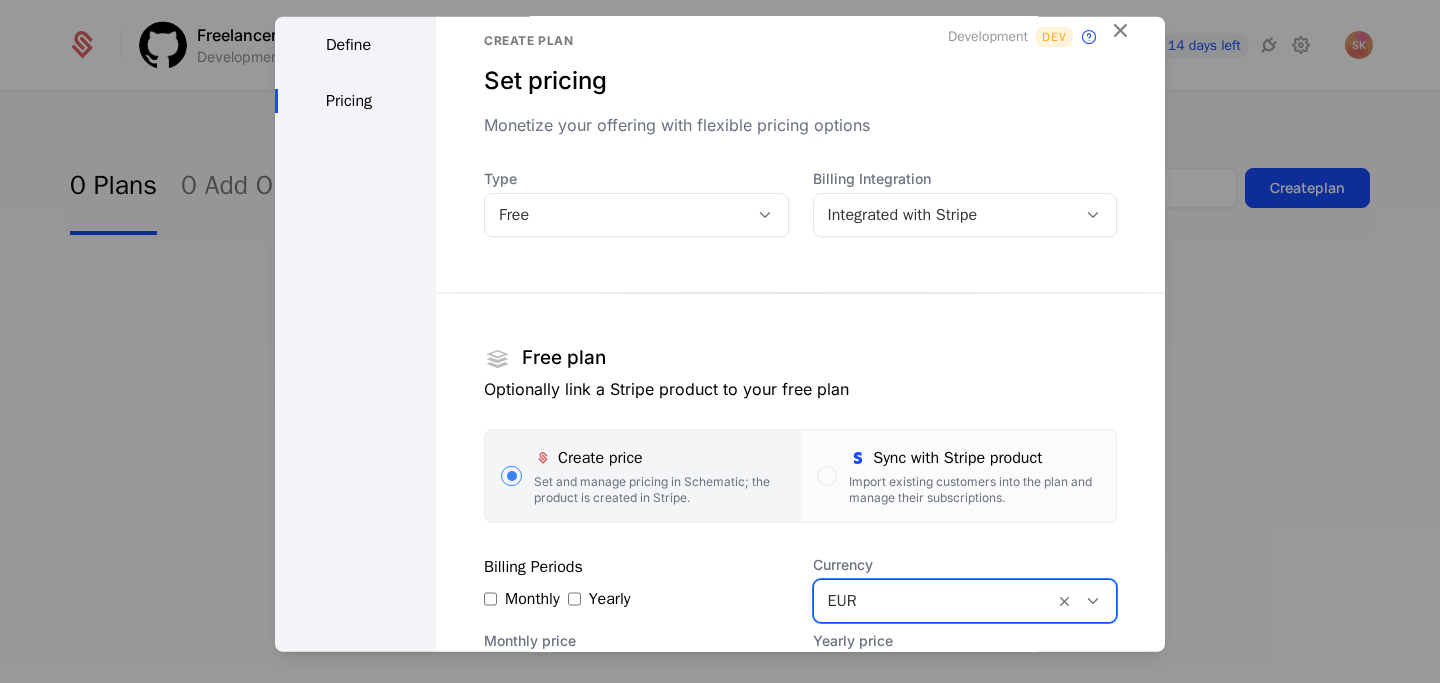 scroll, scrollTop: 0, scrollLeft: 0, axis: both 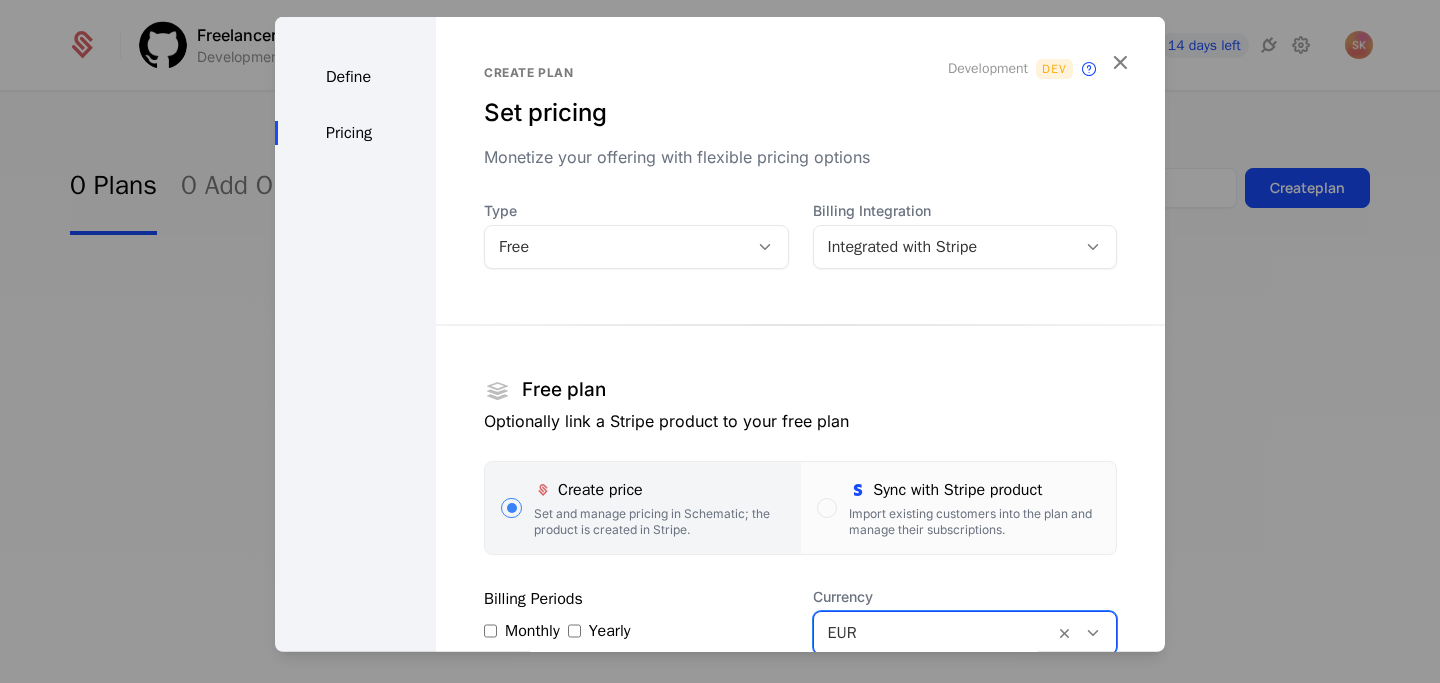 click on "Free" at bounding box center [616, 246] 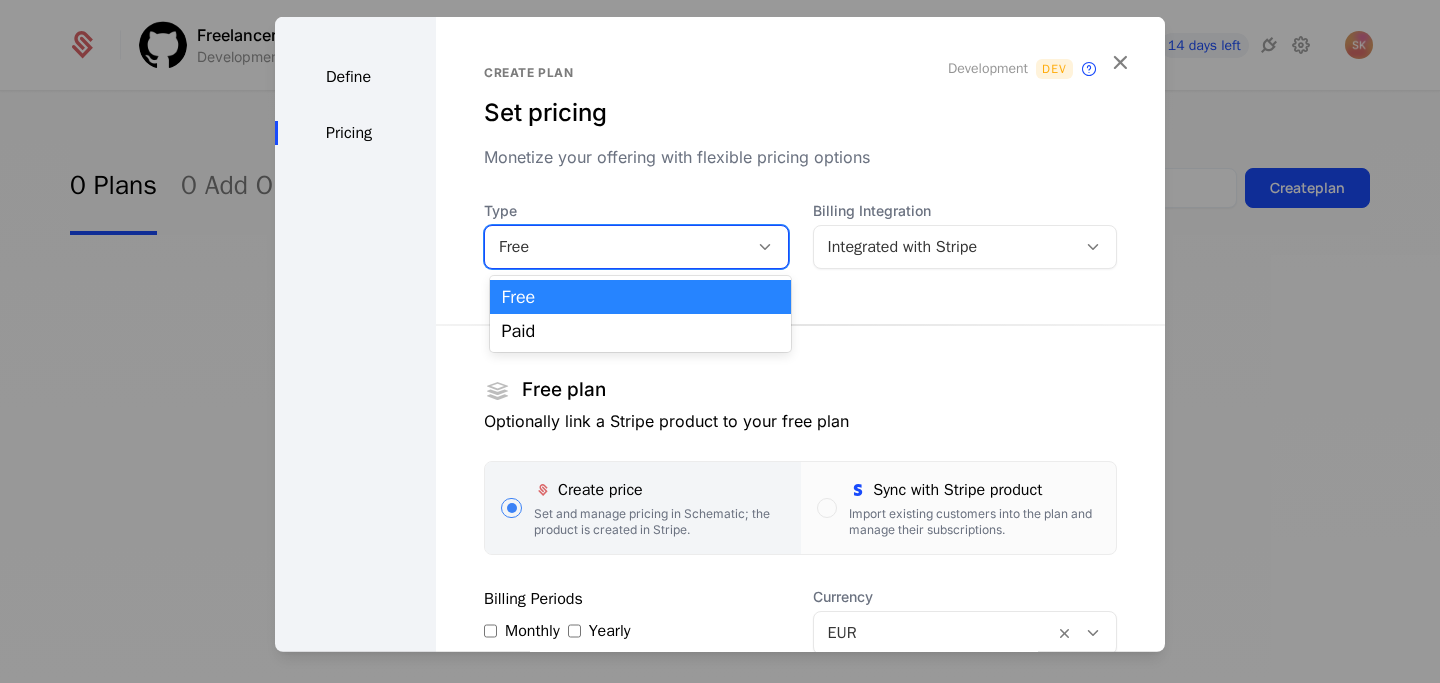 click on "Free" at bounding box center (641, 297) 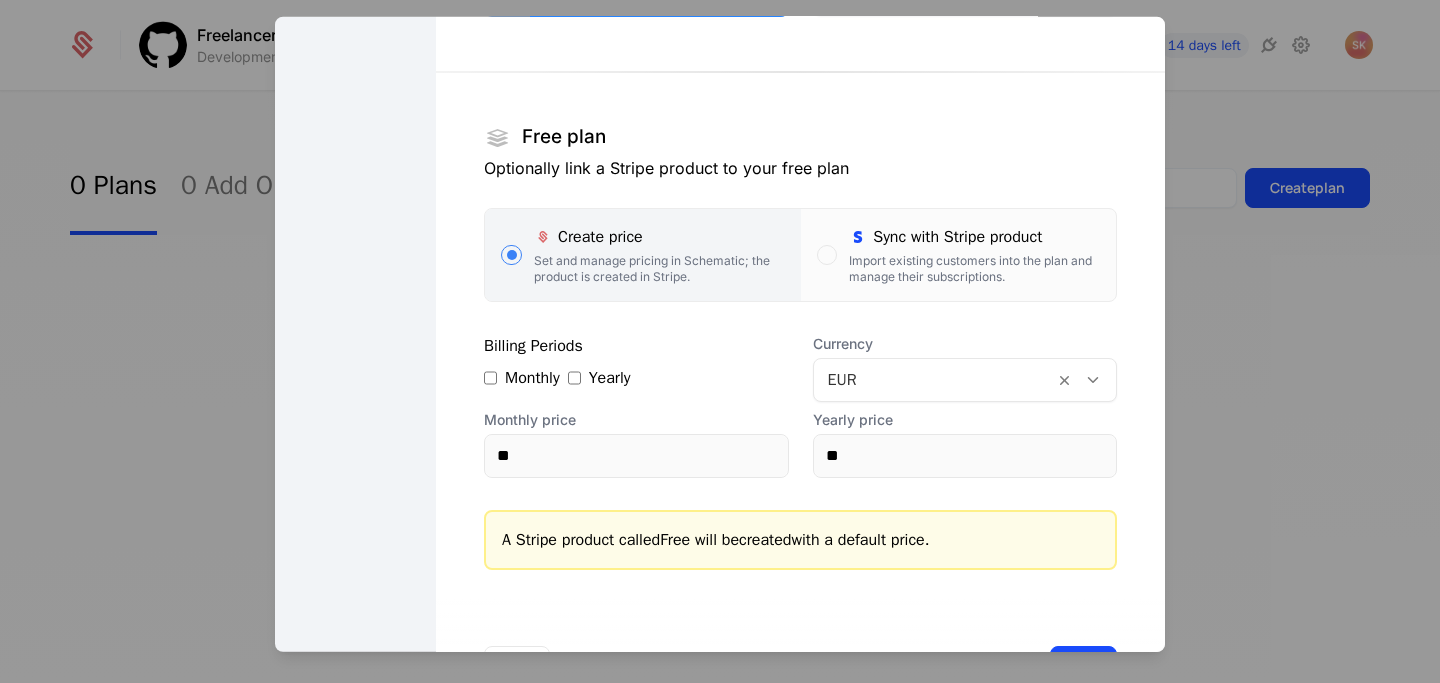 scroll, scrollTop: 254, scrollLeft: 0, axis: vertical 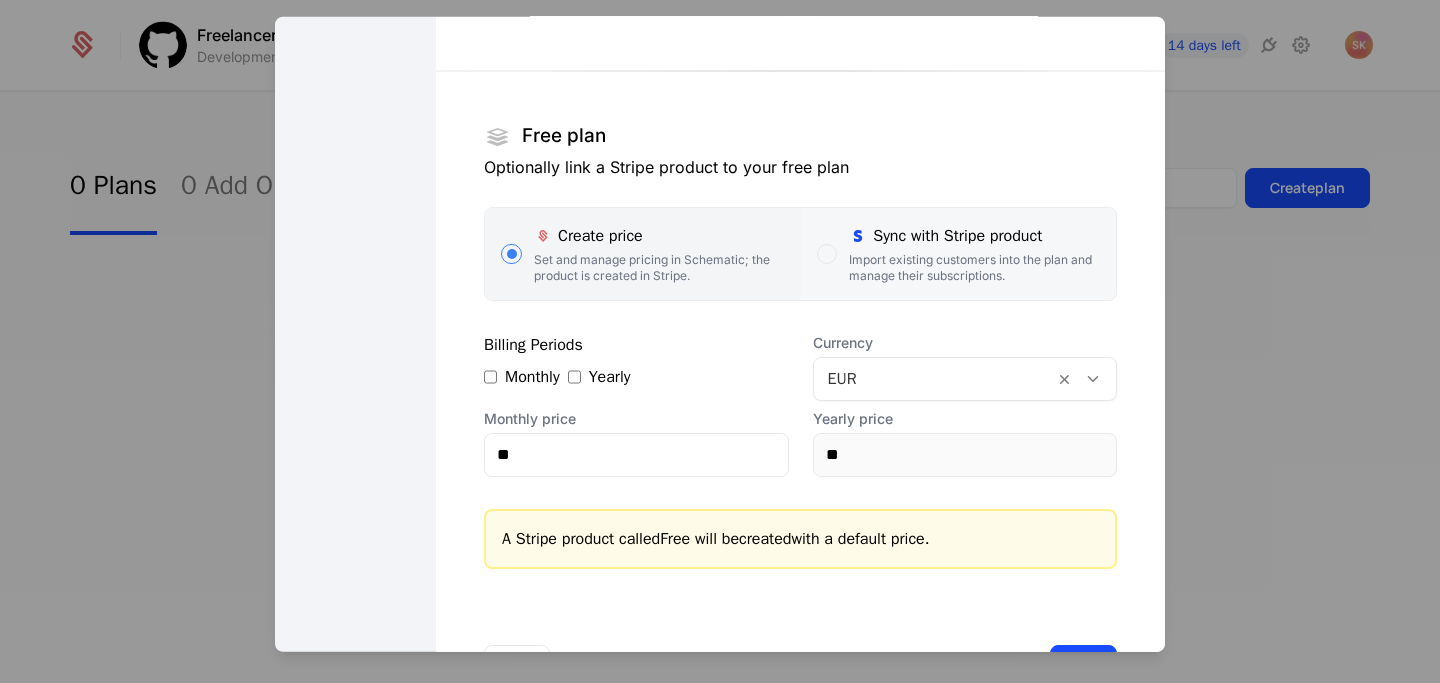 click at bounding box center [827, 253] 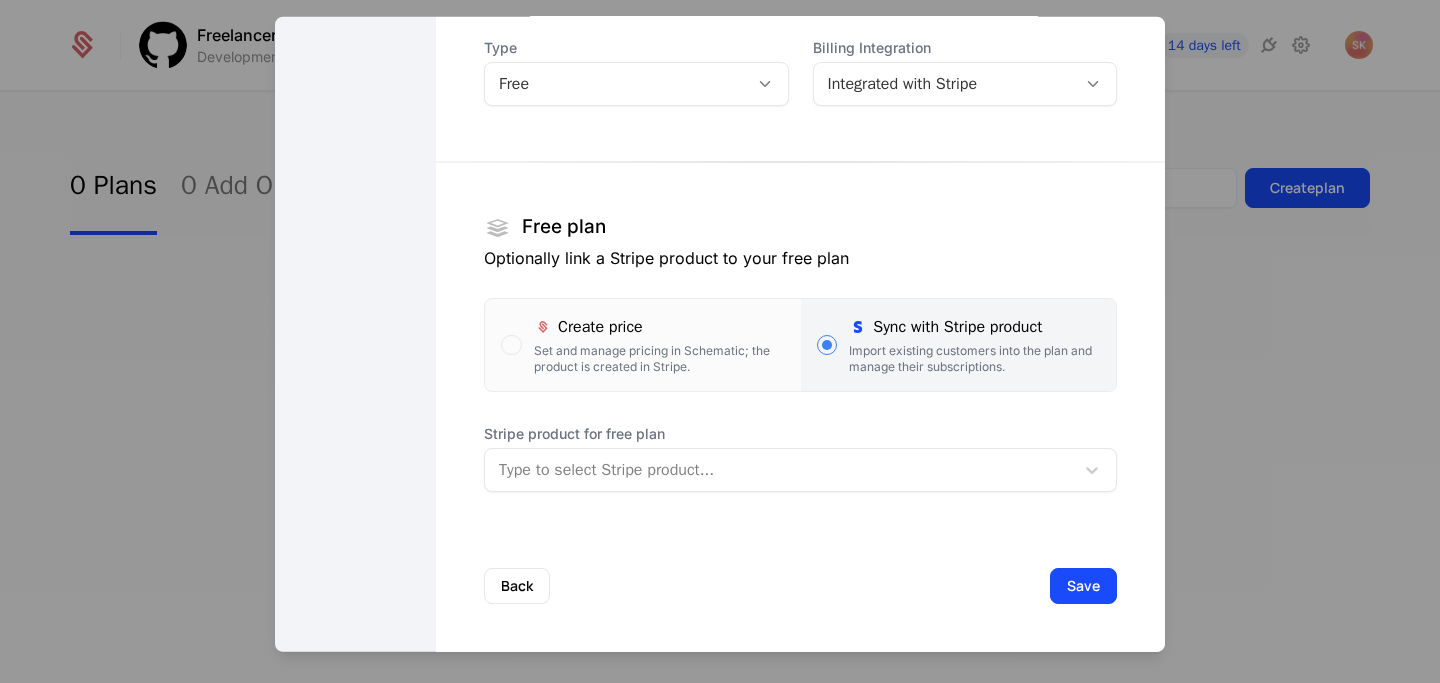 click at bounding box center [779, 469] 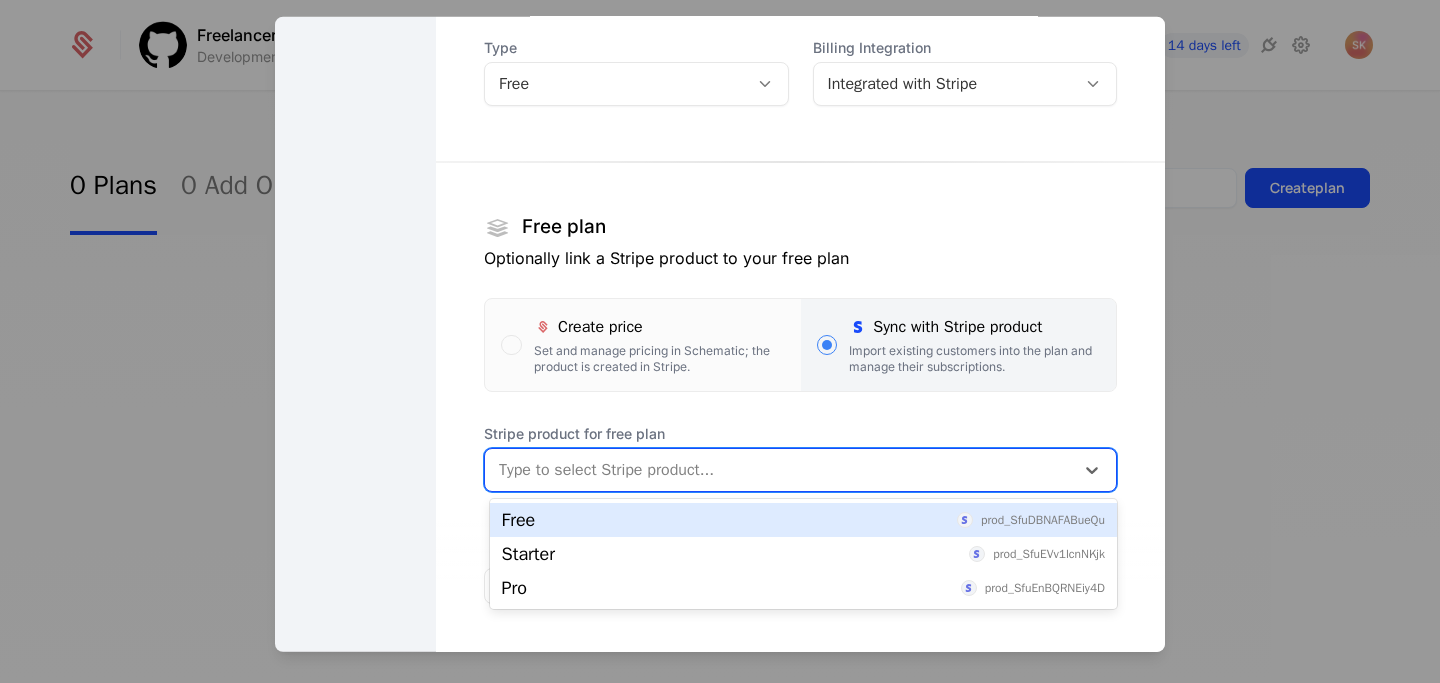 click on "Free prod_SfuDBNAFABueQu" at bounding box center [803, 520] 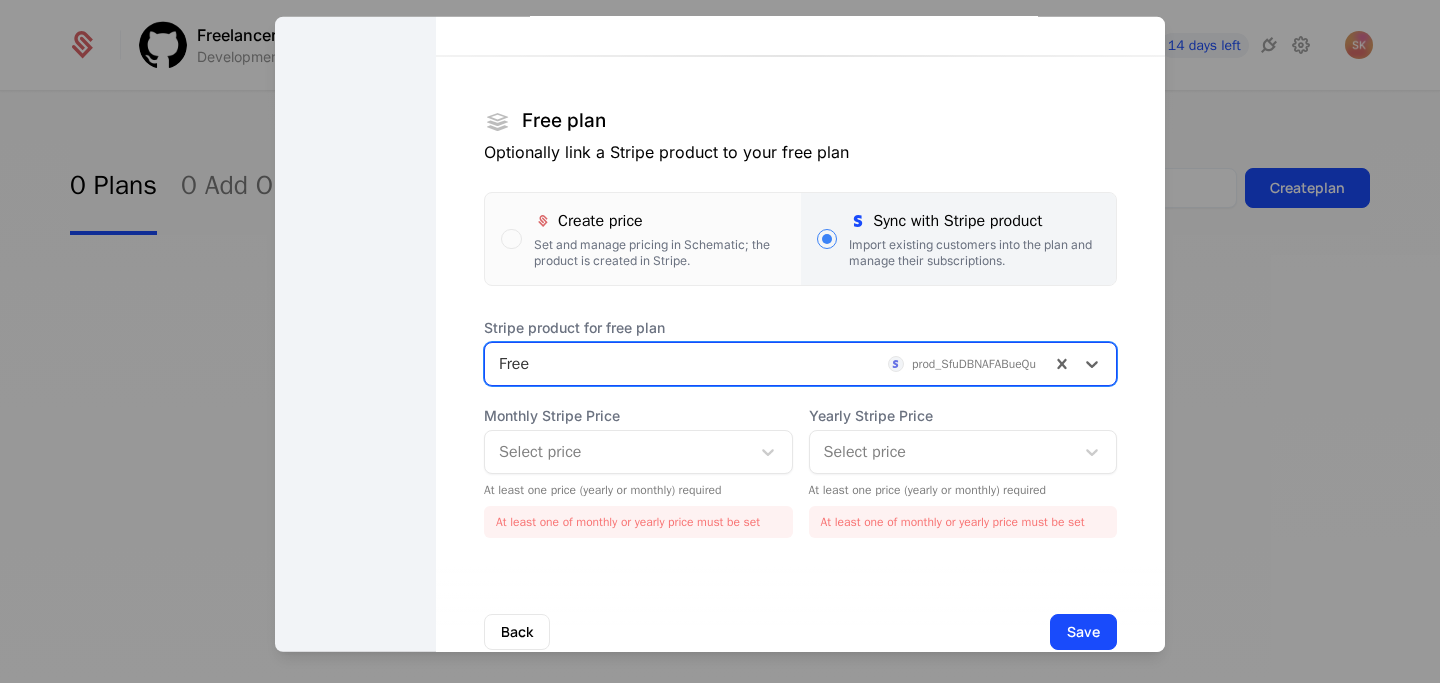 scroll, scrollTop: 274, scrollLeft: 0, axis: vertical 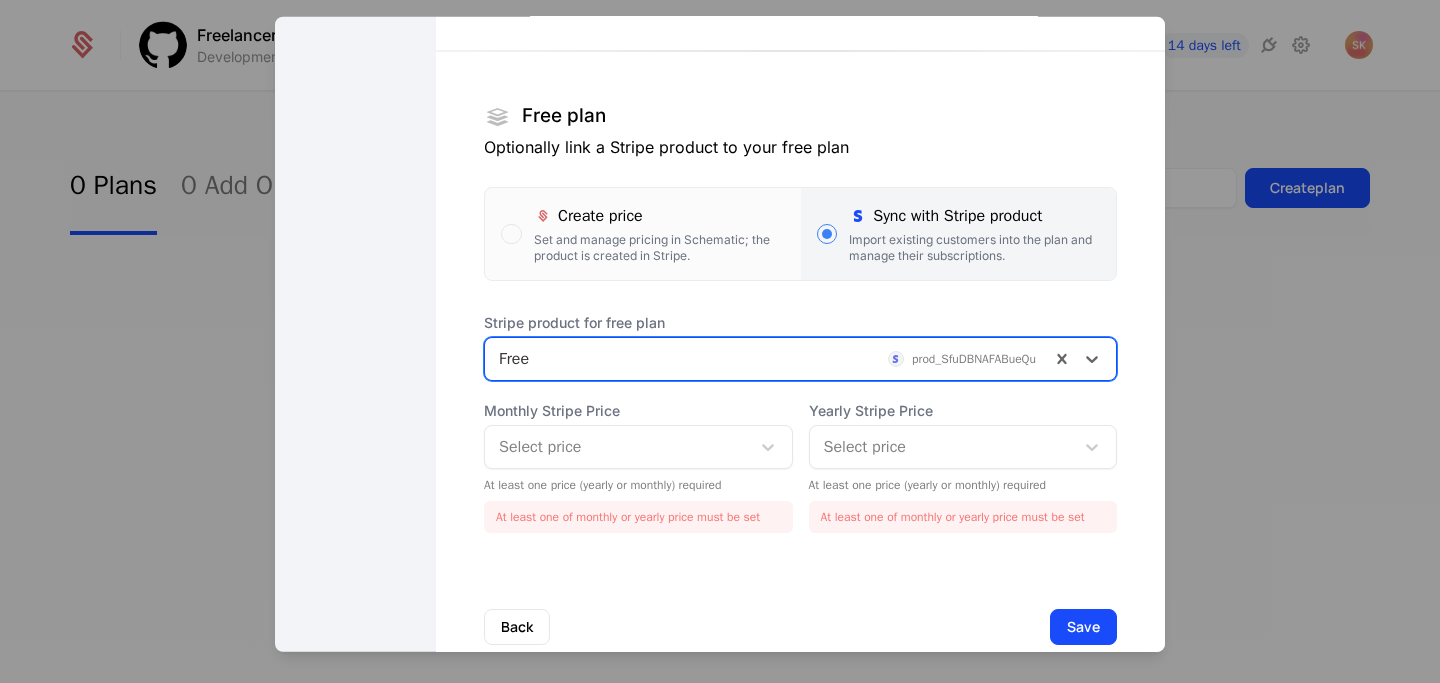 click on "Select price" at bounding box center [617, 446] 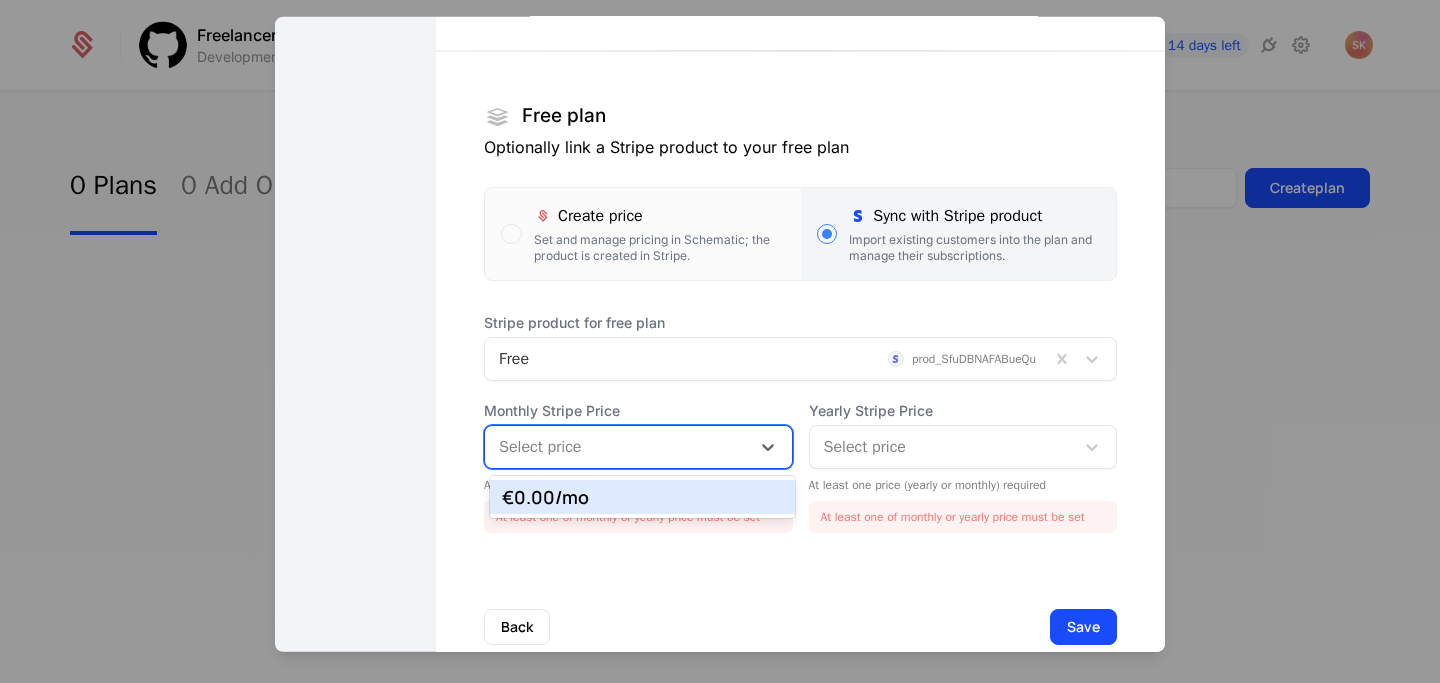 click on "€0.00 /mo" at bounding box center [643, 497] 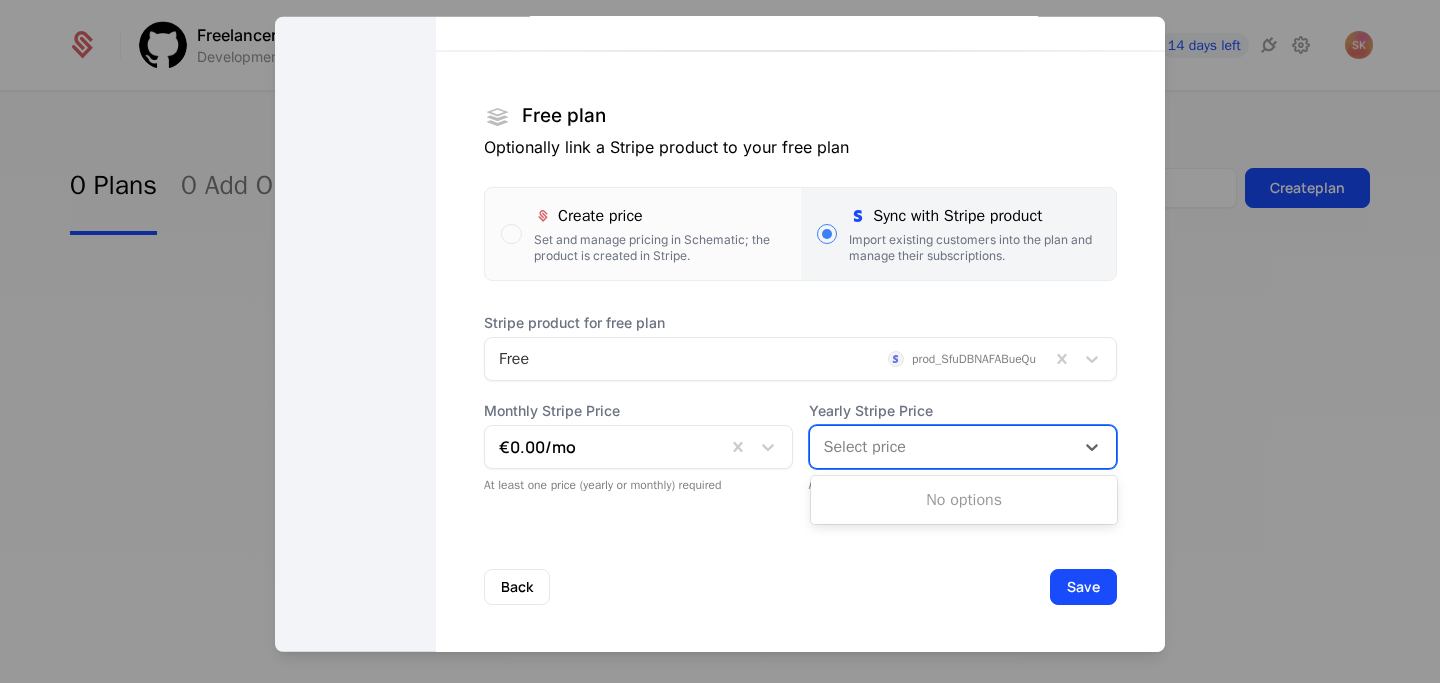 click at bounding box center [942, 446] 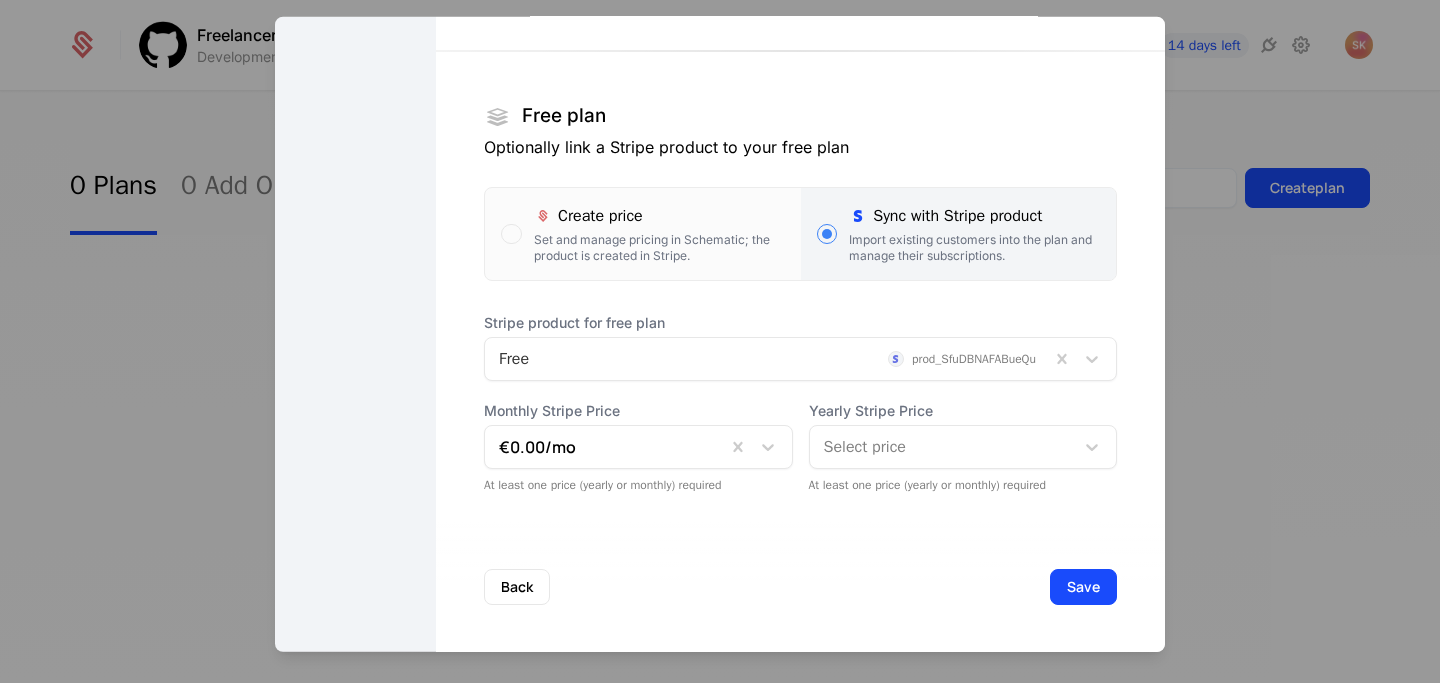 click on "Back Save" at bounding box center (800, 586) 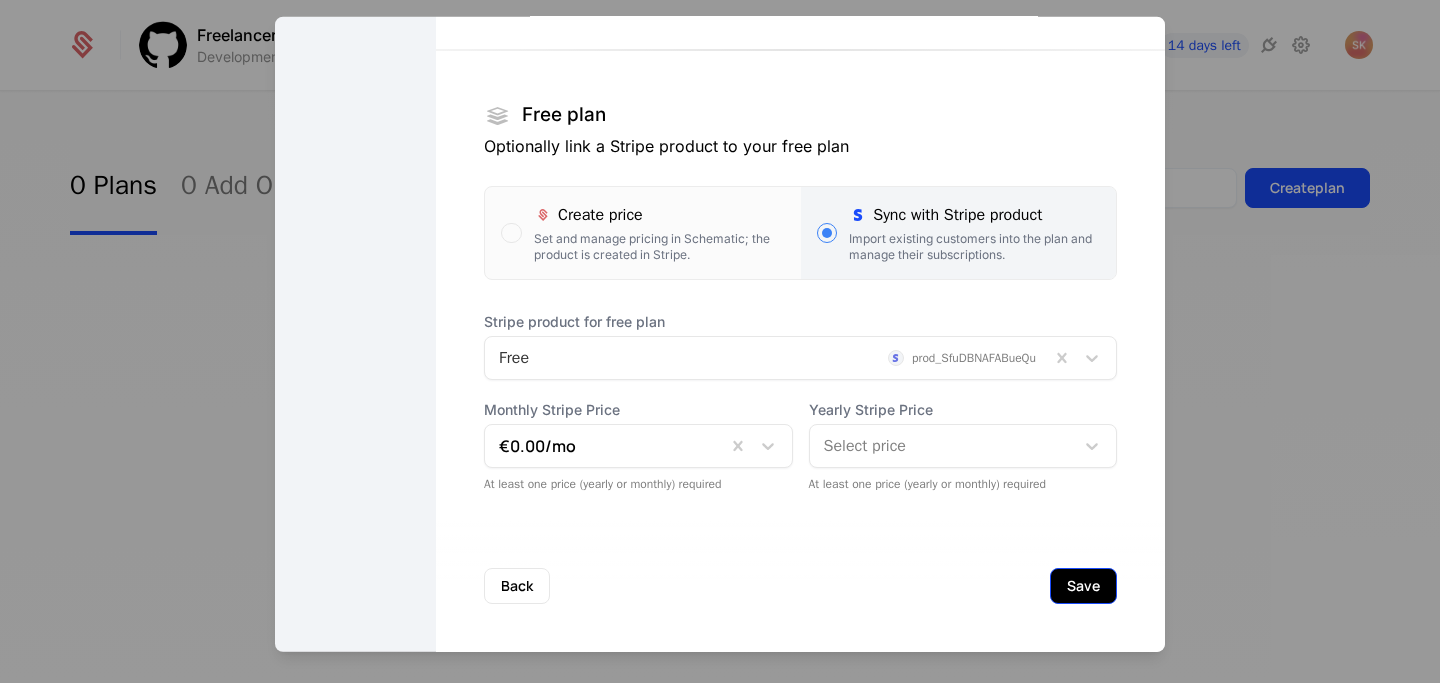 click on "Save" at bounding box center [1083, 585] 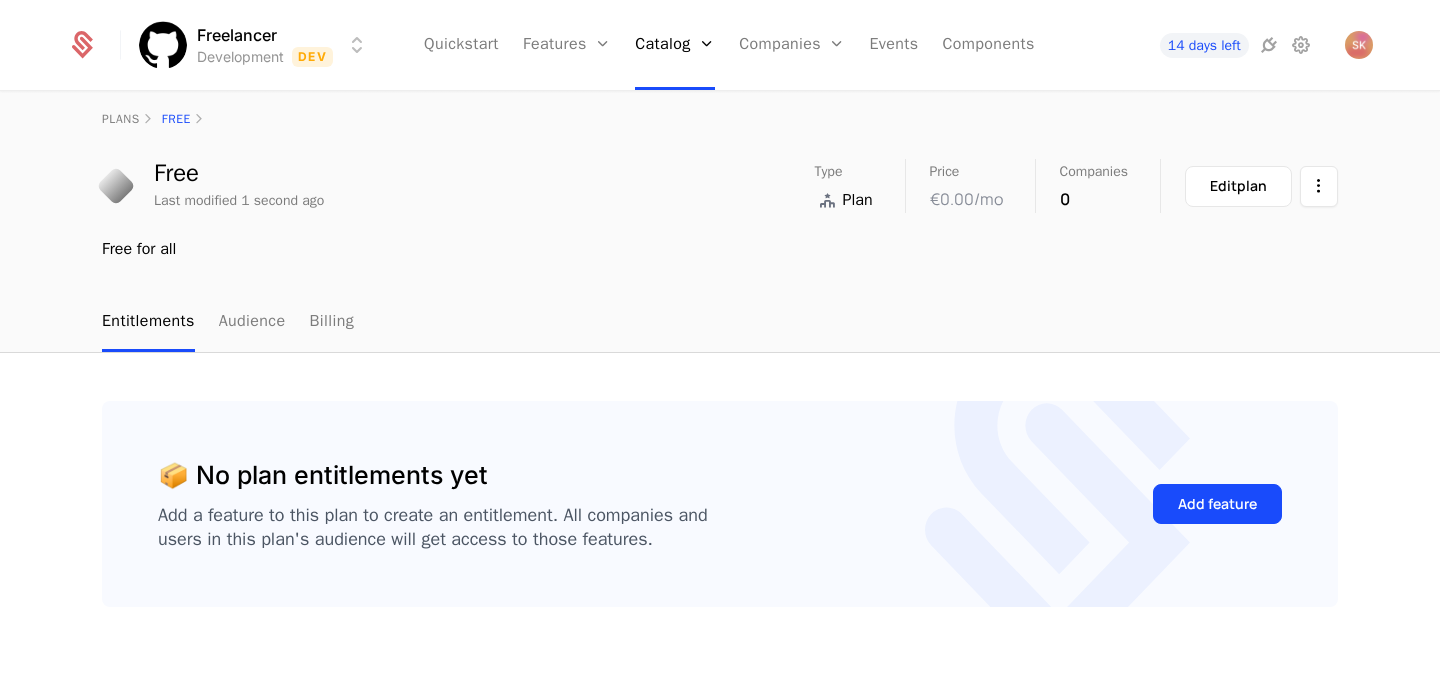 scroll, scrollTop: 0, scrollLeft: 0, axis: both 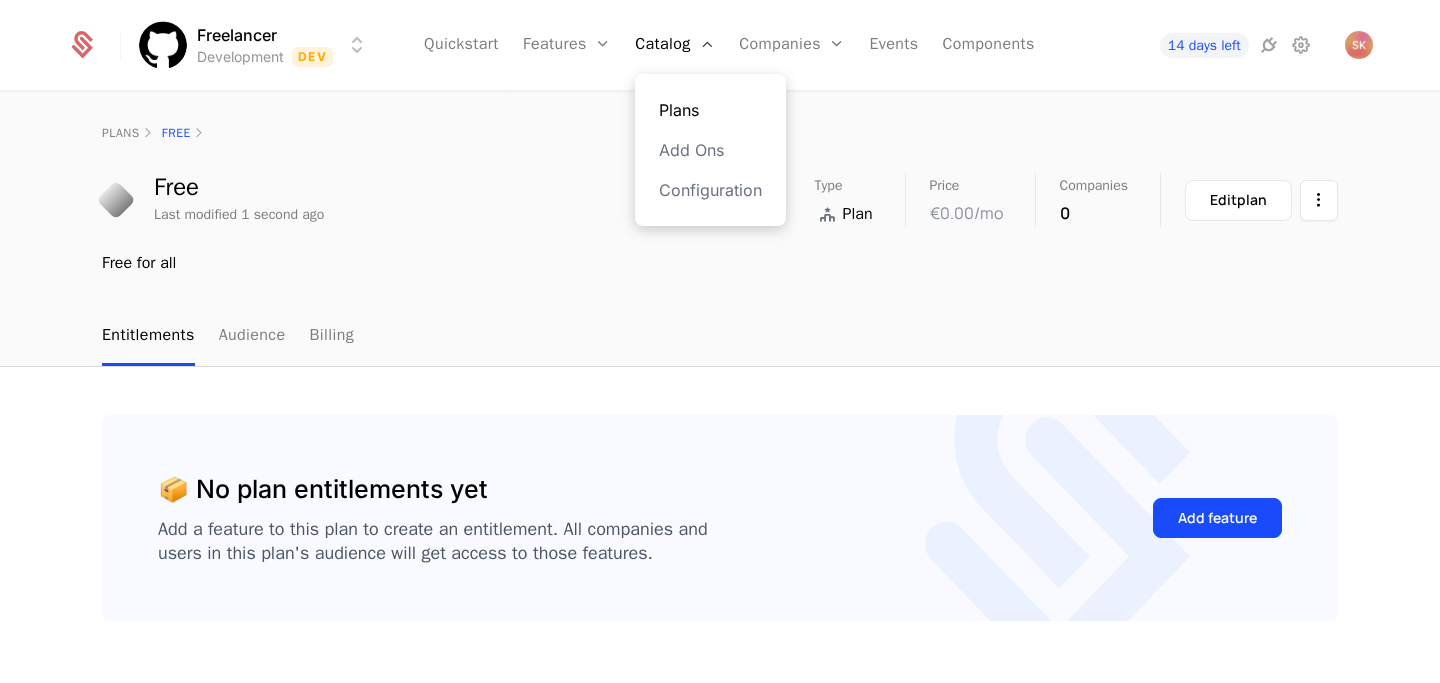 click on "Plans" at bounding box center [710, 110] 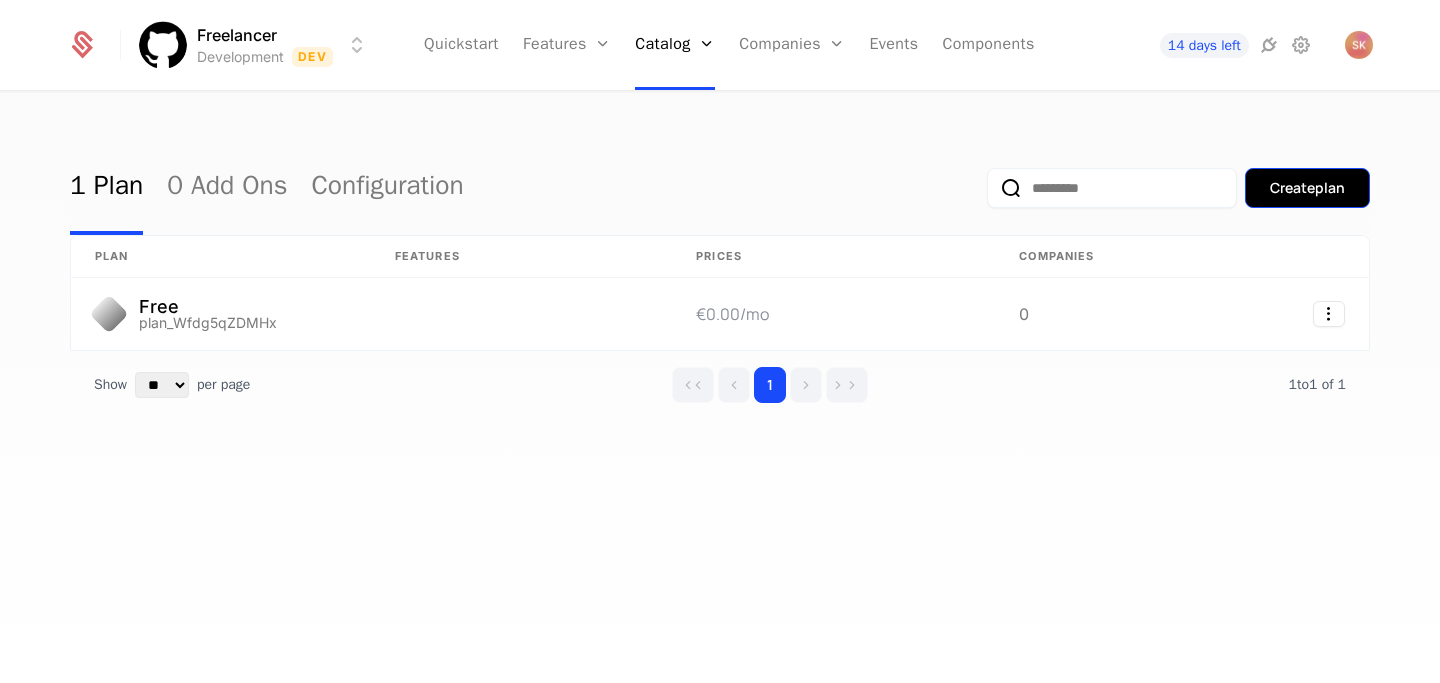 click on "Create  plan" at bounding box center (1307, 188) 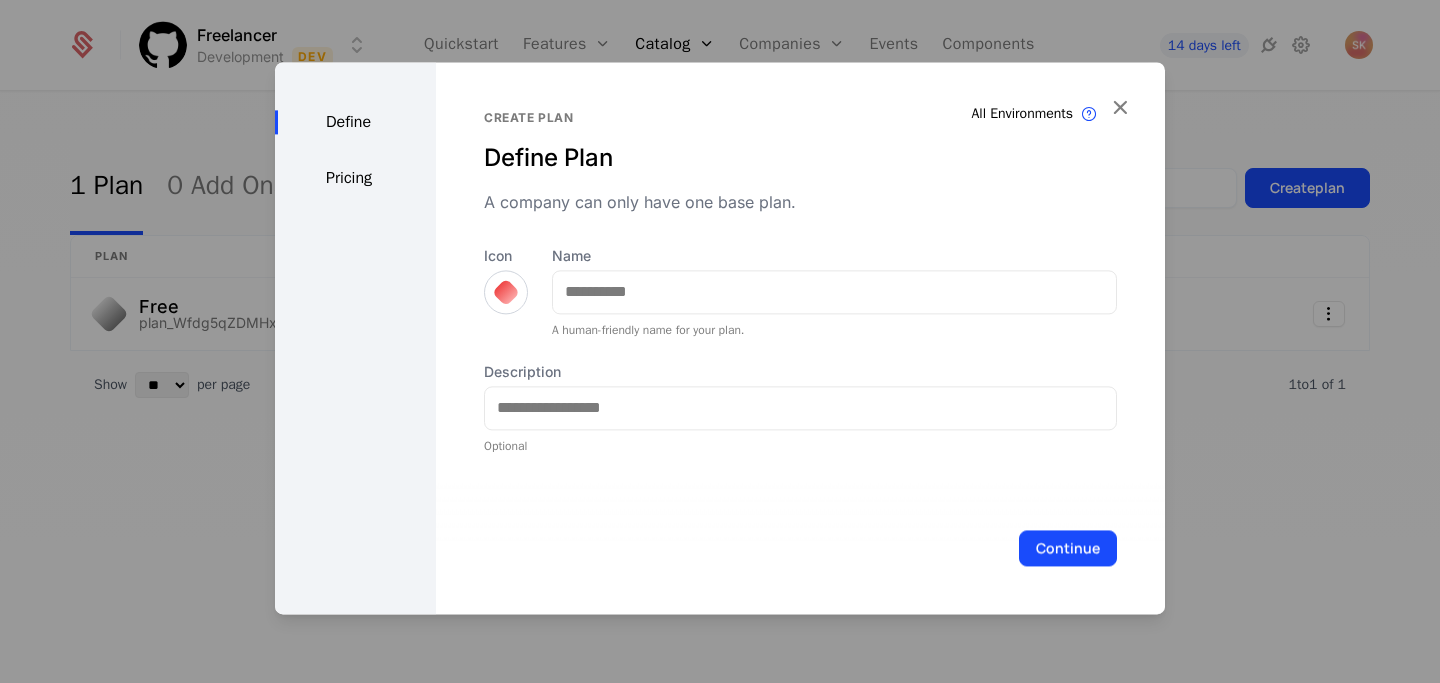click at bounding box center [506, 292] 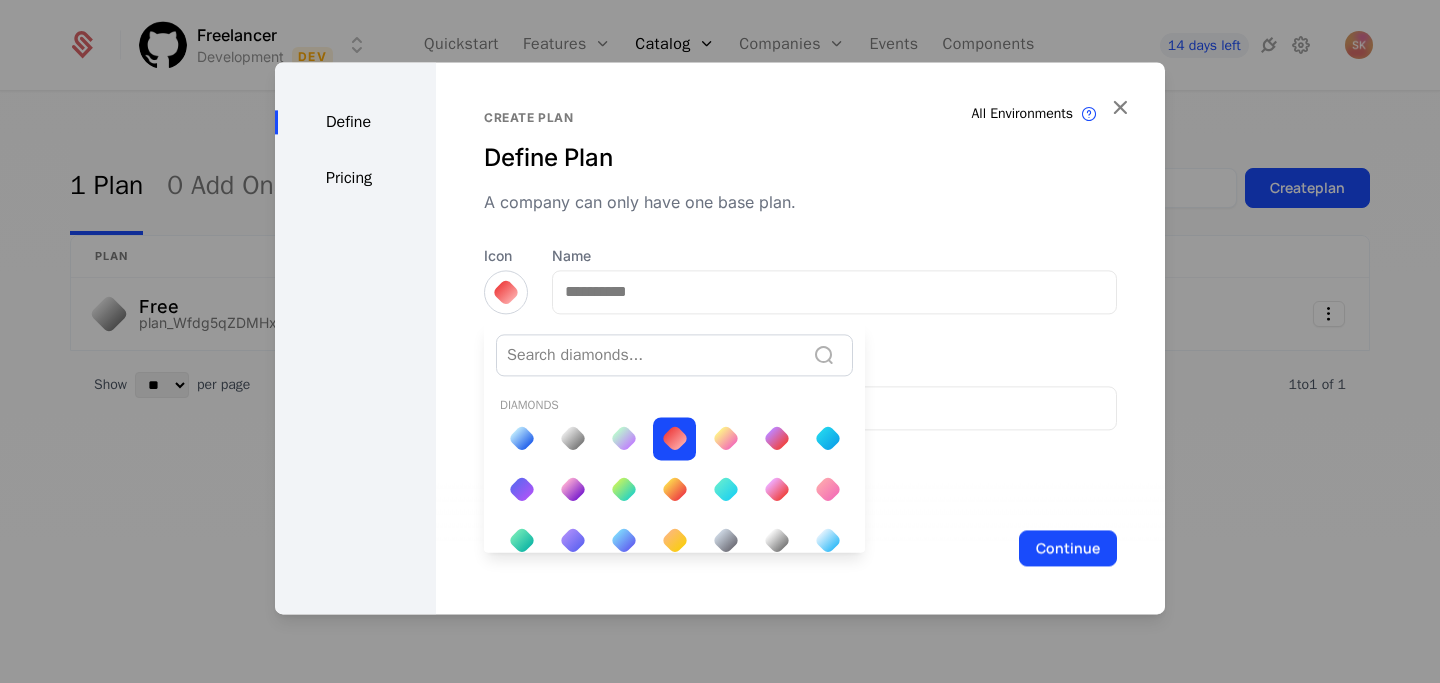 scroll, scrollTop: 0, scrollLeft: 0, axis: both 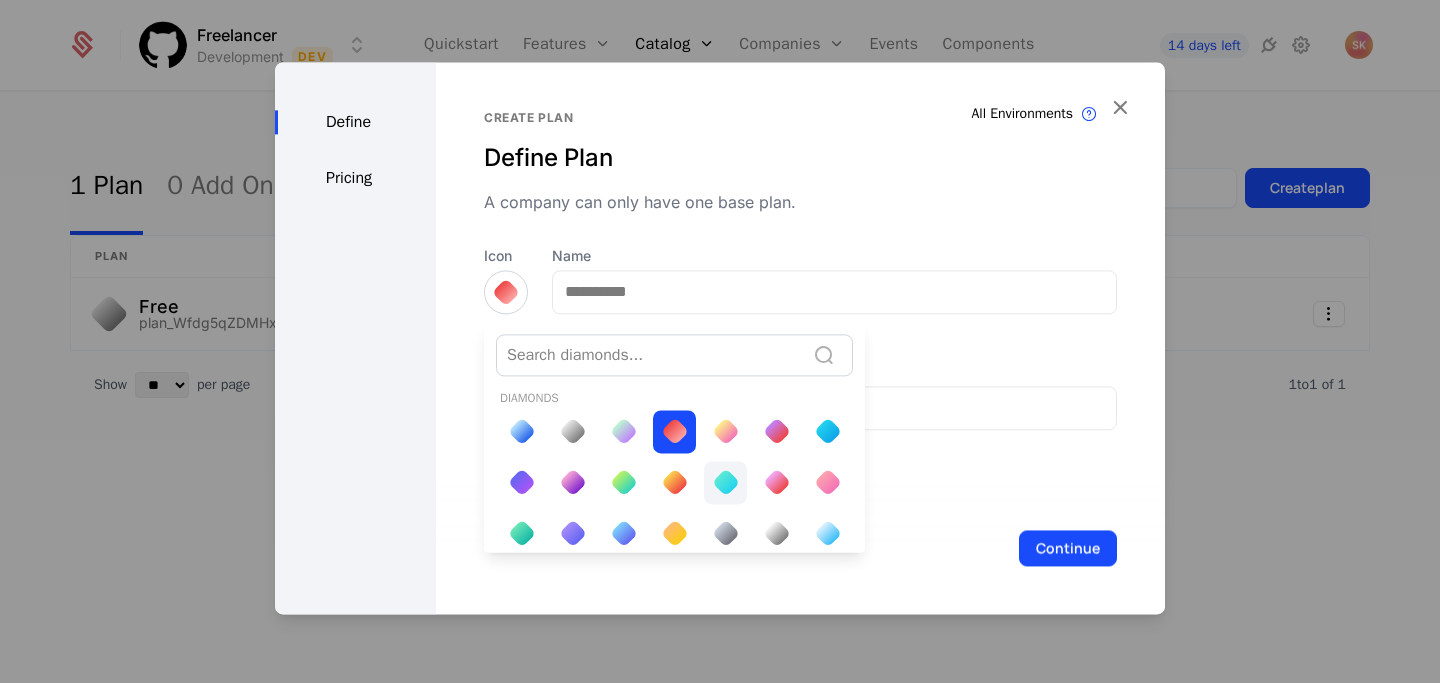 click at bounding box center (725, 482) 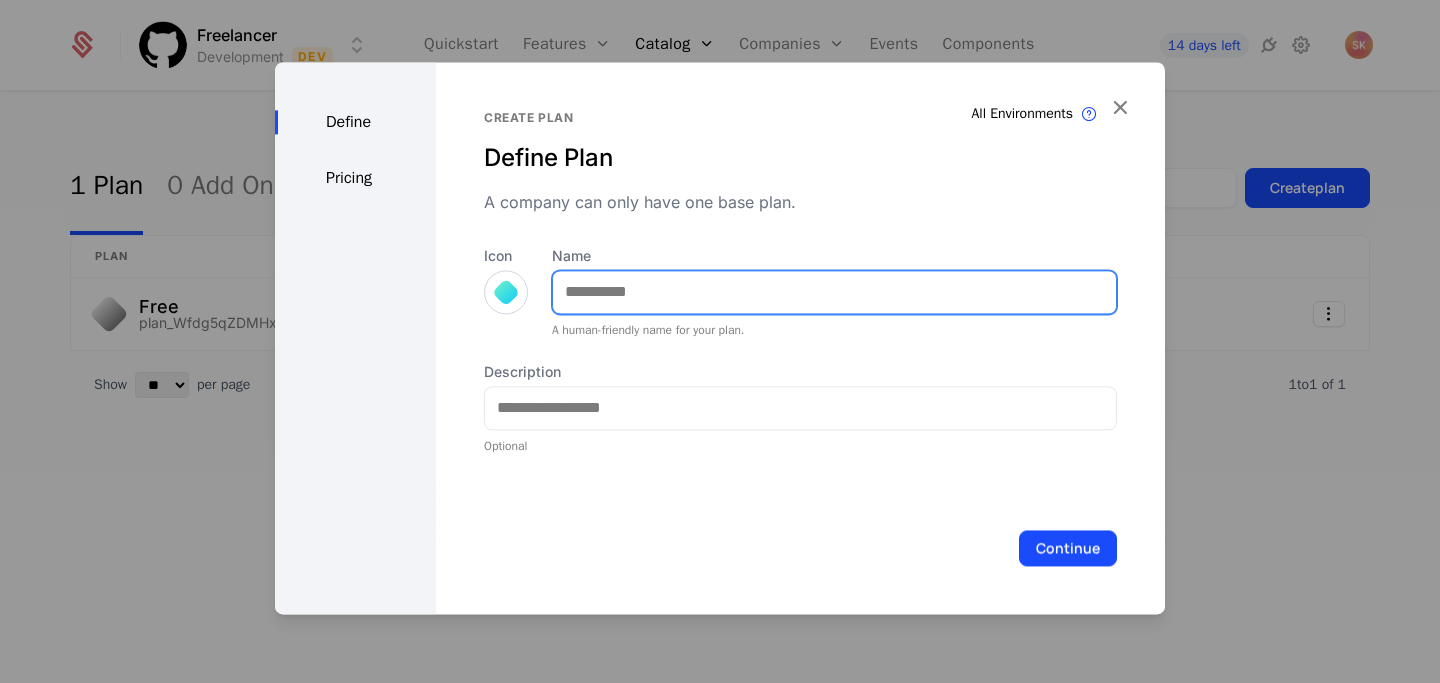 click on "Name" at bounding box center [834, 292] 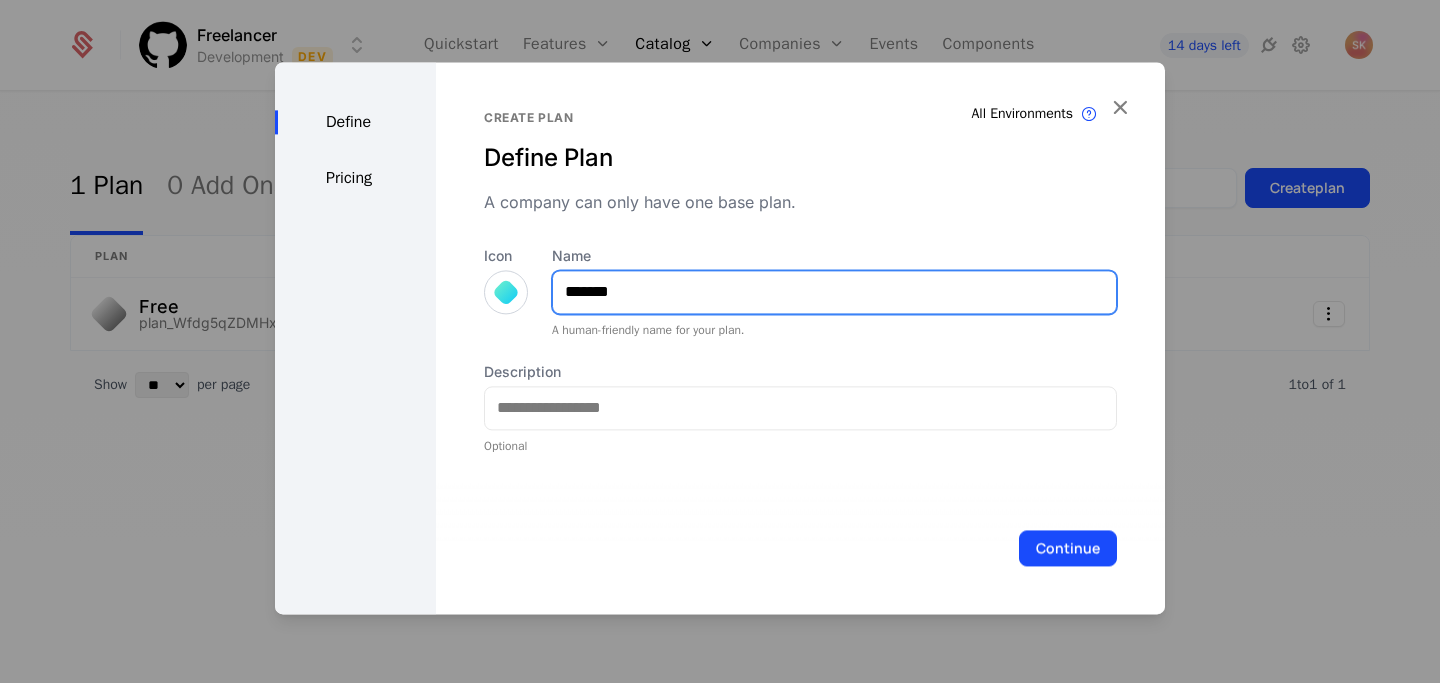type on "*******" 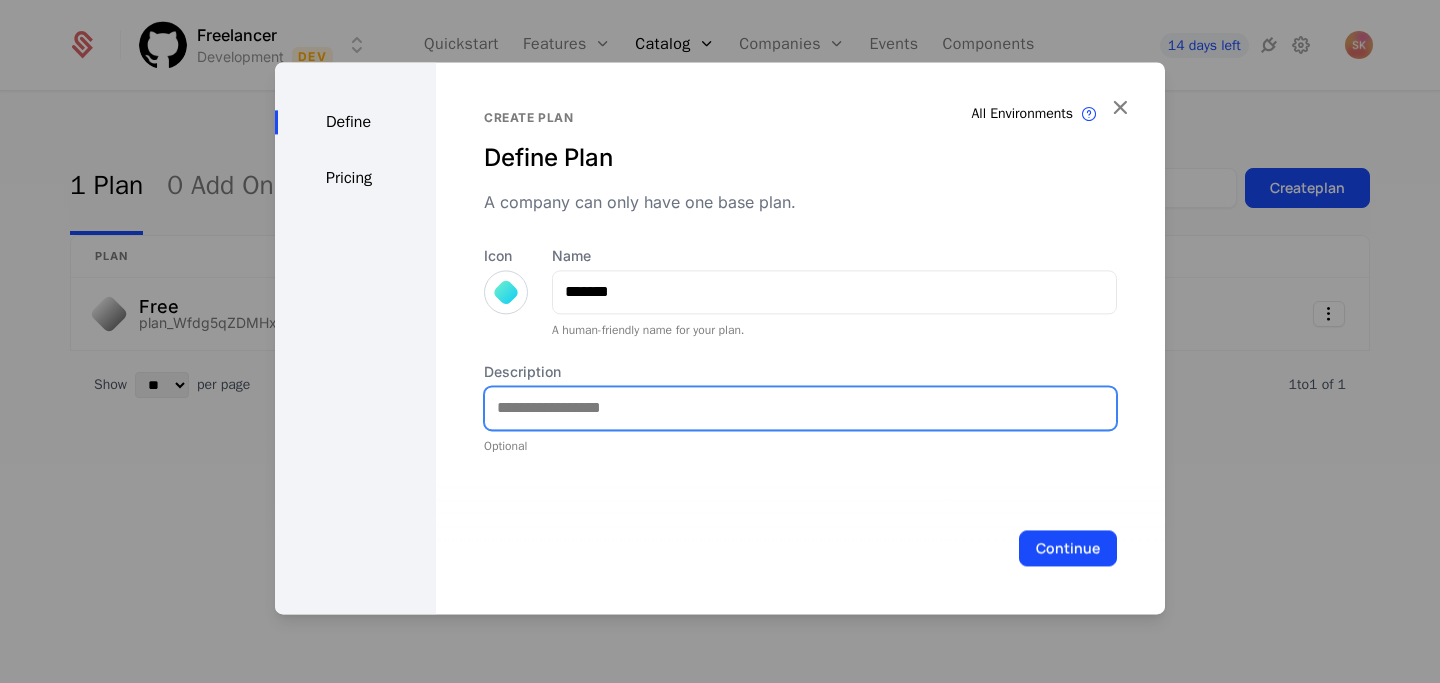 click on "Description" at bounding box center [800, 408] 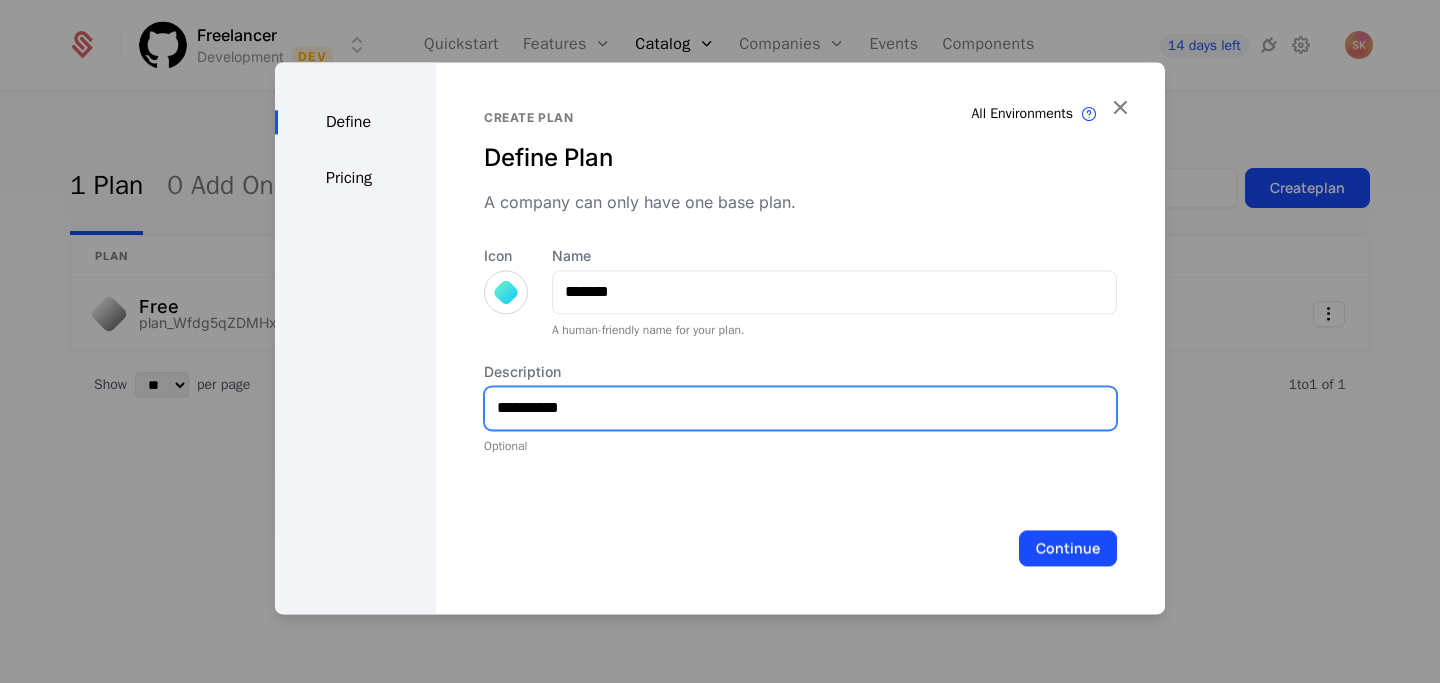 click on "**********" at bounding box center [800, 408] 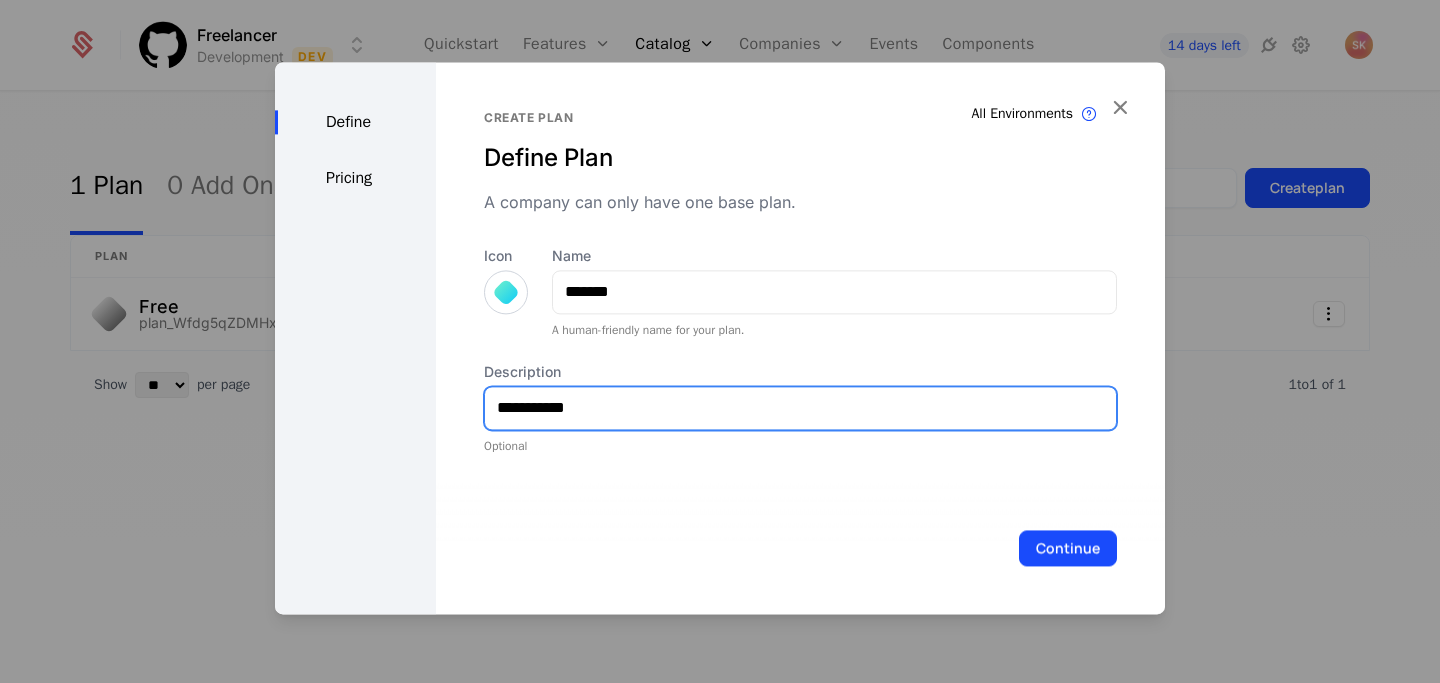 click on "**********" at bounding box center [800, 408] 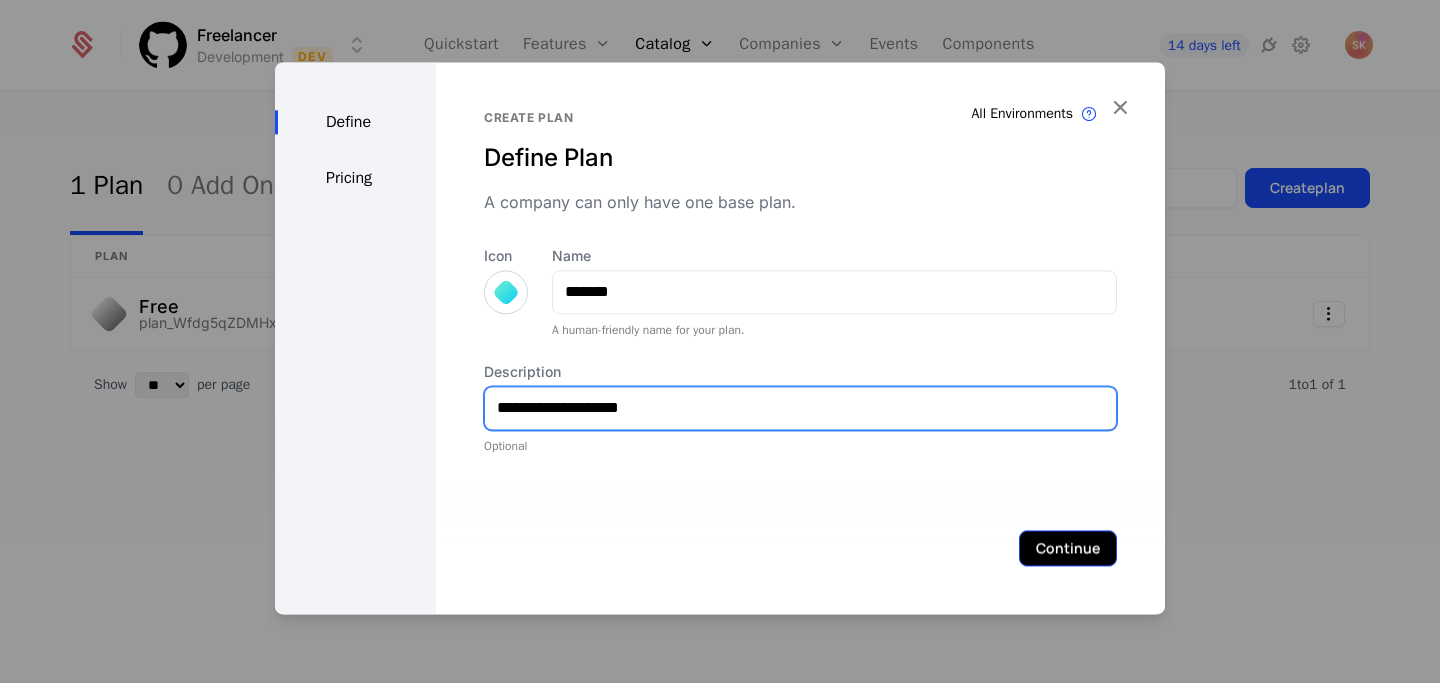 type on "**********" 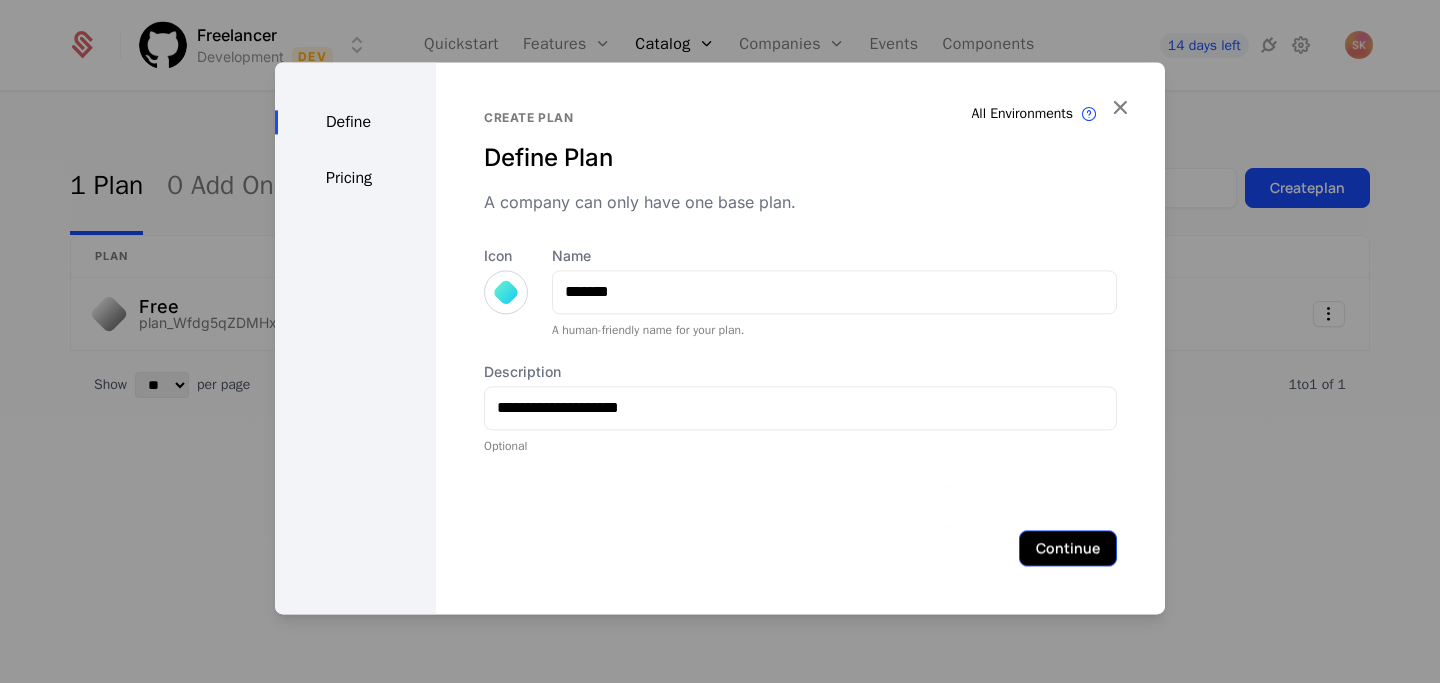 click on "Continue" at bounding box center [1068, 548] 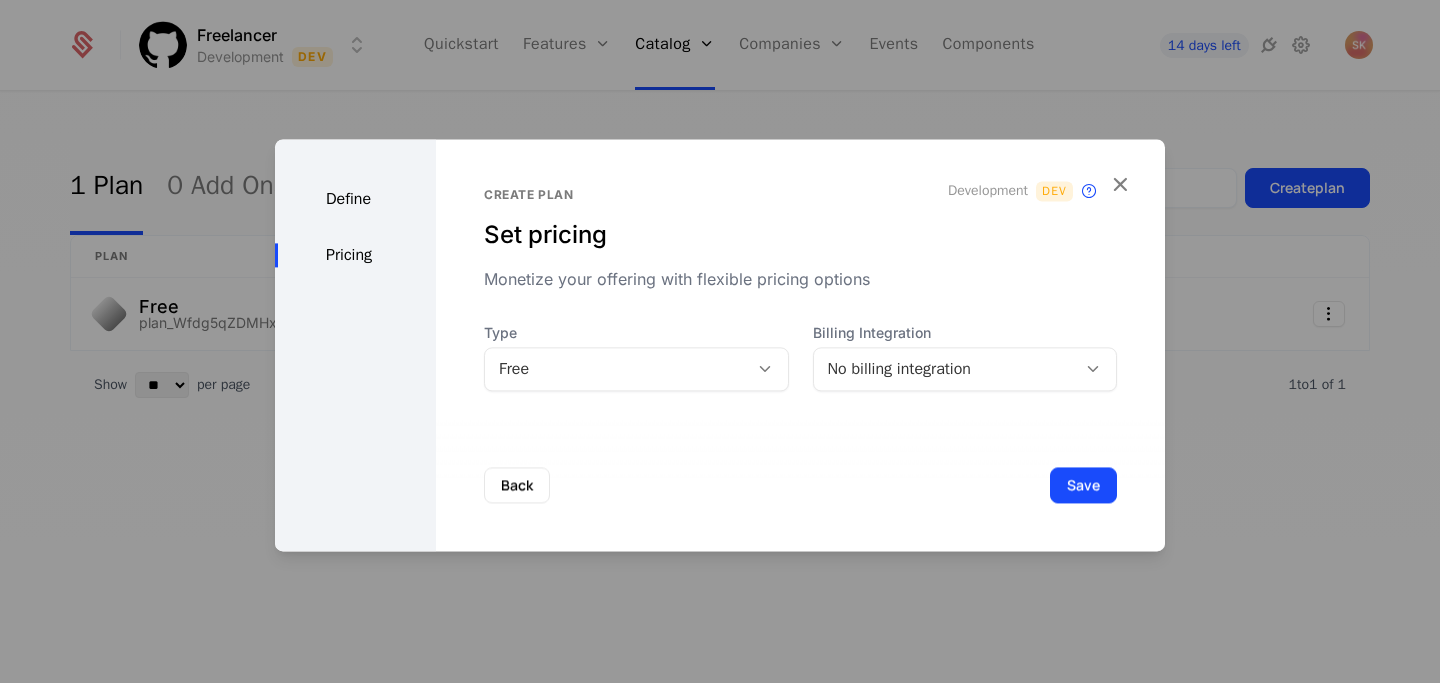 click on "Free" at bounding box center (616, 369) 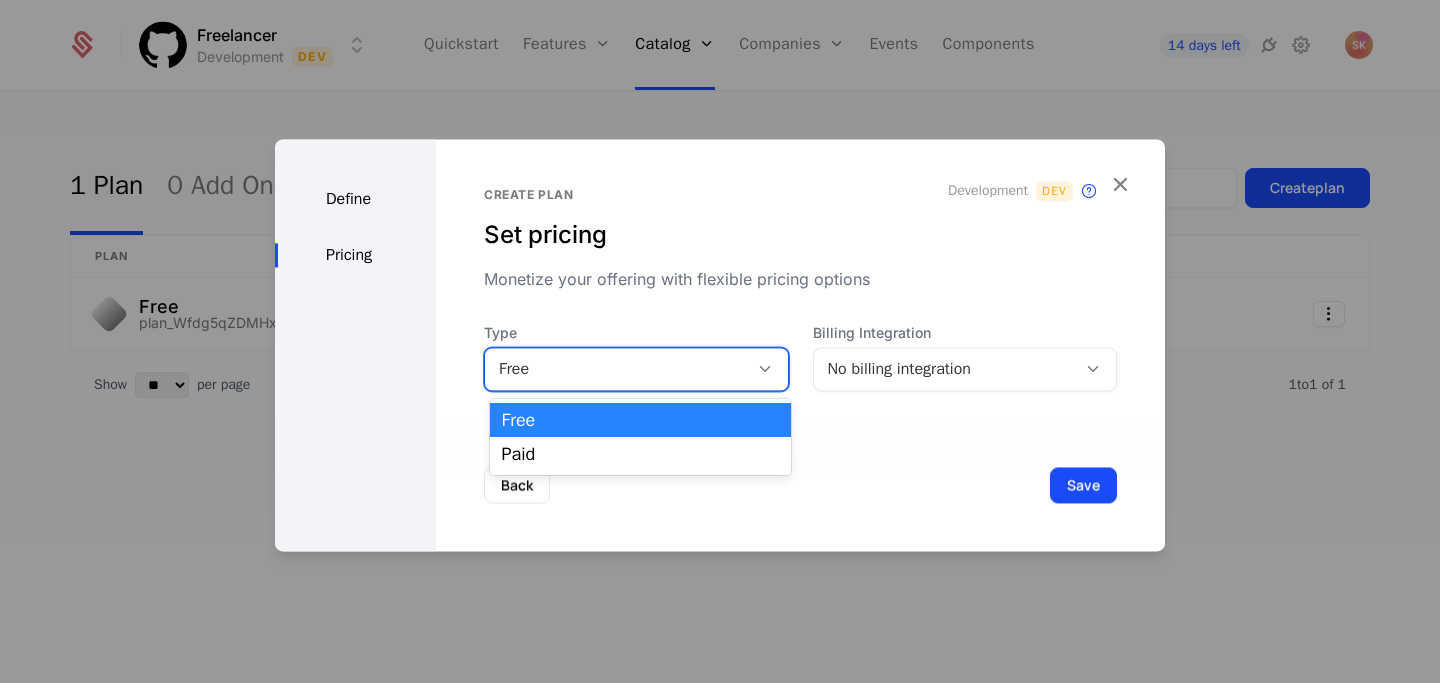 click on "Free" at bounding box center (641, 420) 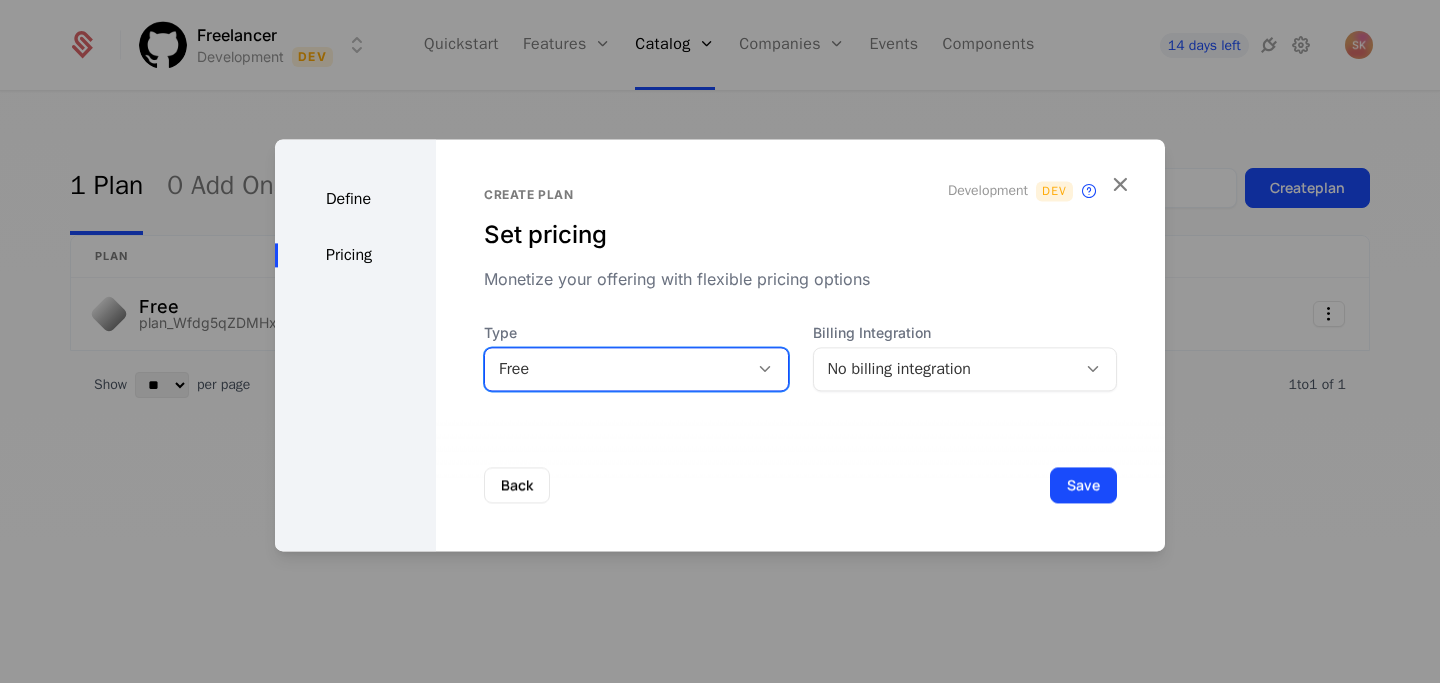 click on "Free" at bounding box center [616, 369] 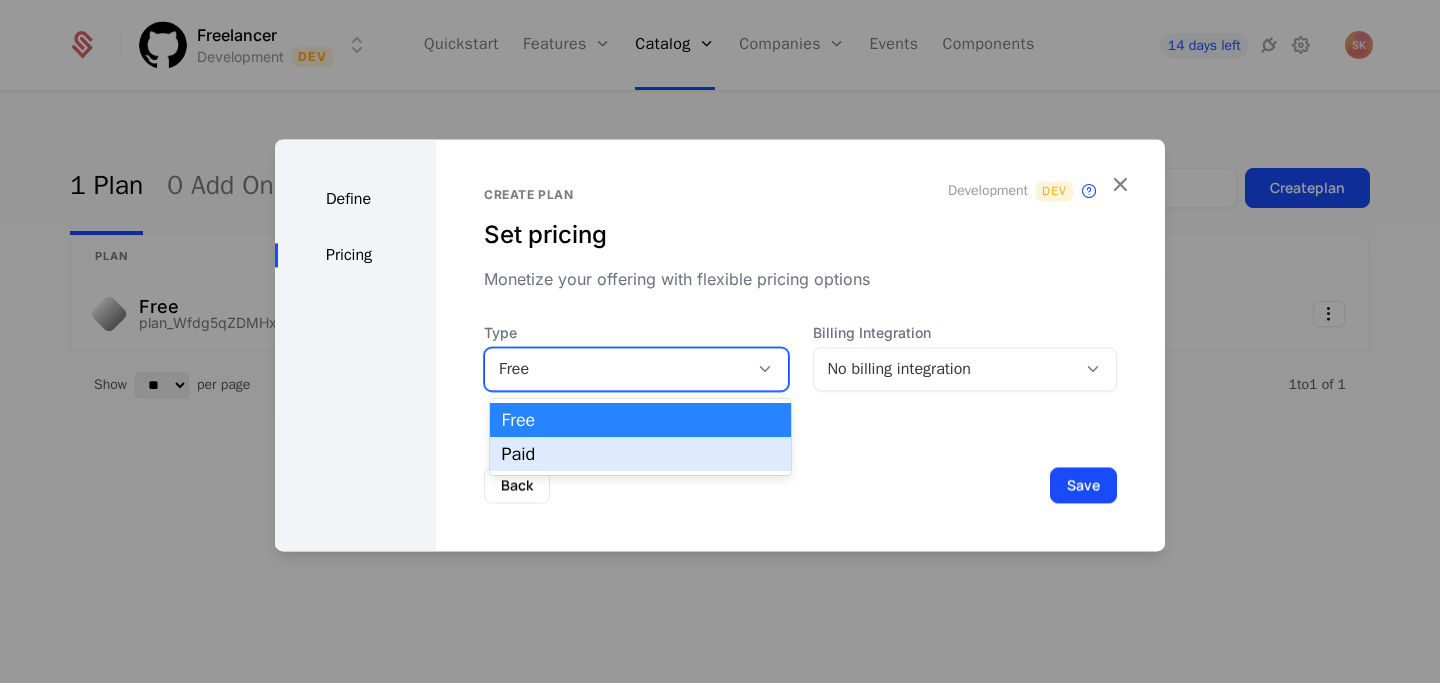 click on "Paid" at bounding box center (641, 454) 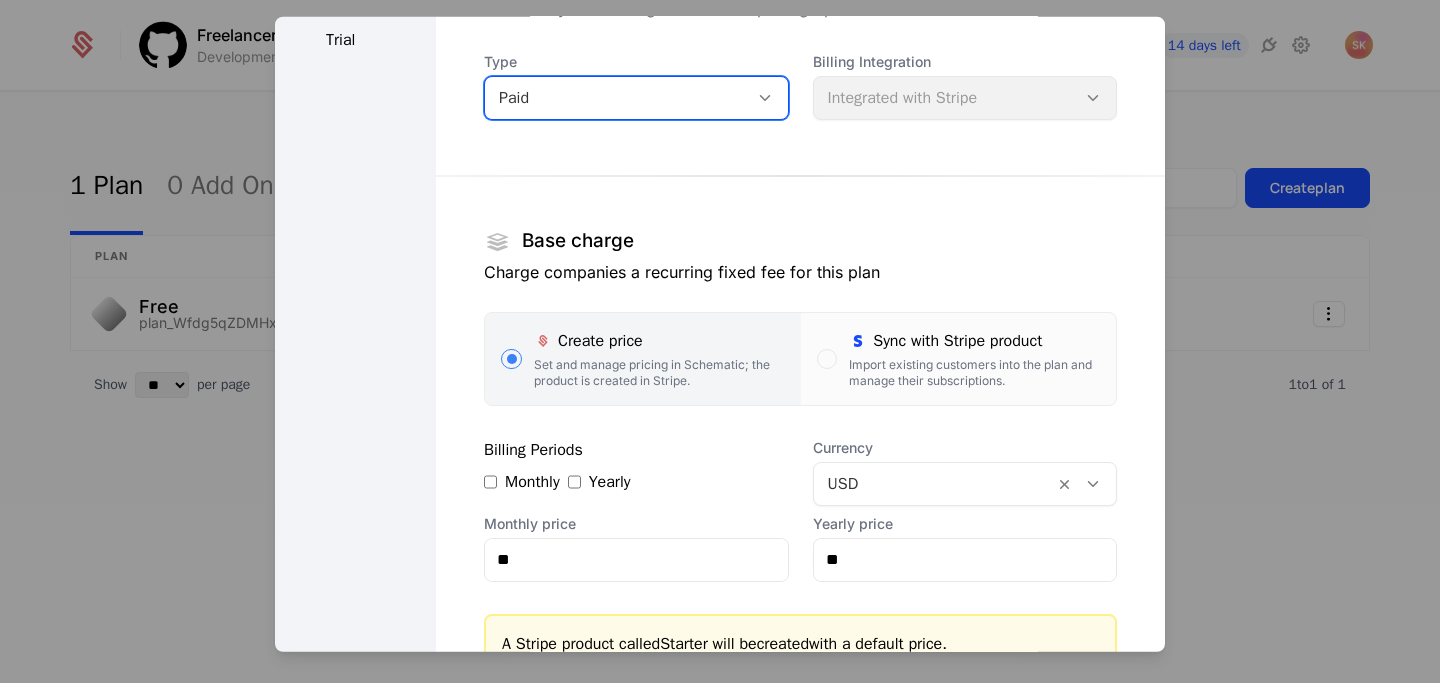 scroll, scrollTop: 156, scrollLeft: 0, axis: vertical 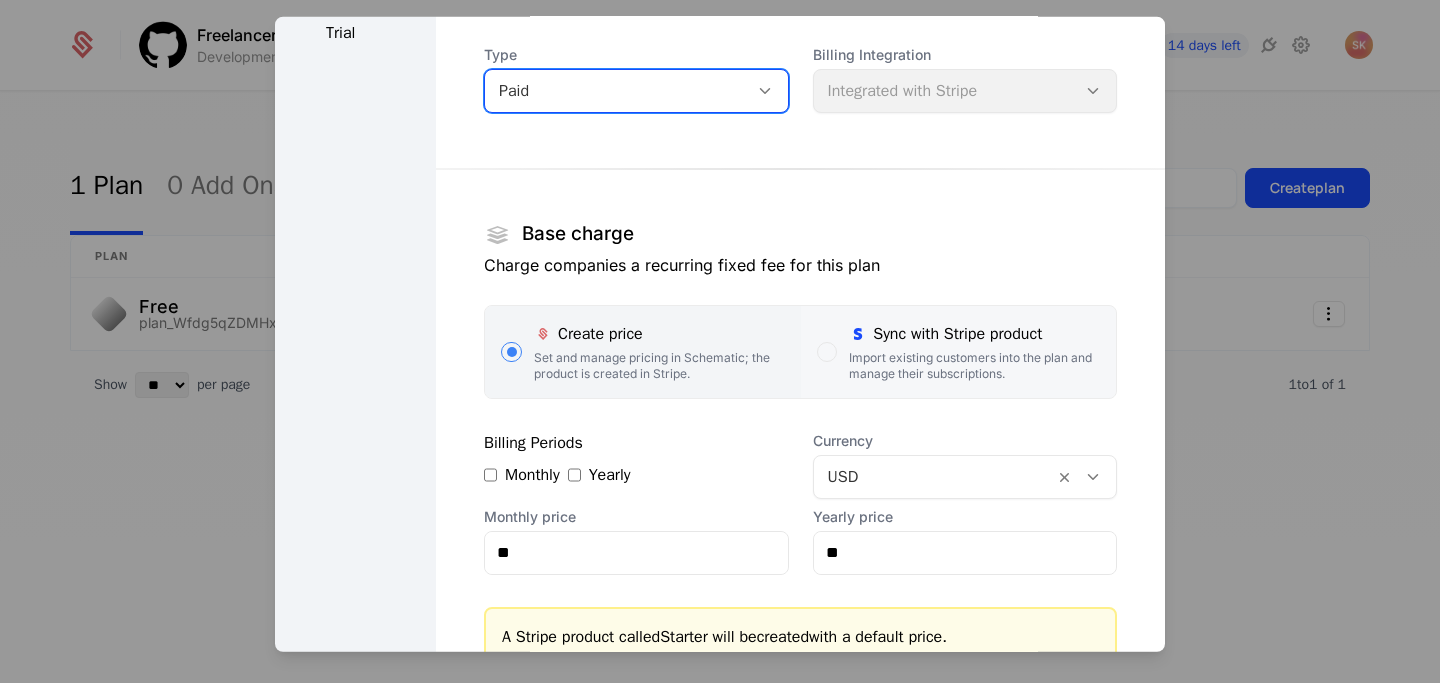 click on "Import existing customers into the plan and manage their subscriptions." at bounding box center (974, 365) 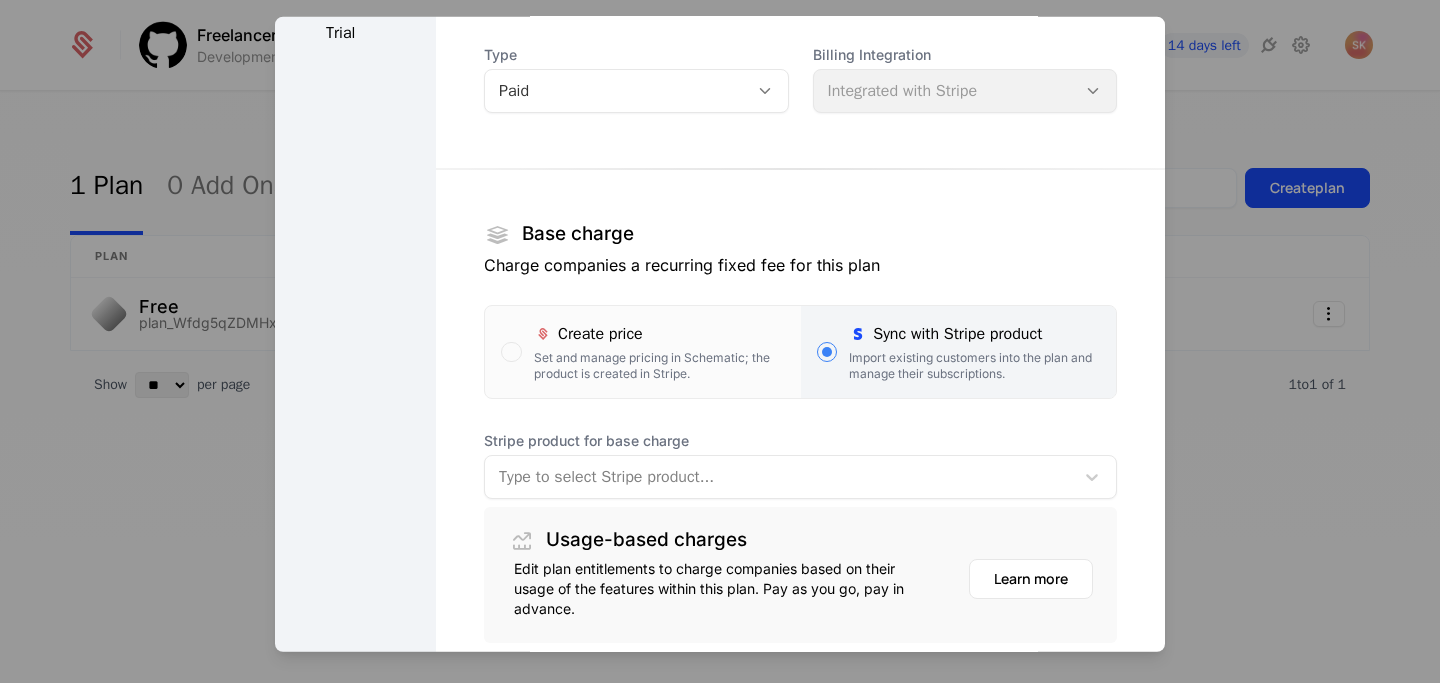 click at bounding box center [779, 476] 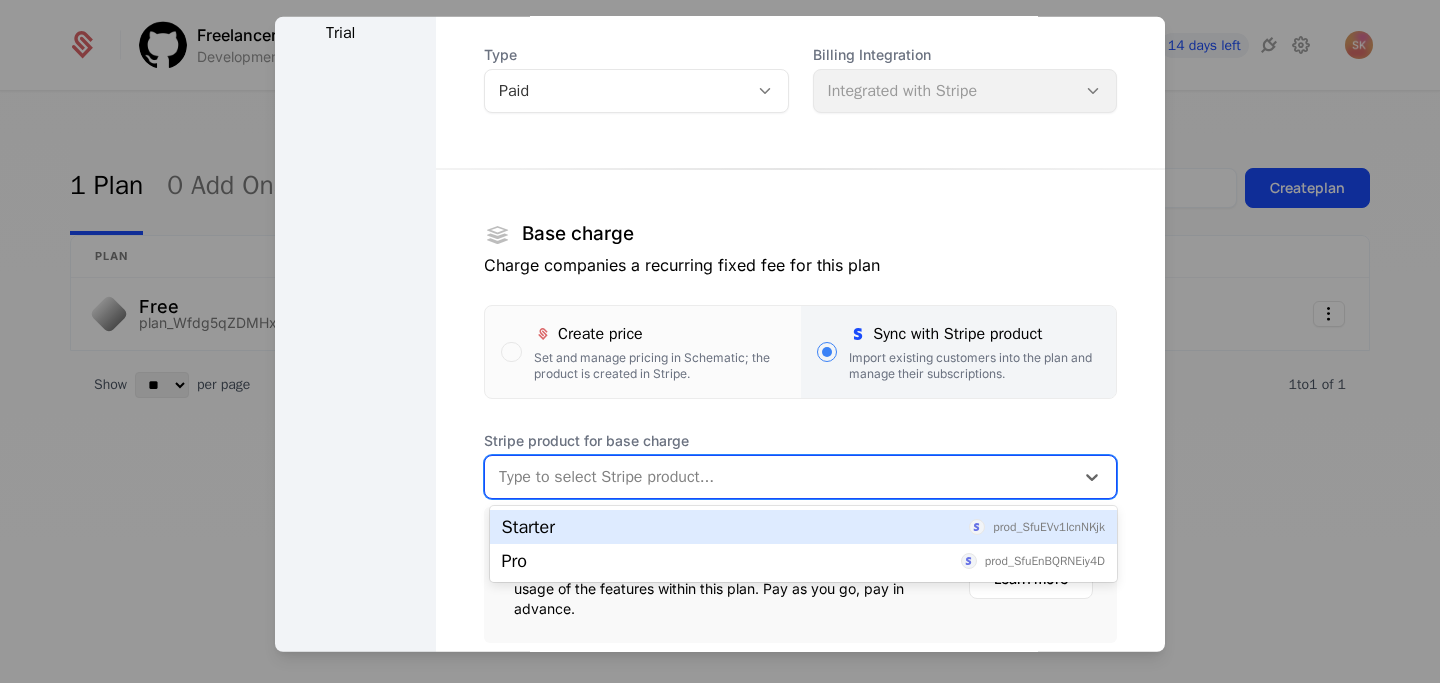 click on "Starter prod_SfuEVv1lcnNKjk" at bounding box center [803, 527] 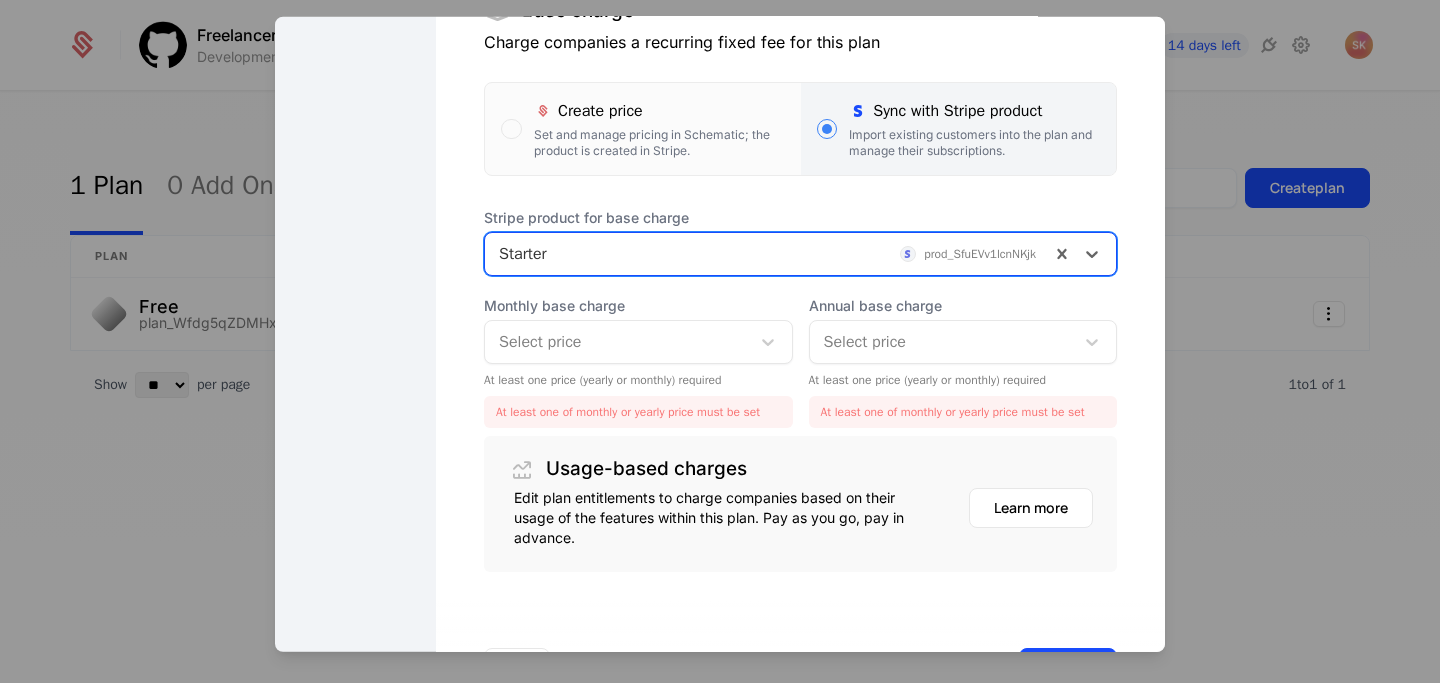scroll, scrollTop: 412, scrollLeft: 0, axis: vertical 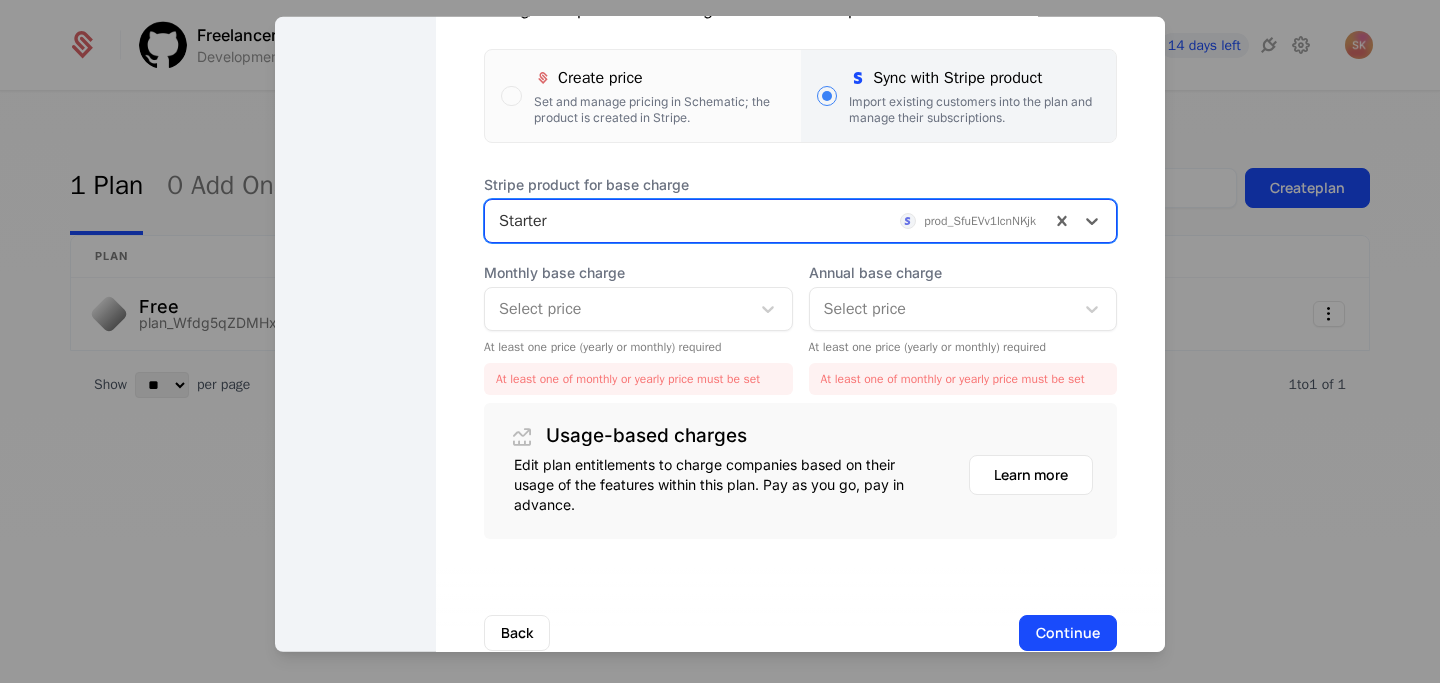 click at bounding box center [617, 308] 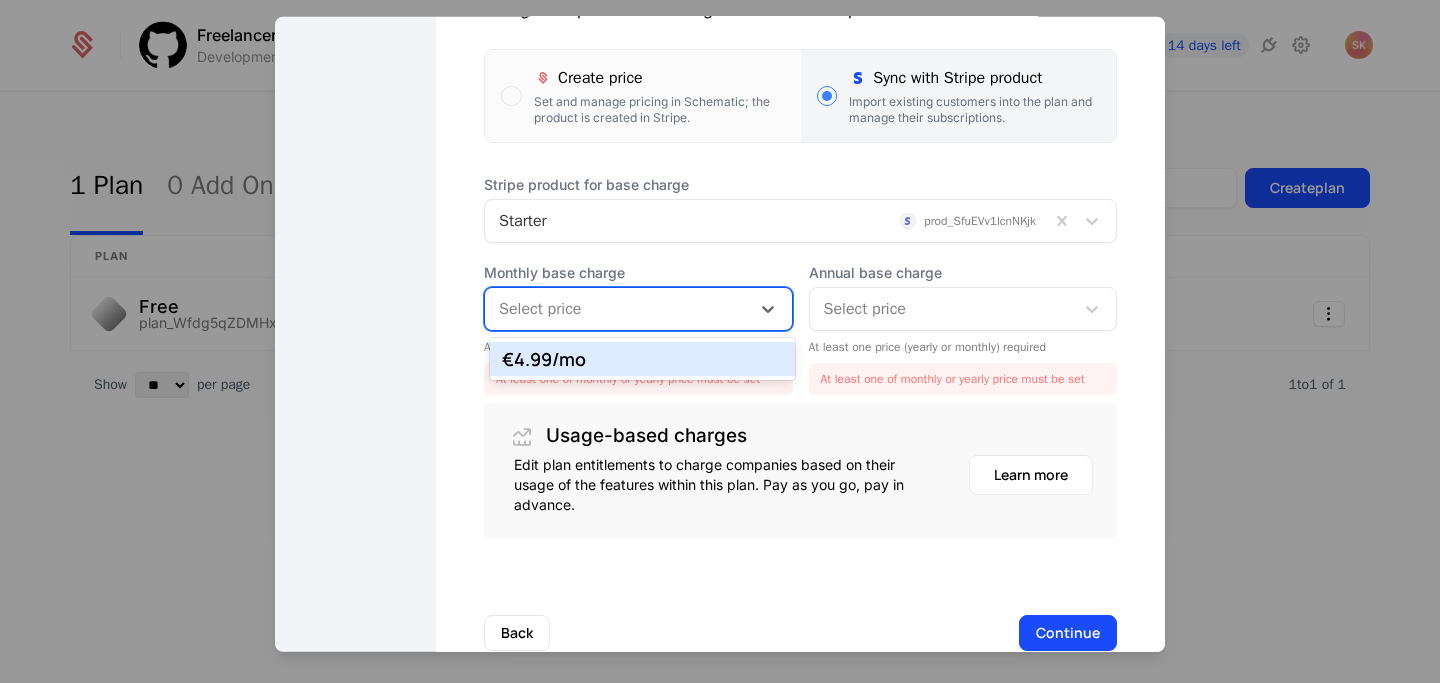 click on "€4.99 /mo" at bounding box center (643, 359) 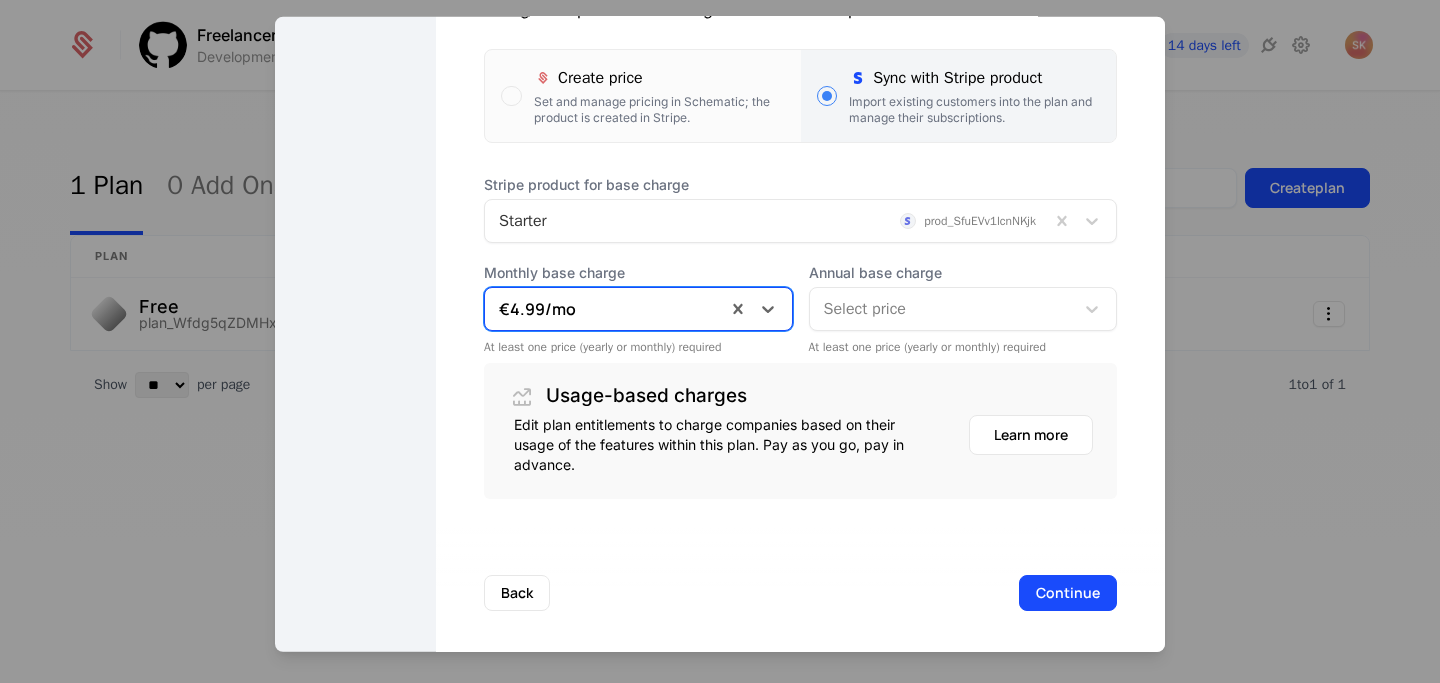 scroll, scrollTop: 419, scrollLeft: 0, axis: vertical 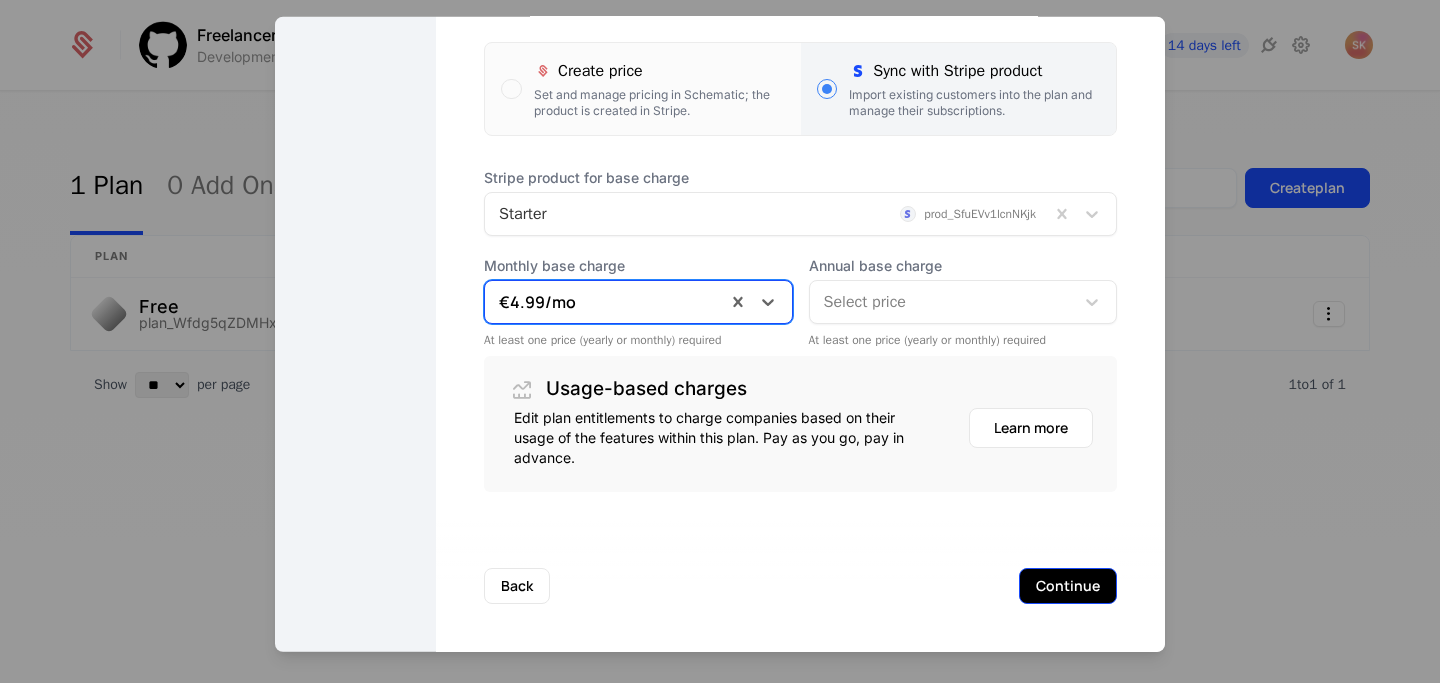 click on "Continue" at bounding box center [1068, 585] 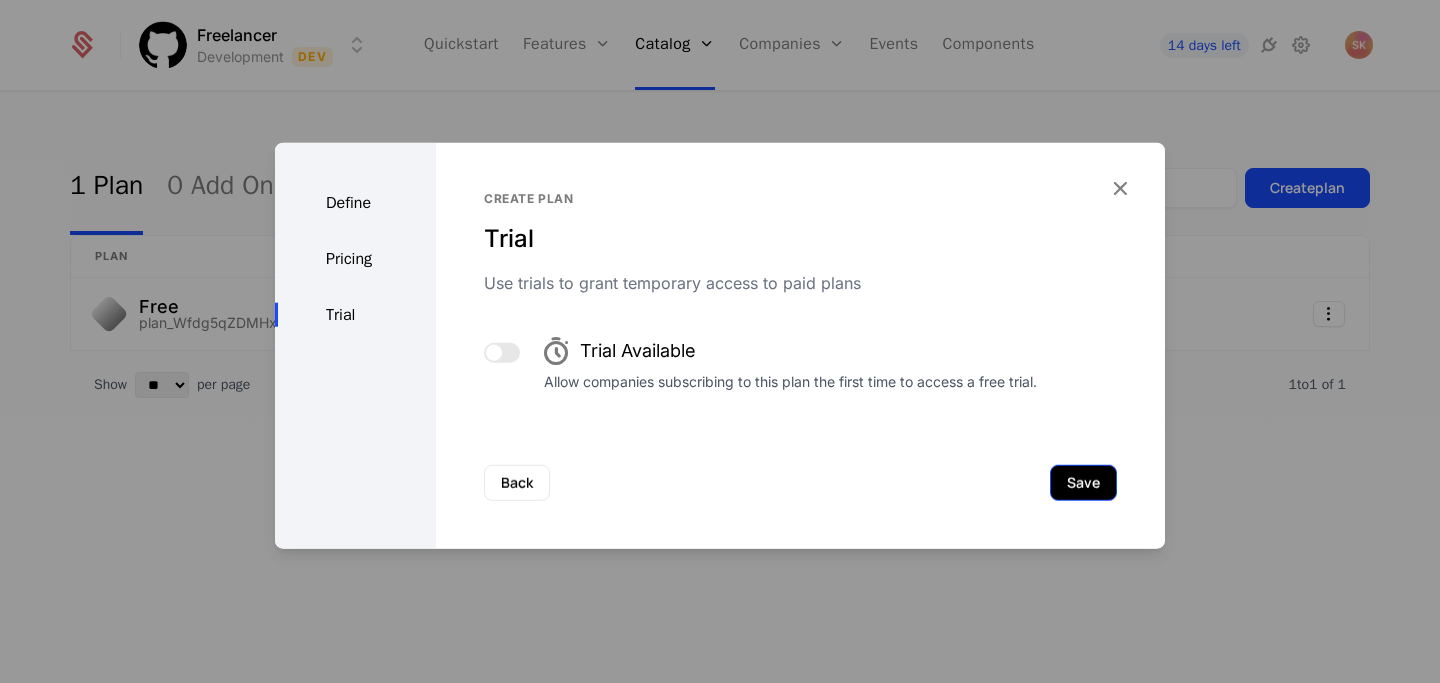 scroll, scrollTop: 0, scrollLeft: 0, axis: both 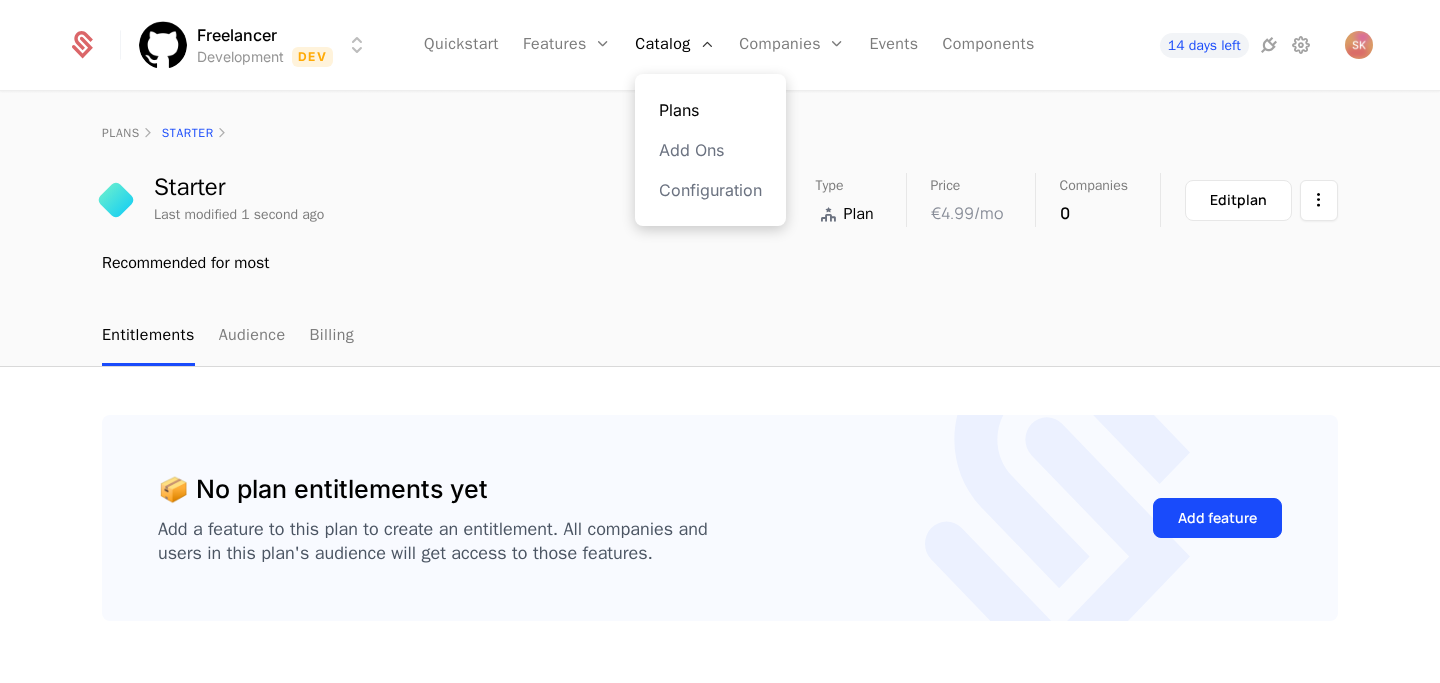 click on "Plans" at bounding box center (710, 110) 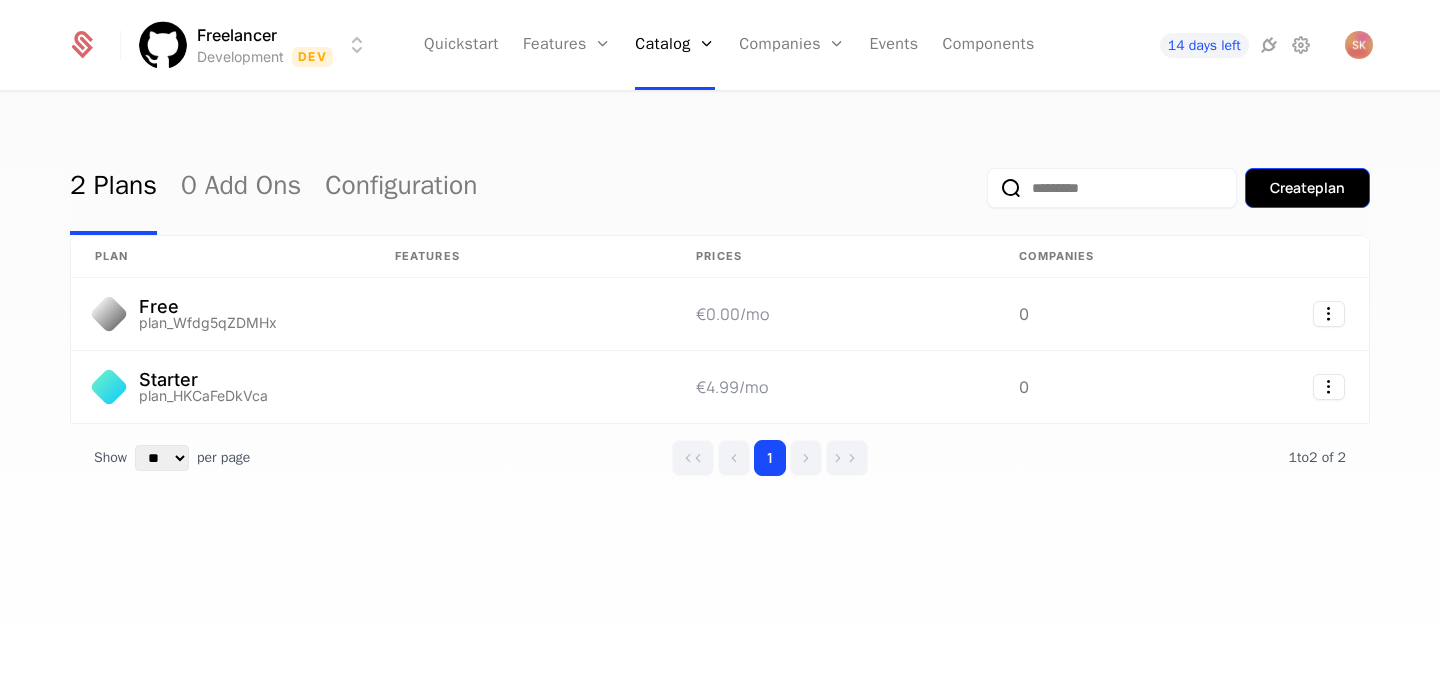 click on "Create  plan" at bounding box center (1307, 188) 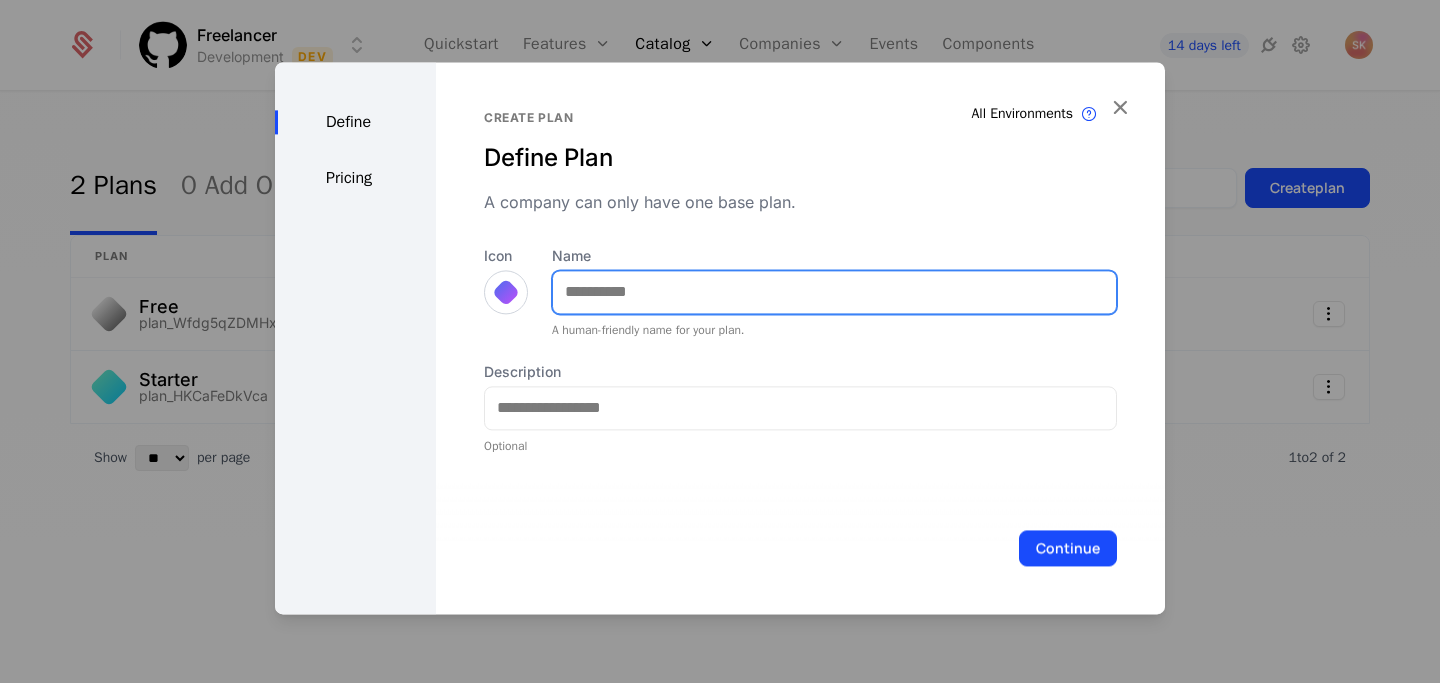 click on "Name" at bounding box center (834, 292) 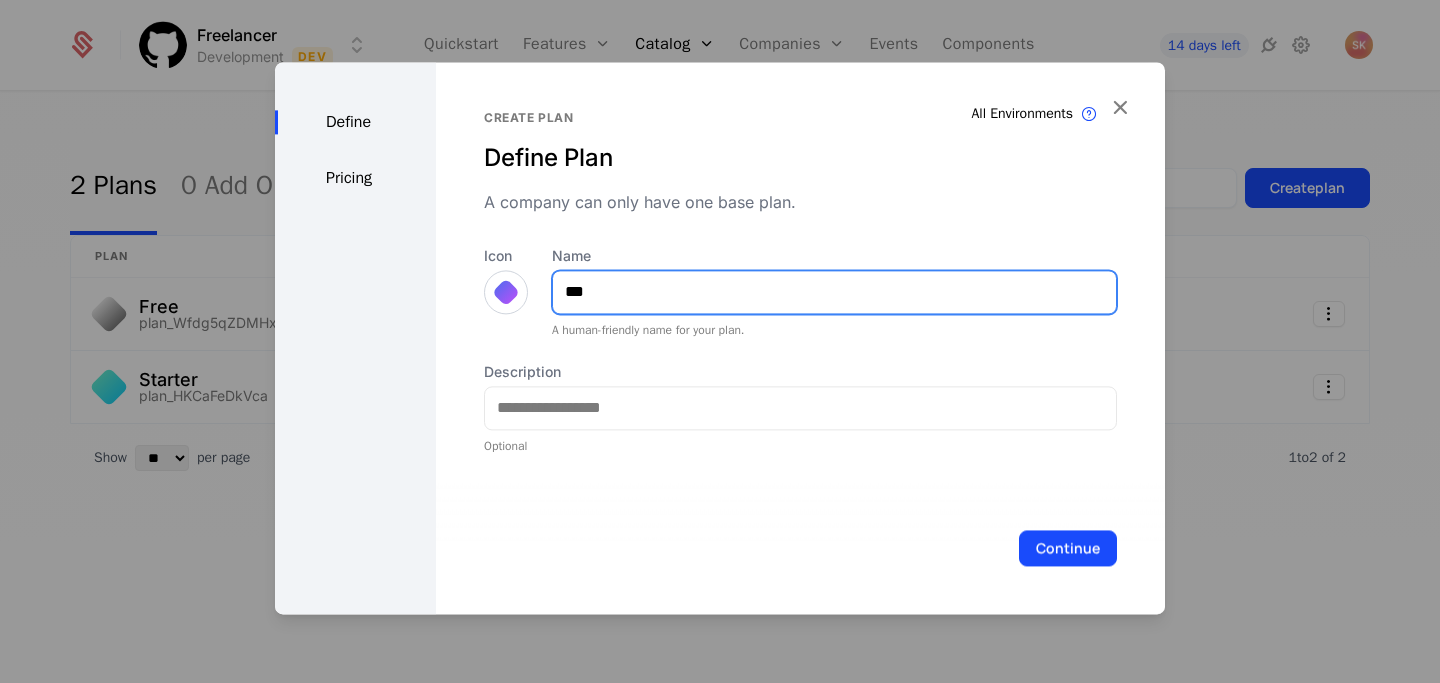 type on "***" 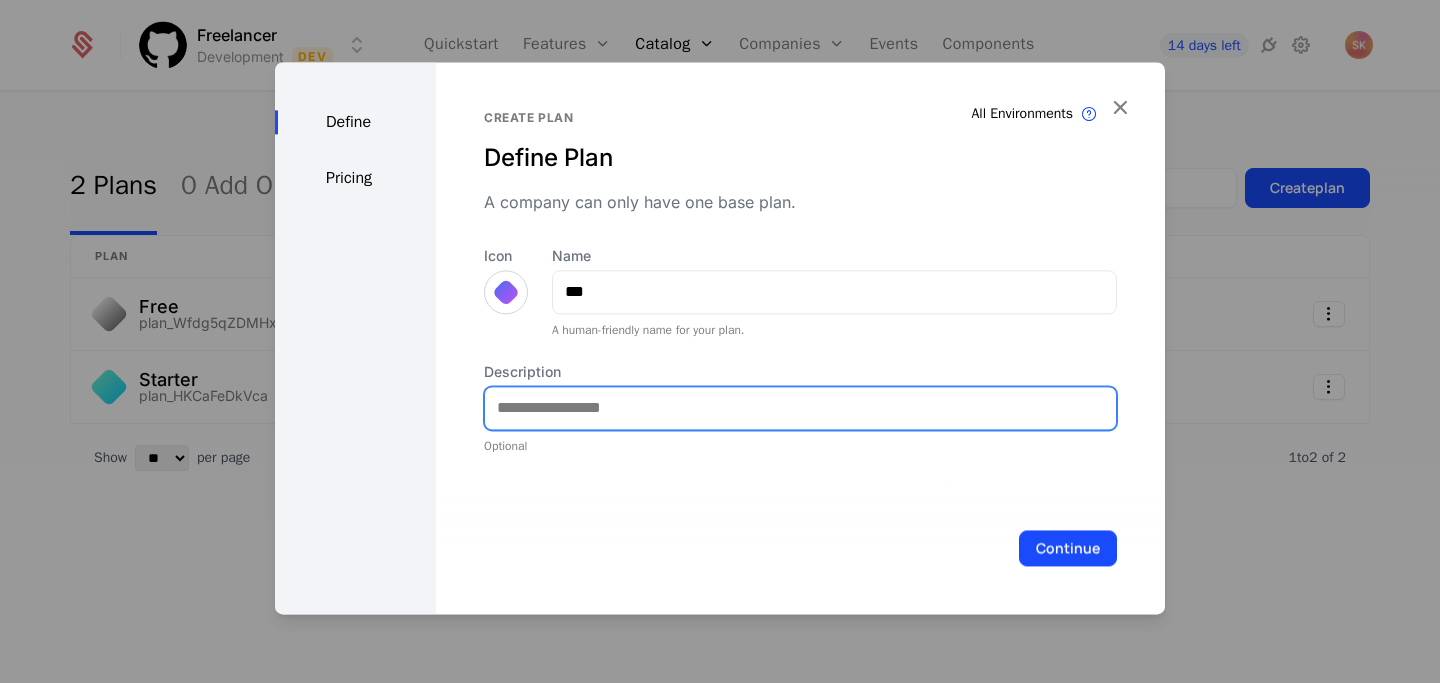 click on "Description" at bounding box center [800, 408] 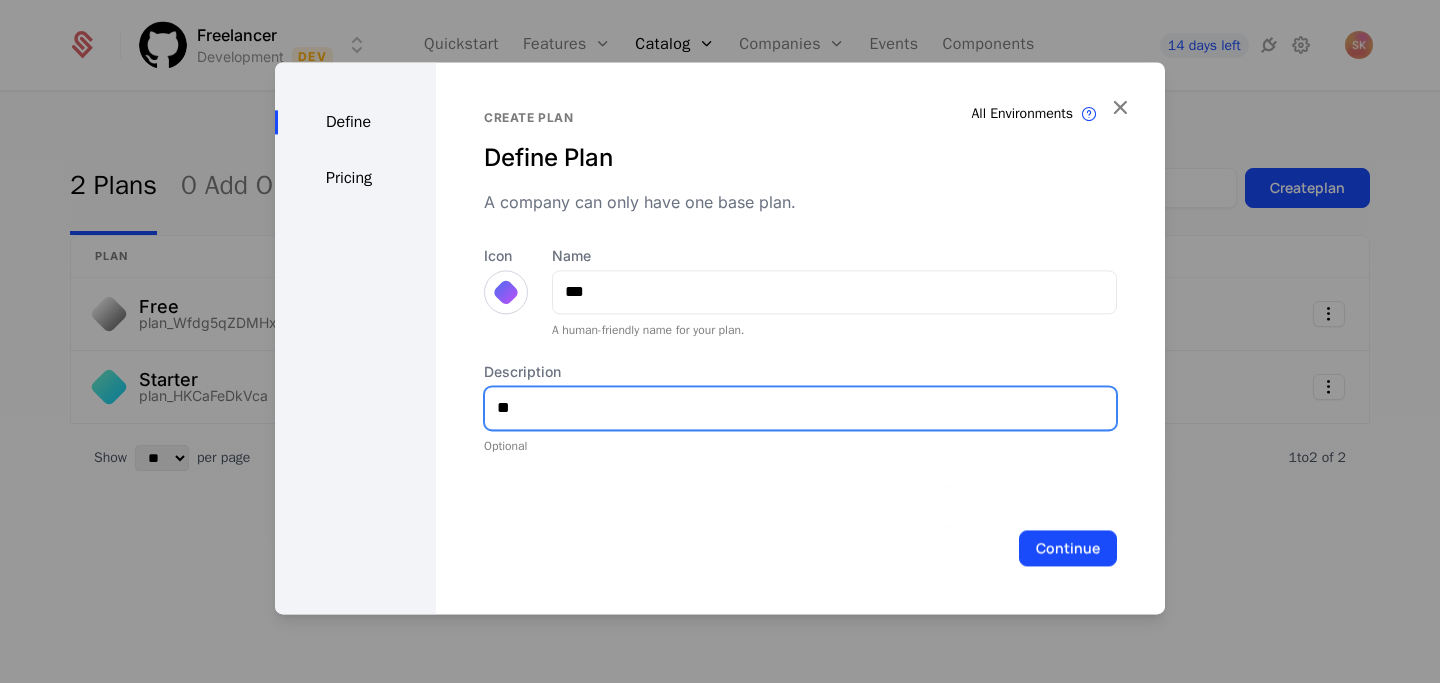 type on "*" 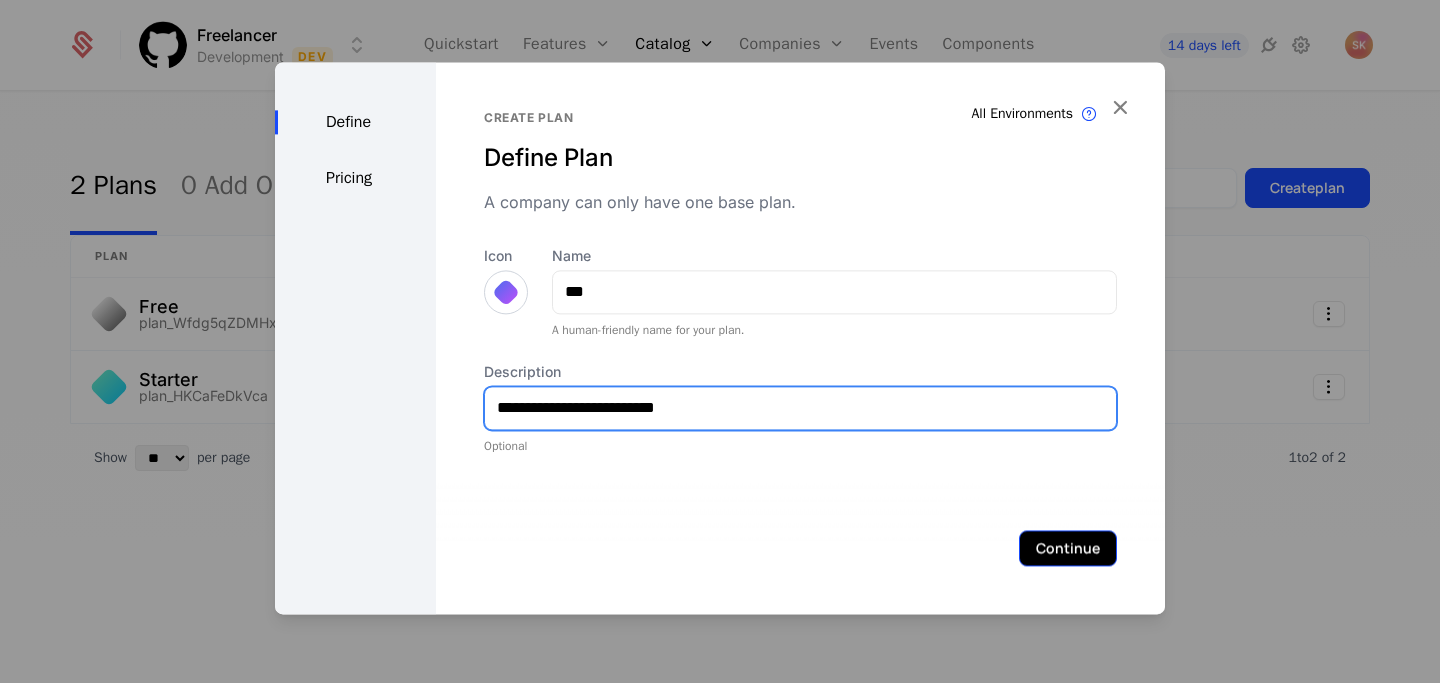 type on "**********" 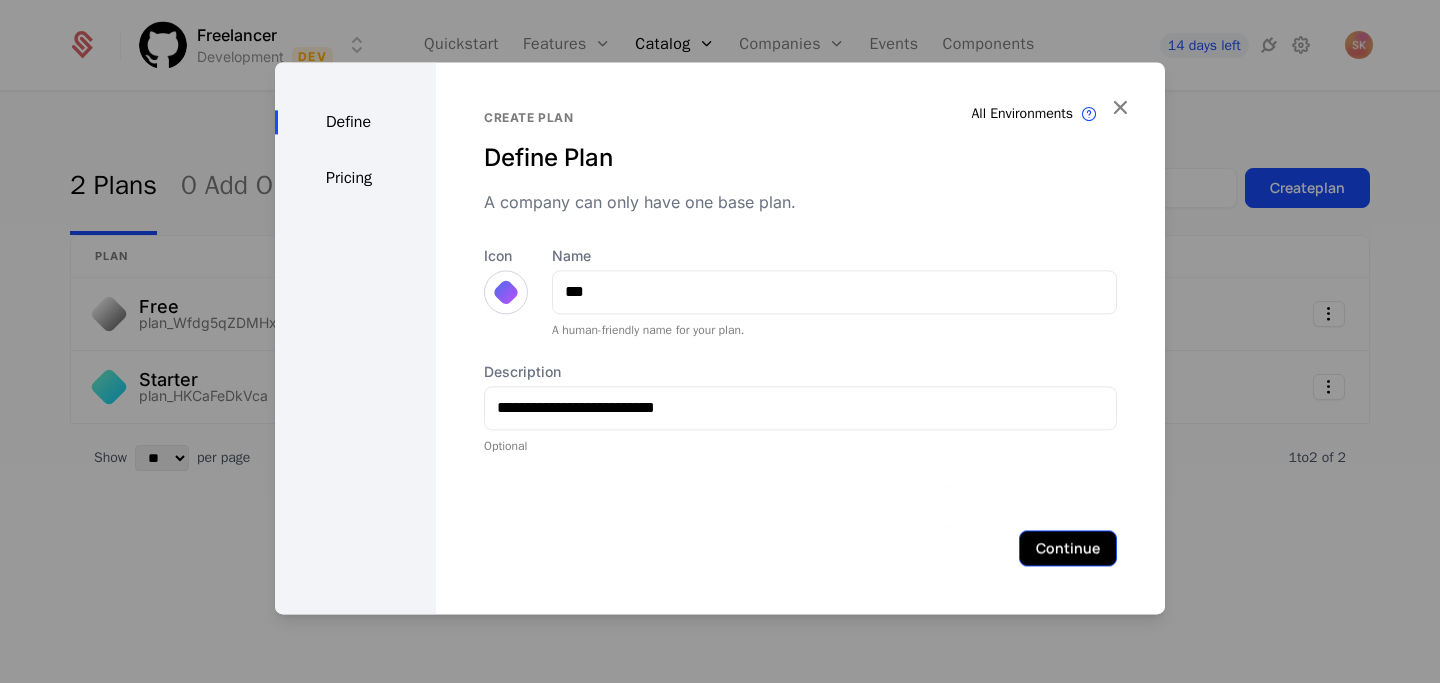 click on "Continue" at bounding box center [1068, 548] 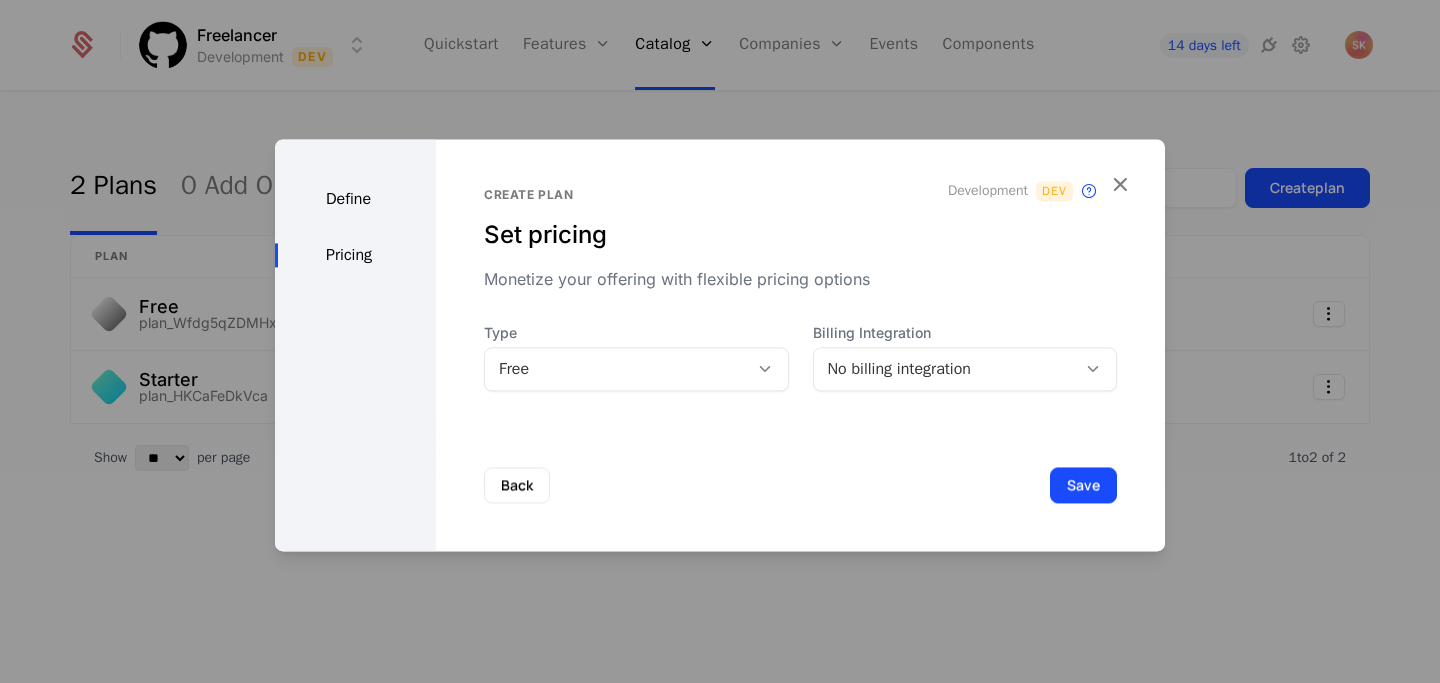 click on "Free" at bounding box center (616, 369) 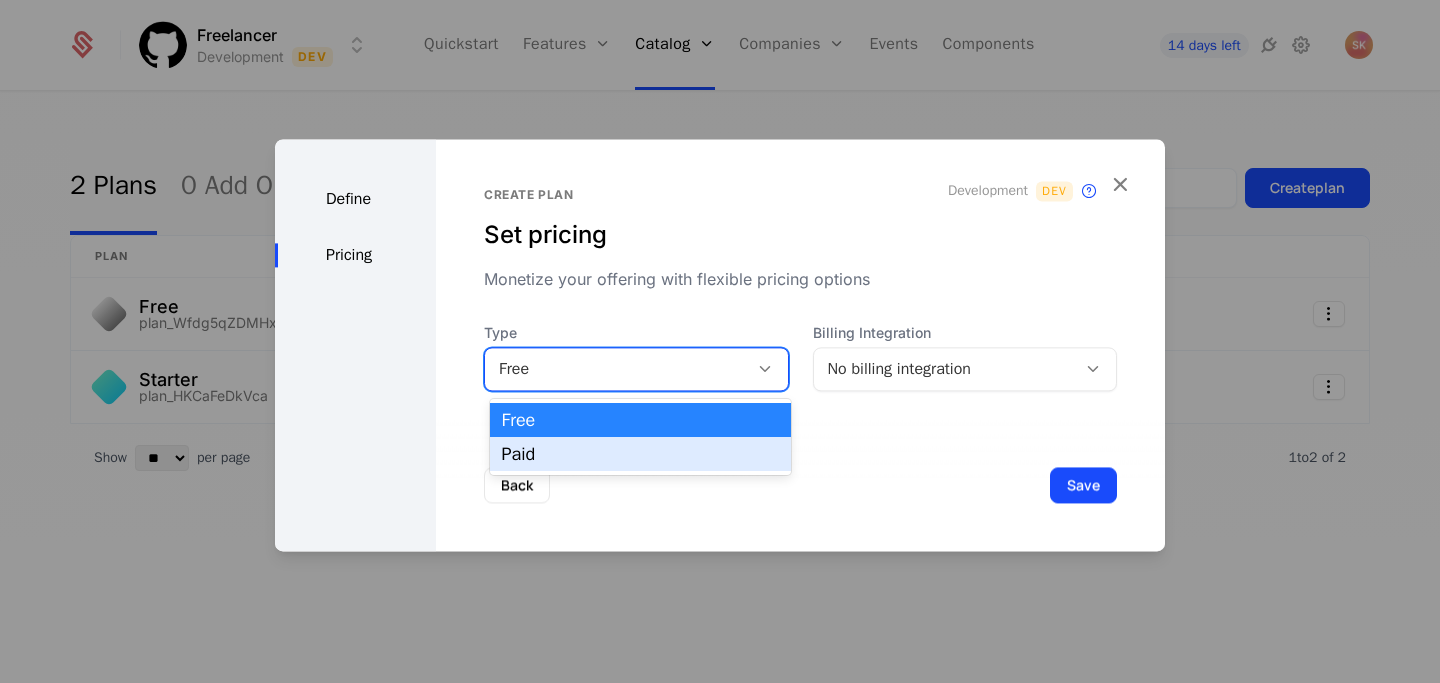 click on "Paid" at bounding box center (641, 454) 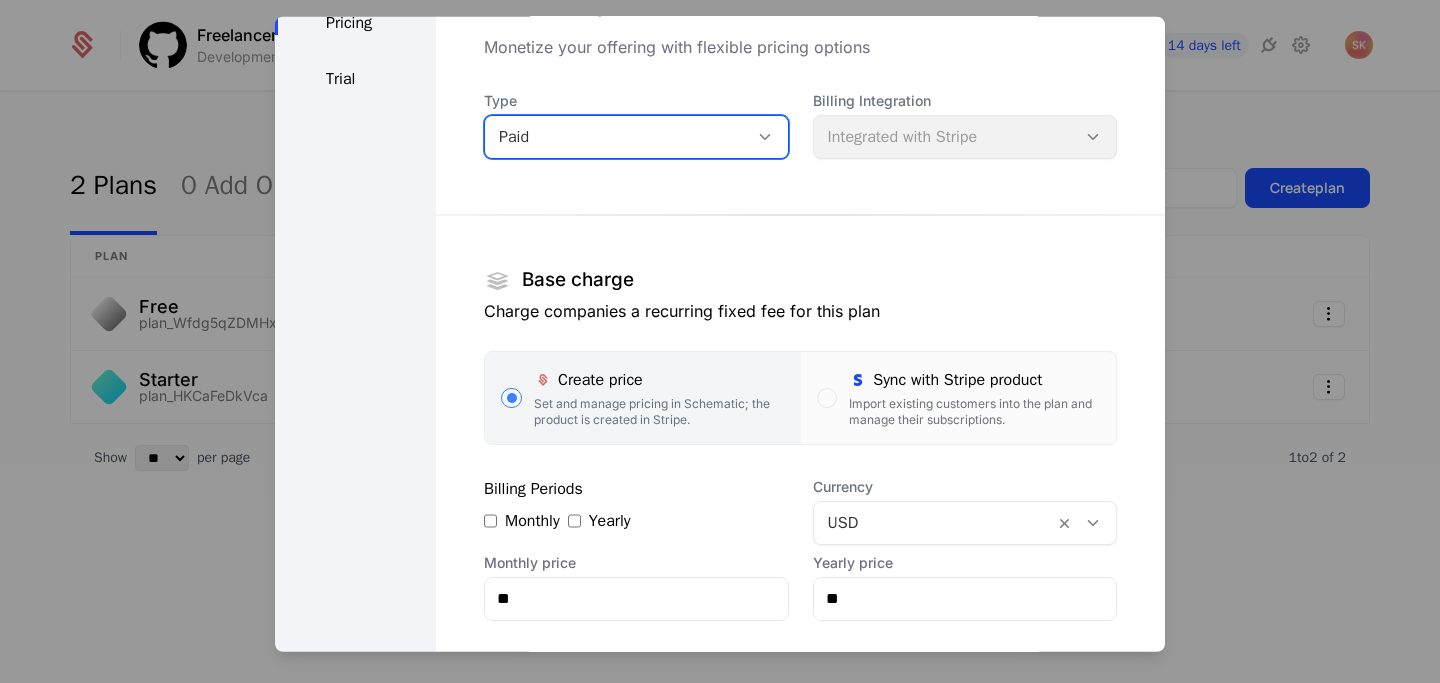 scroll, scrollTop: 141, scrollLeft: 0, axis: vertical 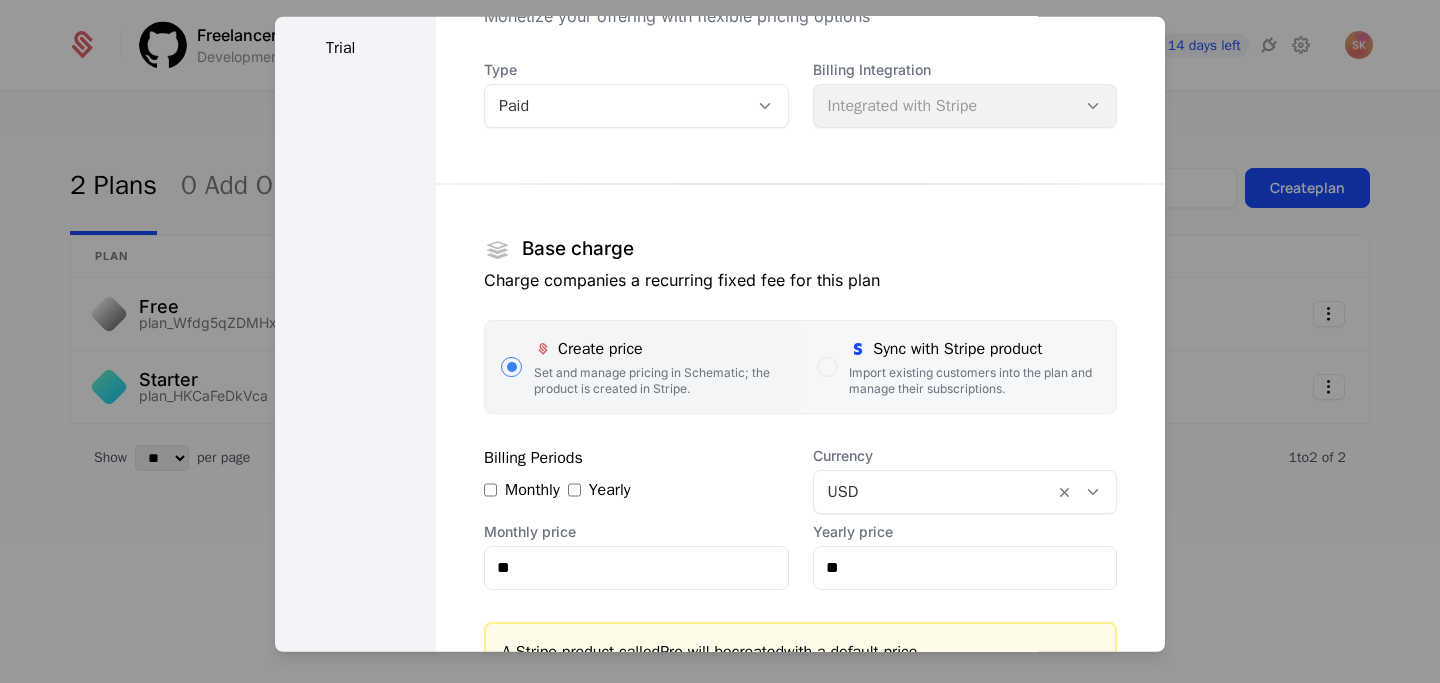 click on "Import existing customers into the plan and manage their subscriptions." at bounding box center [974, 380] 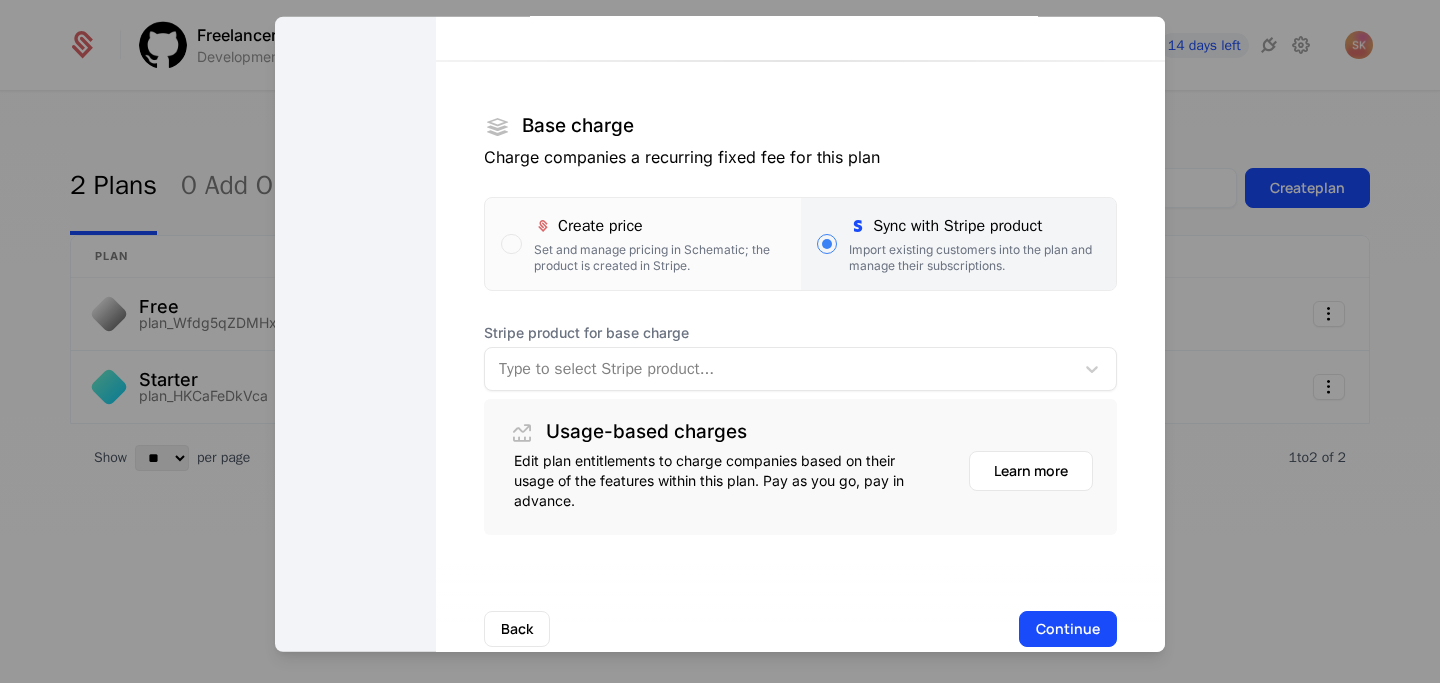 scroll, scrollTop: 307, scrollLeft: 0, axis: vertical 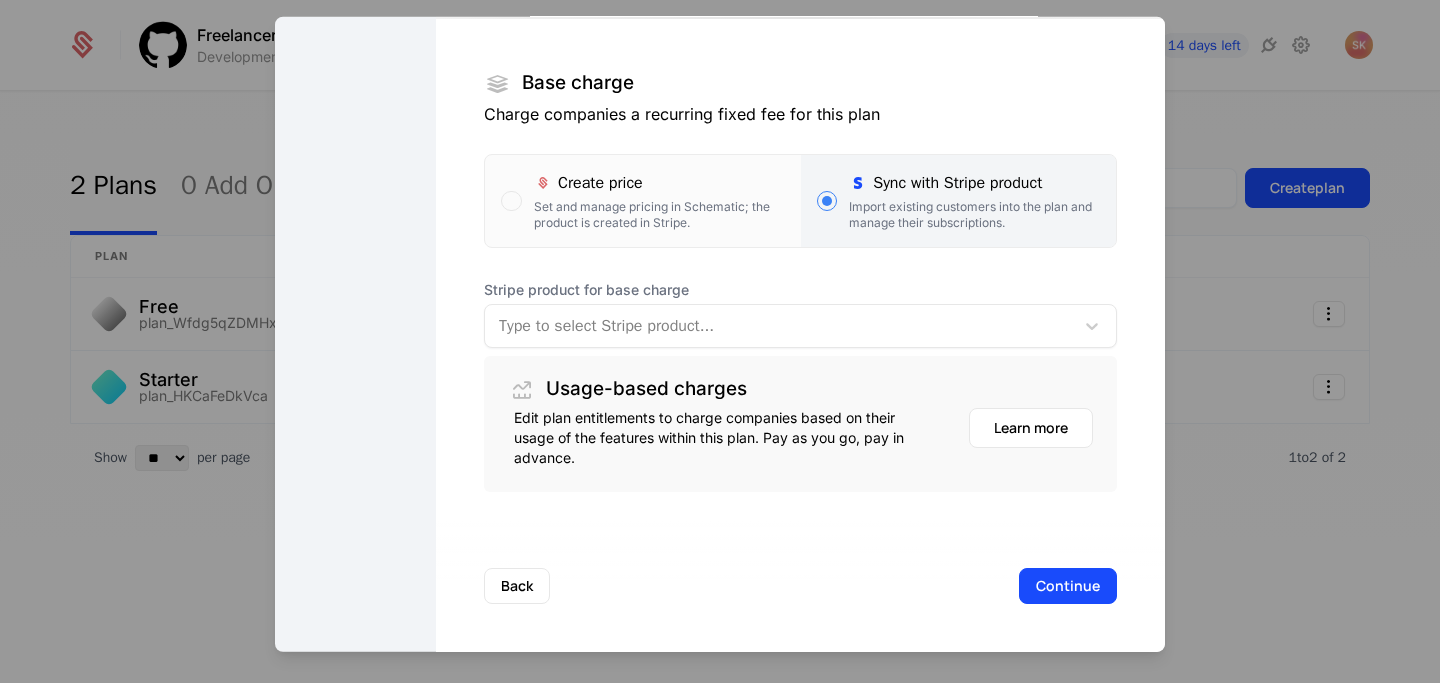 click at bounding box center (779, 325) 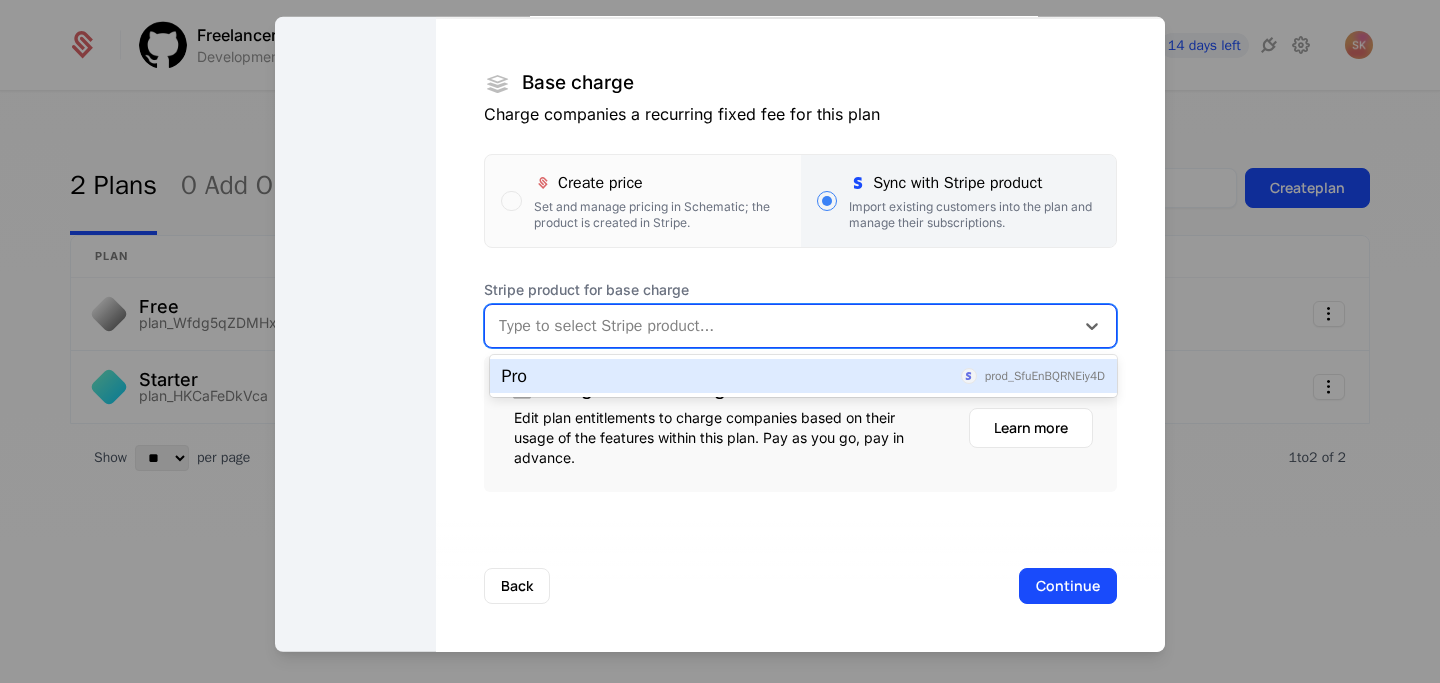 click on "Pro prod_SfuEnBQRNEiy4D" at bounding box center (803, 376) 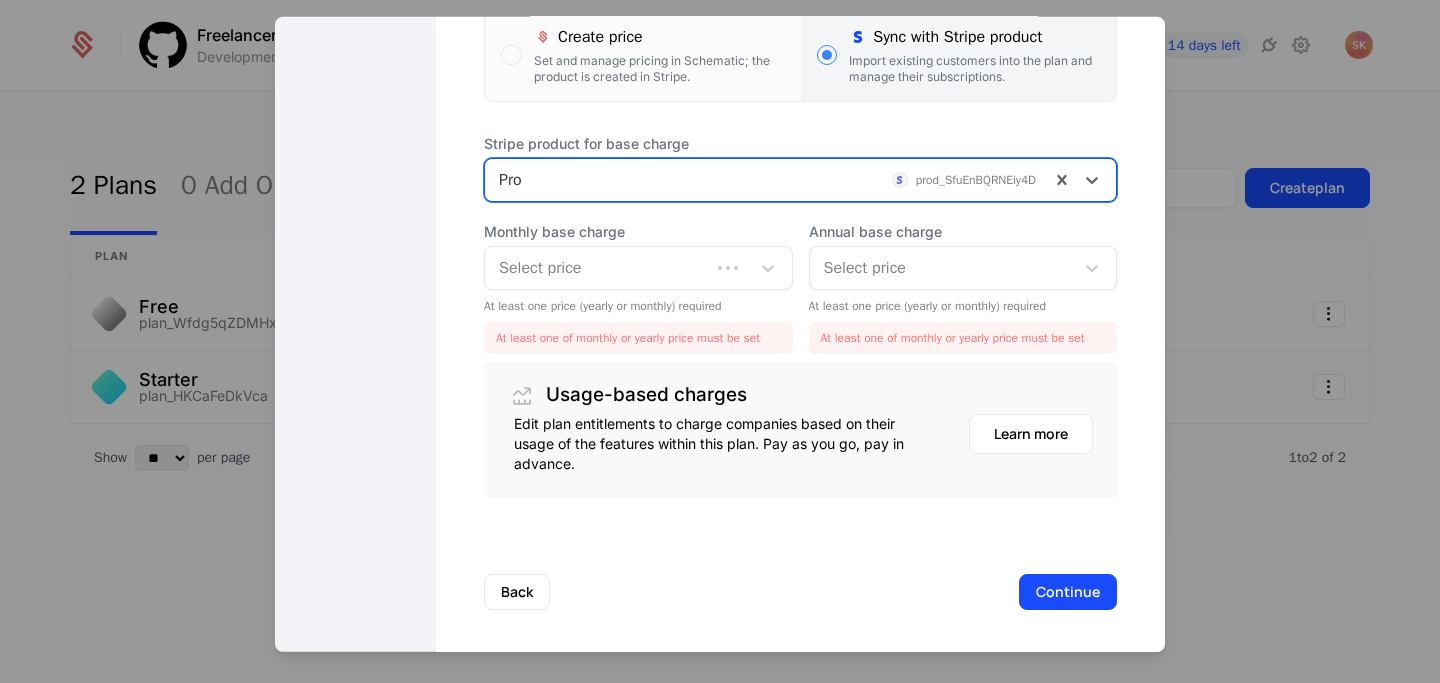 scroll, scrollTop: 475, scrollLeft: 0, axis: vertical 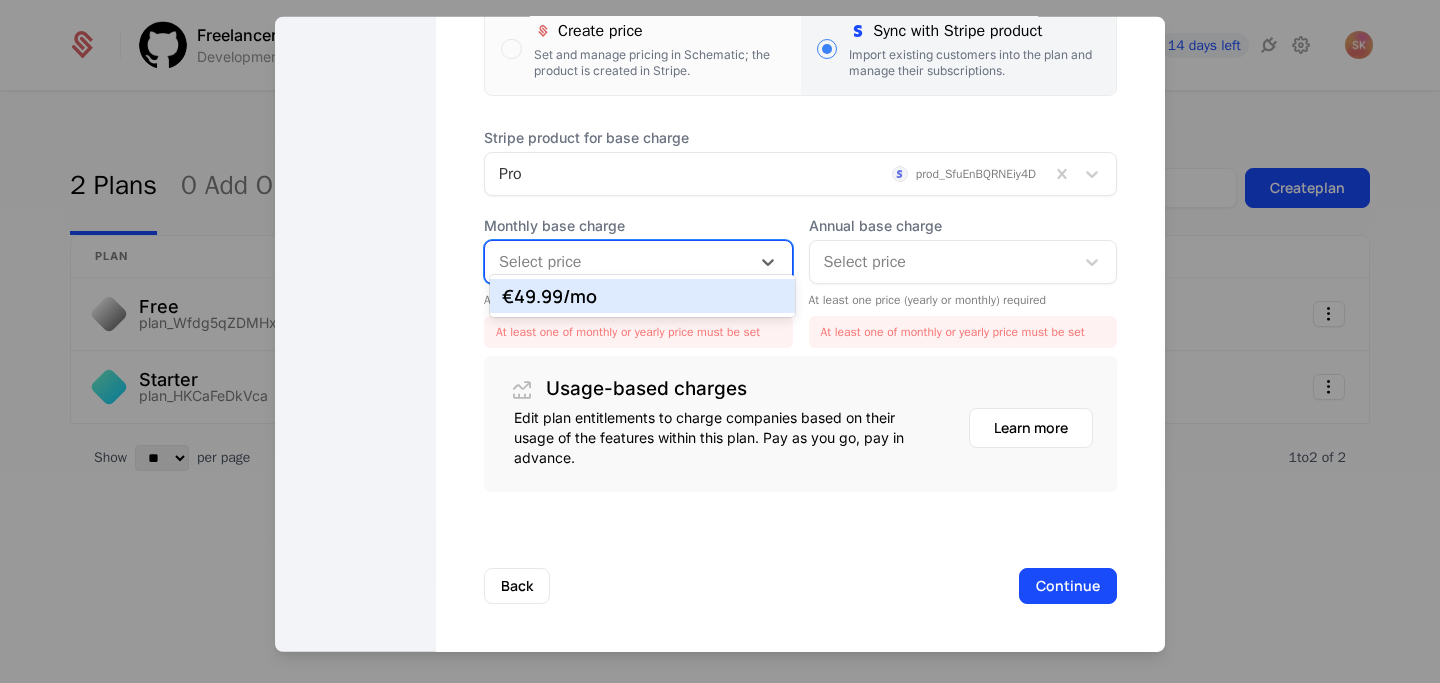 click at bounding box center (617, 261) 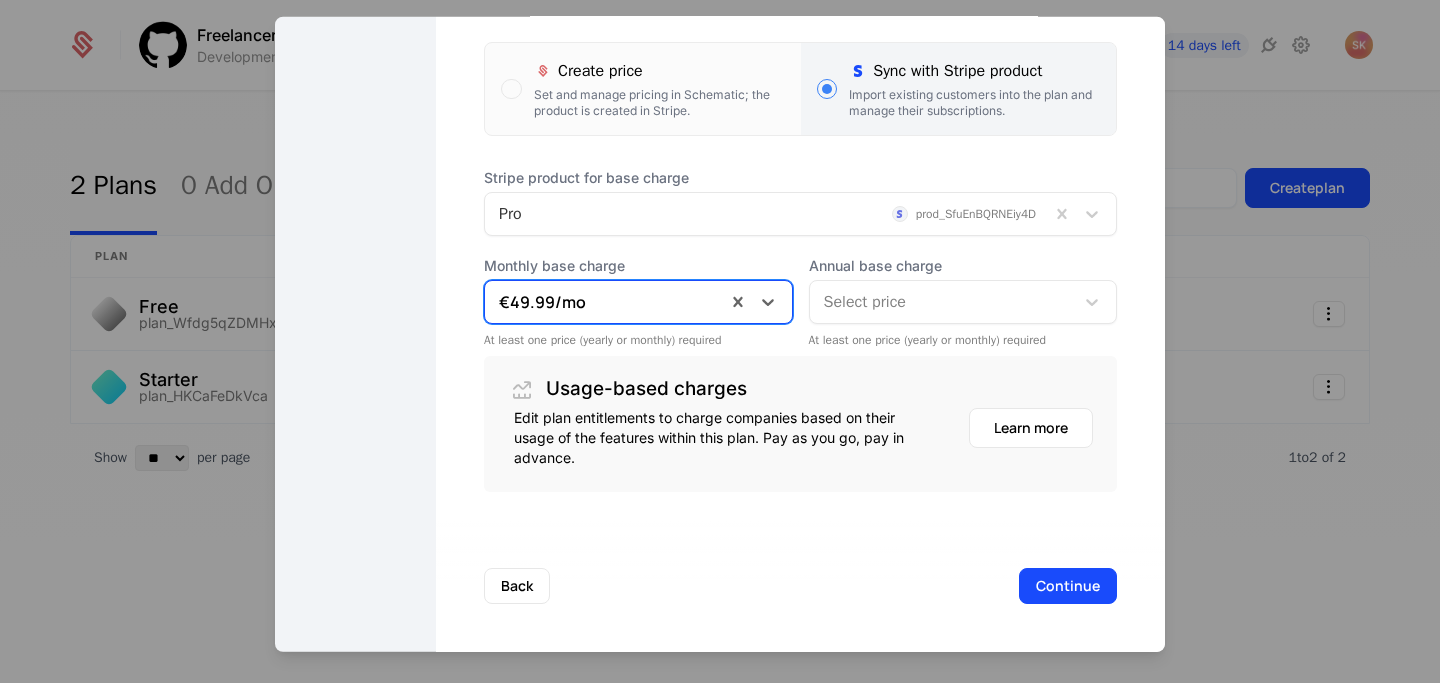 scroll, scrollTop: 419, scrollLeft: 0, axis: vertical 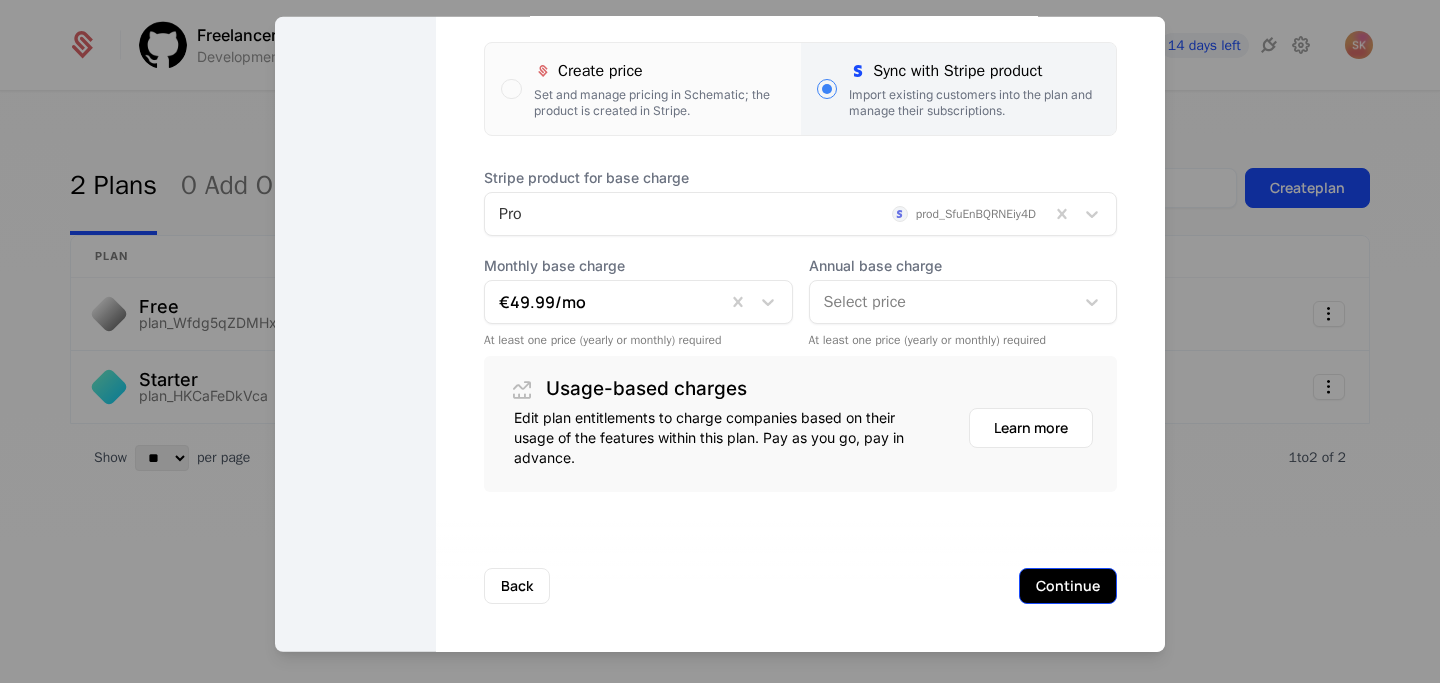 click on "Continue" at bounding box center [1068, 585] 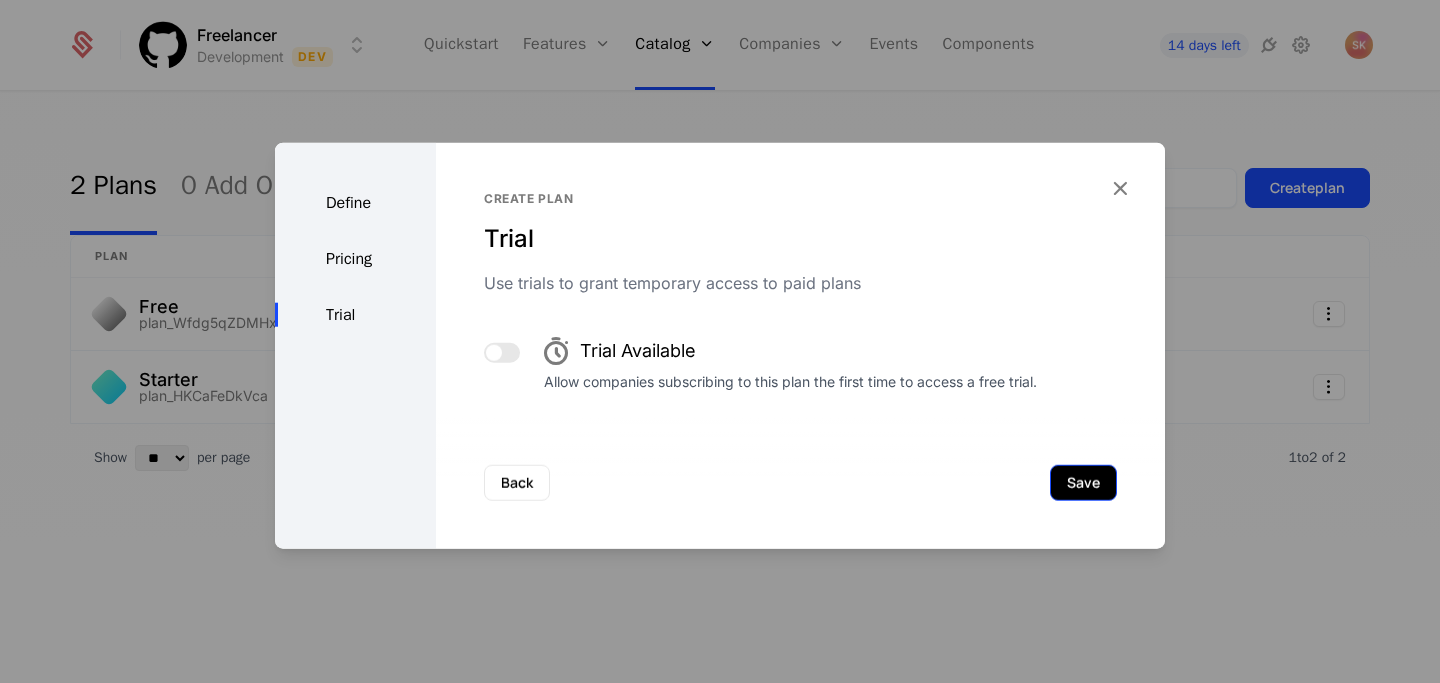 click on "Save" at bounding box center [1083, 482] 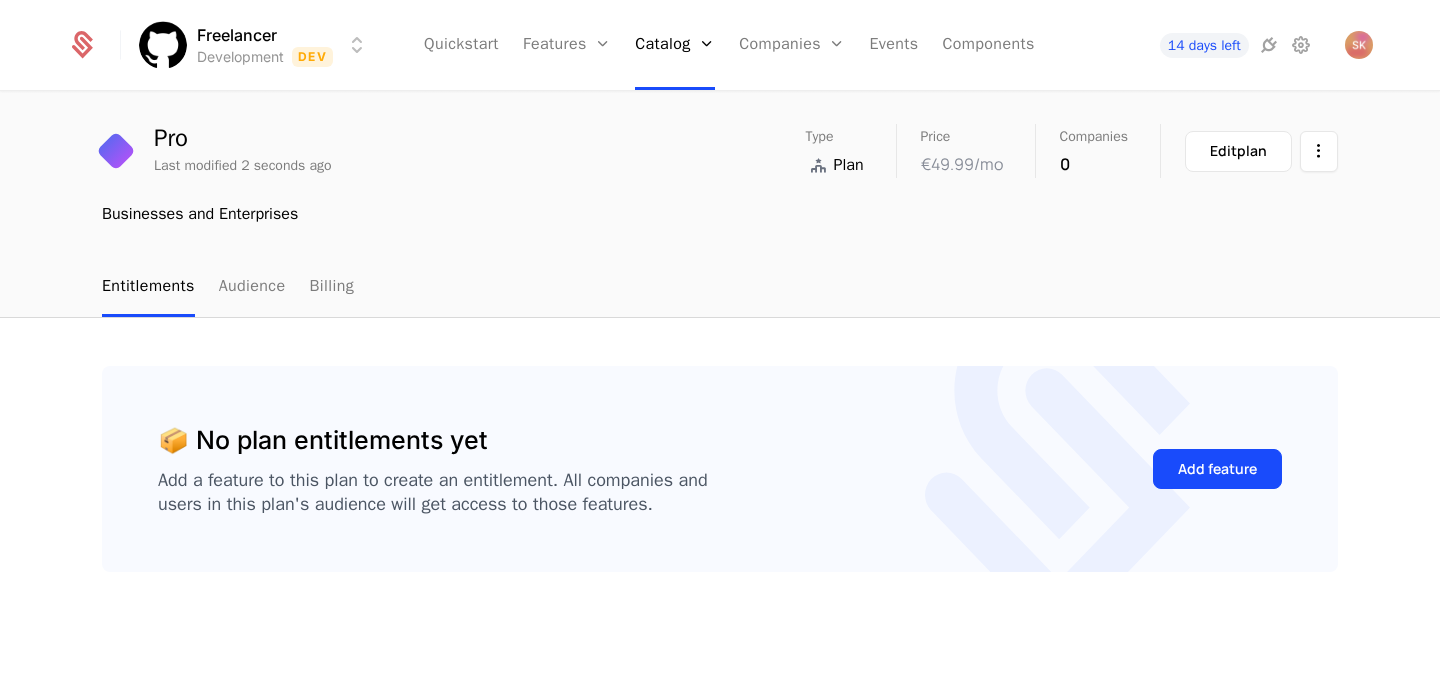 scroll, scrollTop: 0, scrollLeft: 0, axis: both 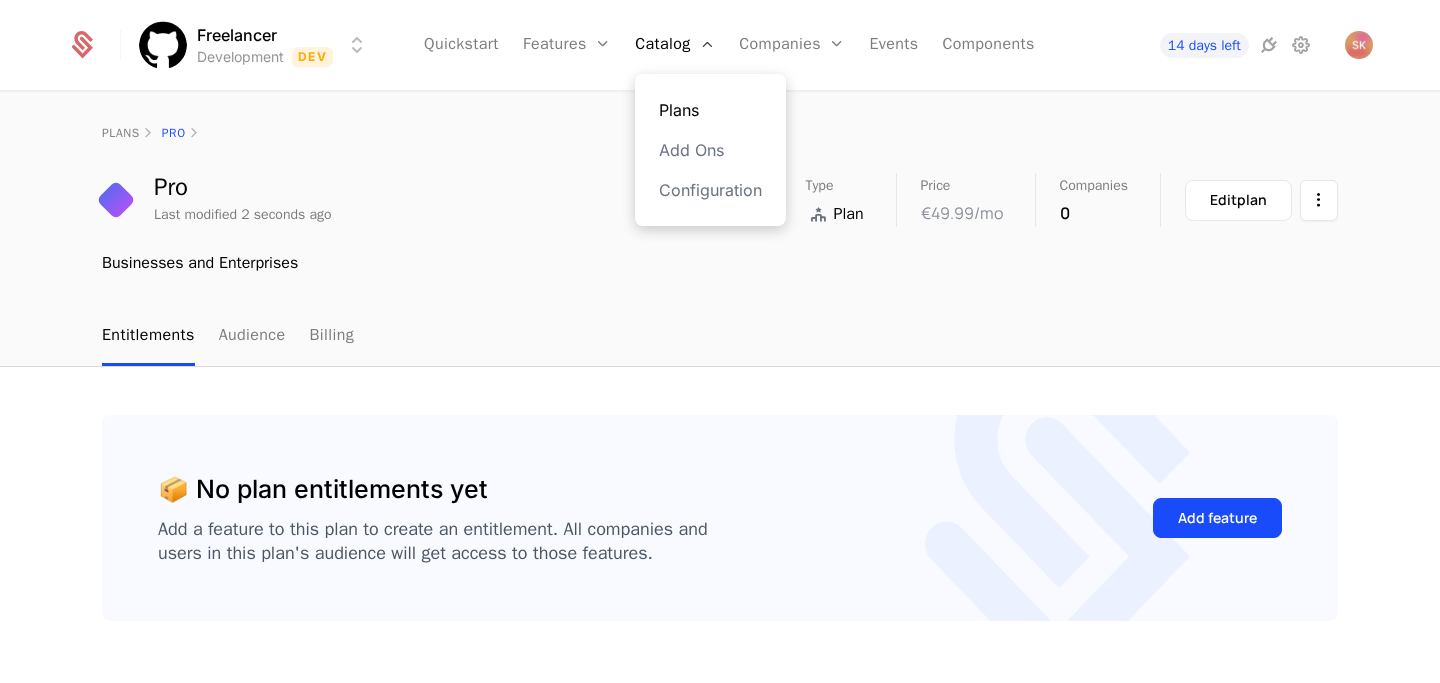 click on "Plans" at bounding box center [710, 110] 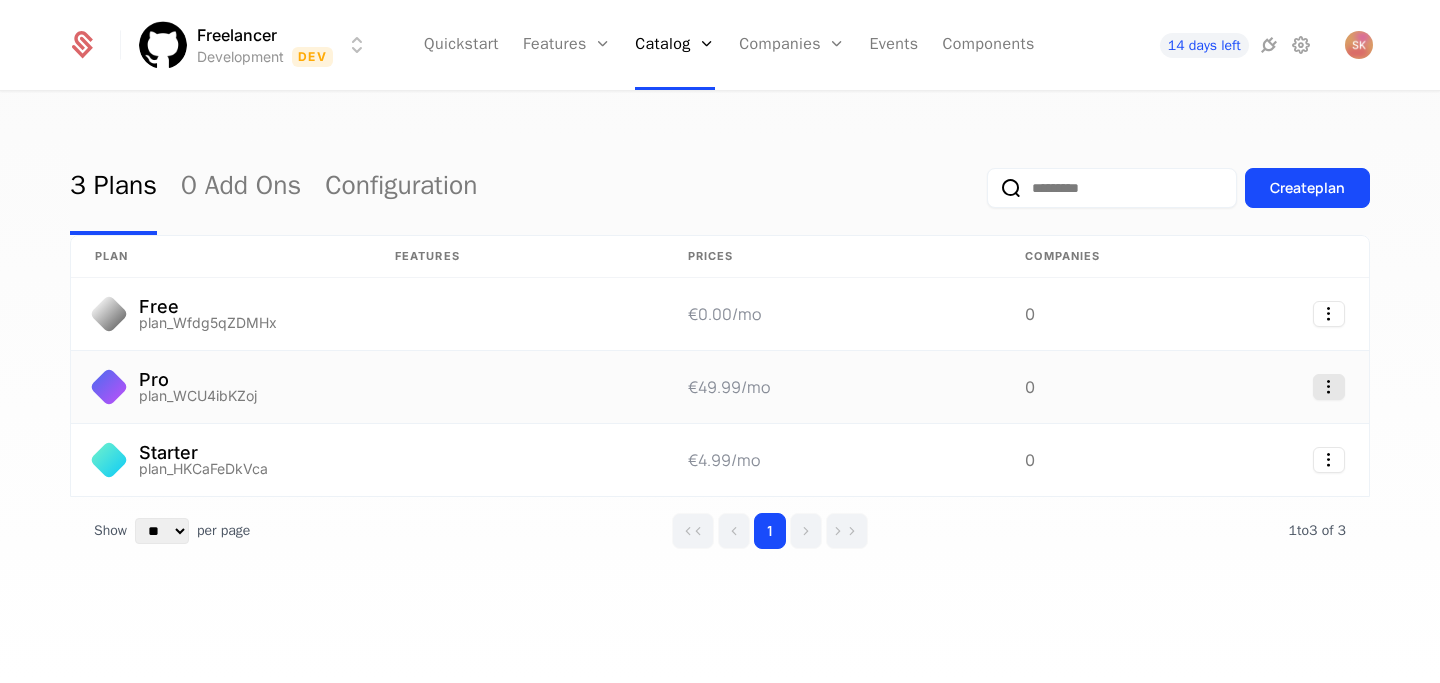 click on "€0.00 /mo 0 Pro plan_WCU4ibKZoj €49.99 /mo 0 Starter plan_HKCaFeDkVca €4.99 /mo 0 Show ** ** ** *** *** per page per page 1 1  to  3   of   3  of   3
Best Viewed on Desktop You're currently viewing this on a  mobile device . For the best experience,   we recommend using a desktop or larger screens , as the application isn't fully optimized for smaller resolutions just yet. Got it" at bounding box center [720, 341] 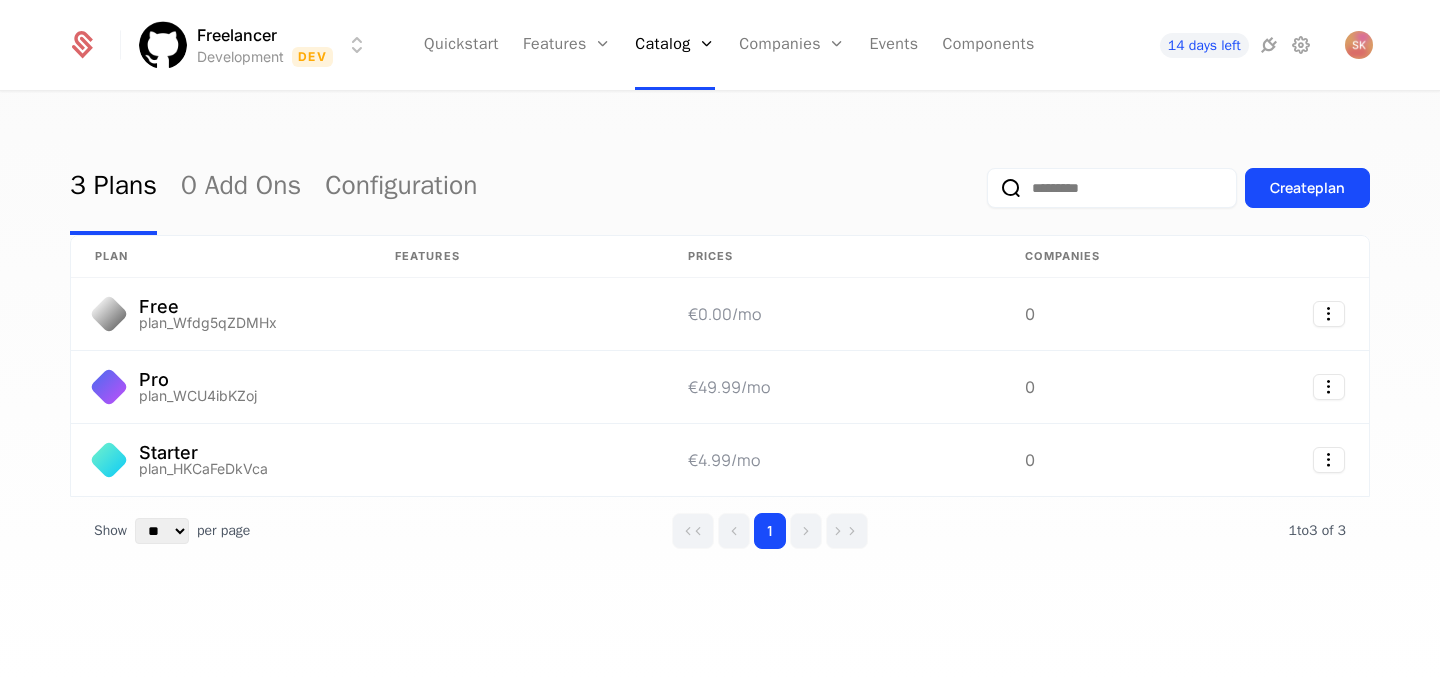 click on "€0.00 /mo 0 Pro plan_WCU4ibKZoj €49.99 /mo 0 Starter plan_HKCaFeDkVca €4.99 /mo 0 Show ** ** ** *** *** per page per page 1 1  to  3   of   3  of   3
Best Viewed on Desktop You're currently viewing this on a  mobile device . For the best experience,   we recommend using a desktop or larger screens , as the application isn't fully optimized for smaller resolutions just yet. Got it" at bounding box center [720, 341] 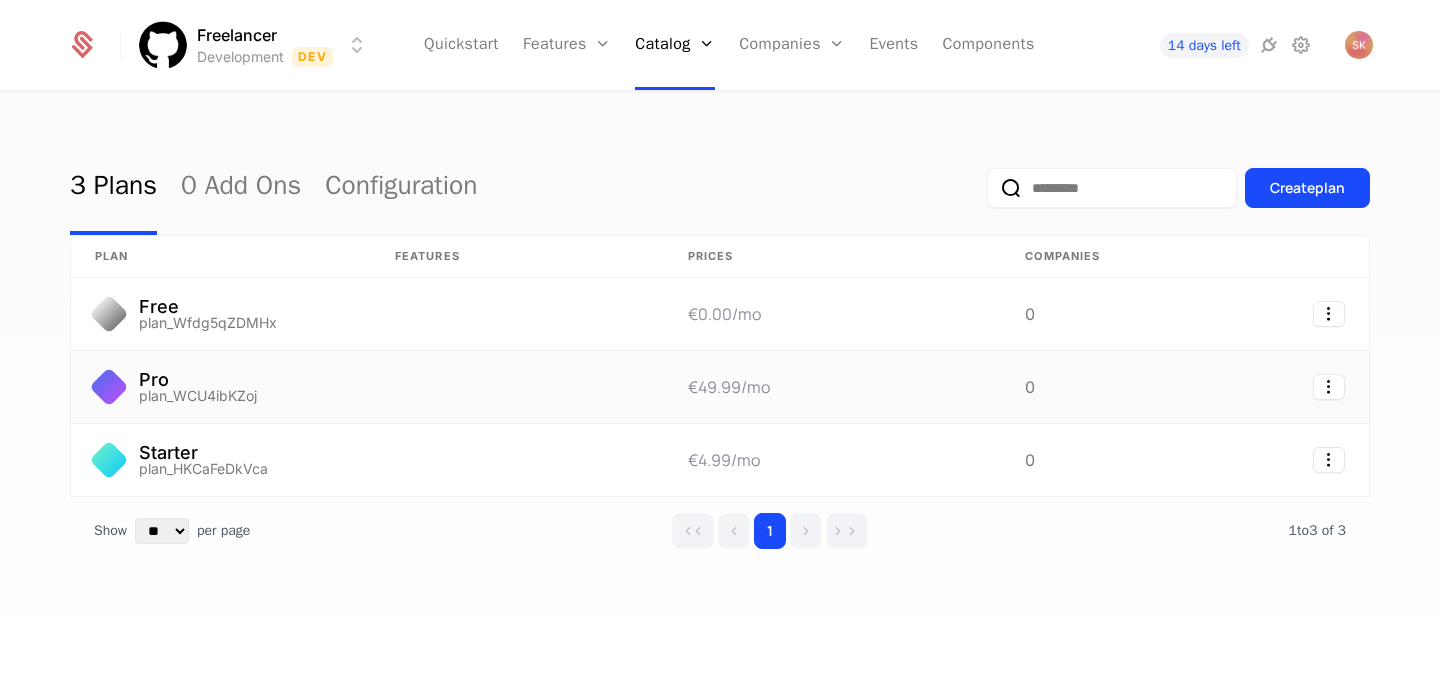 click on "0" at bounding box center (1081, 387) 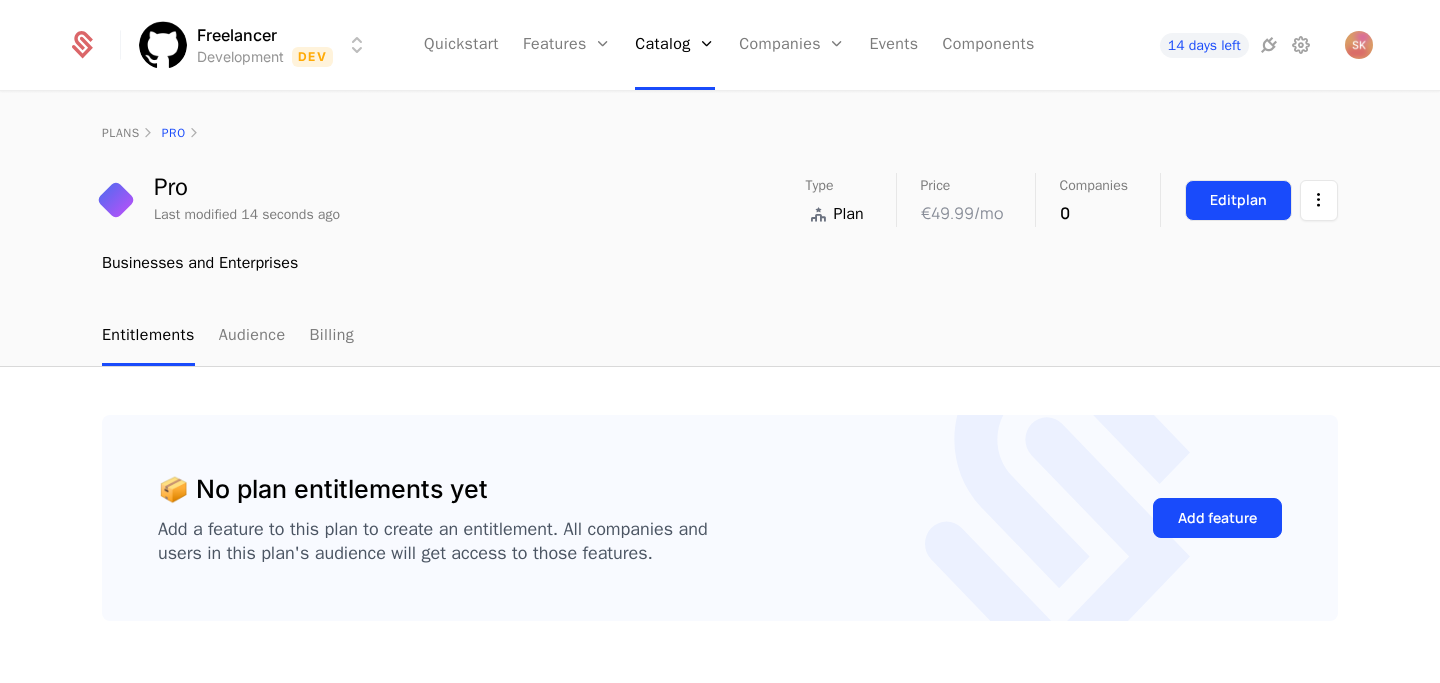 click on "Edit  plan" at bounding box center (1238, 200) 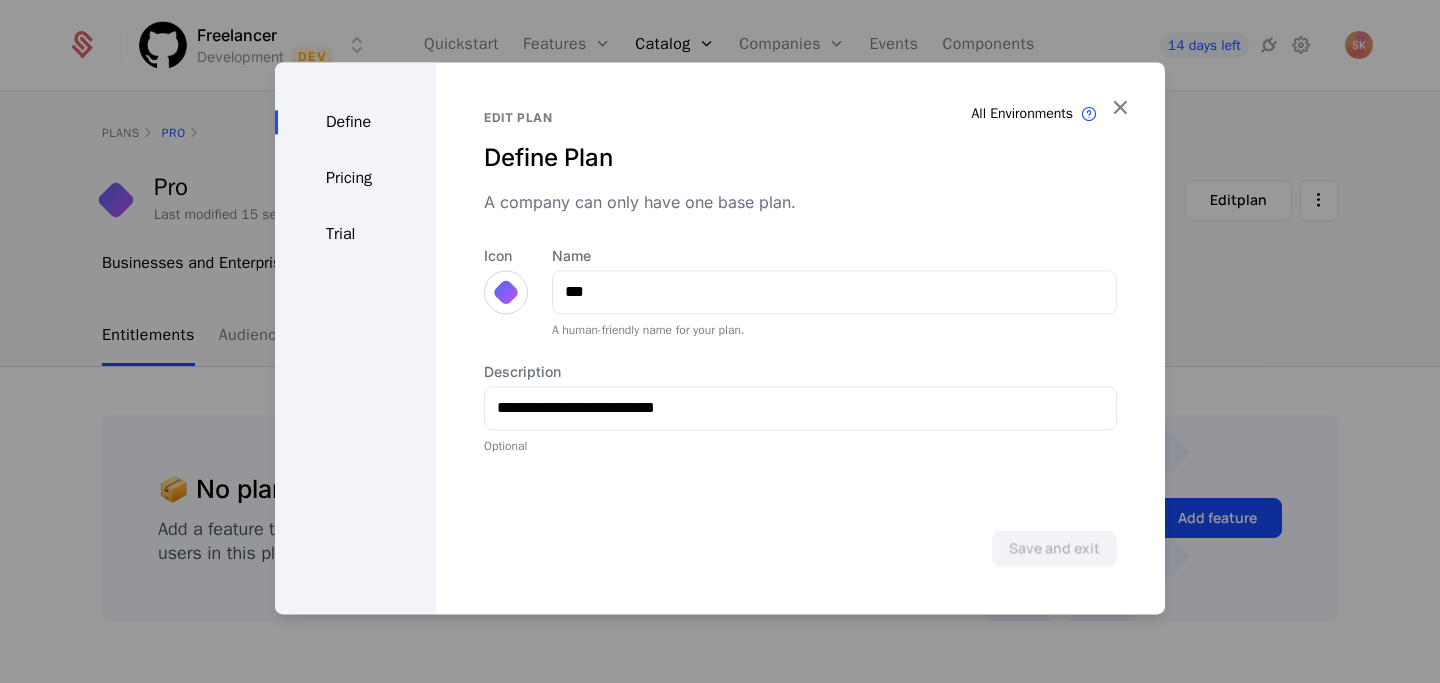 click at bounding box center (506, 292) 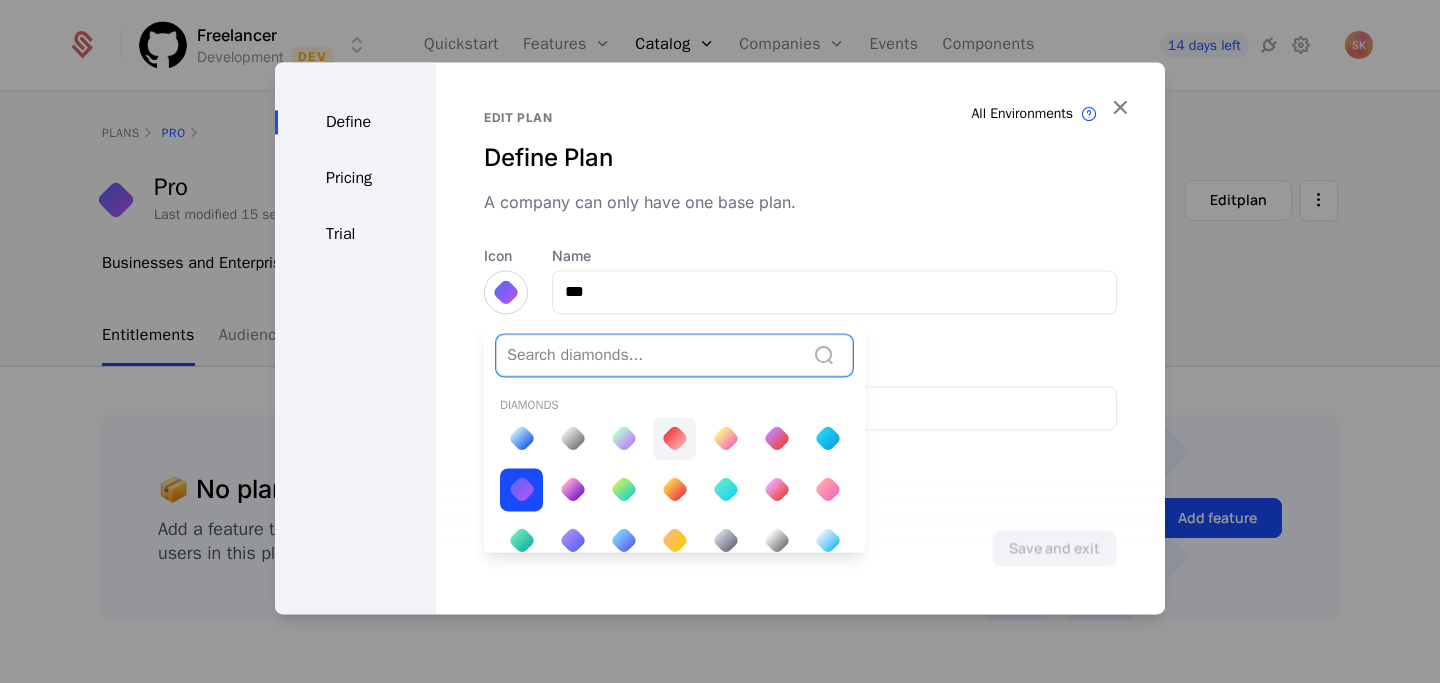 click at bounding box center [675, 438] 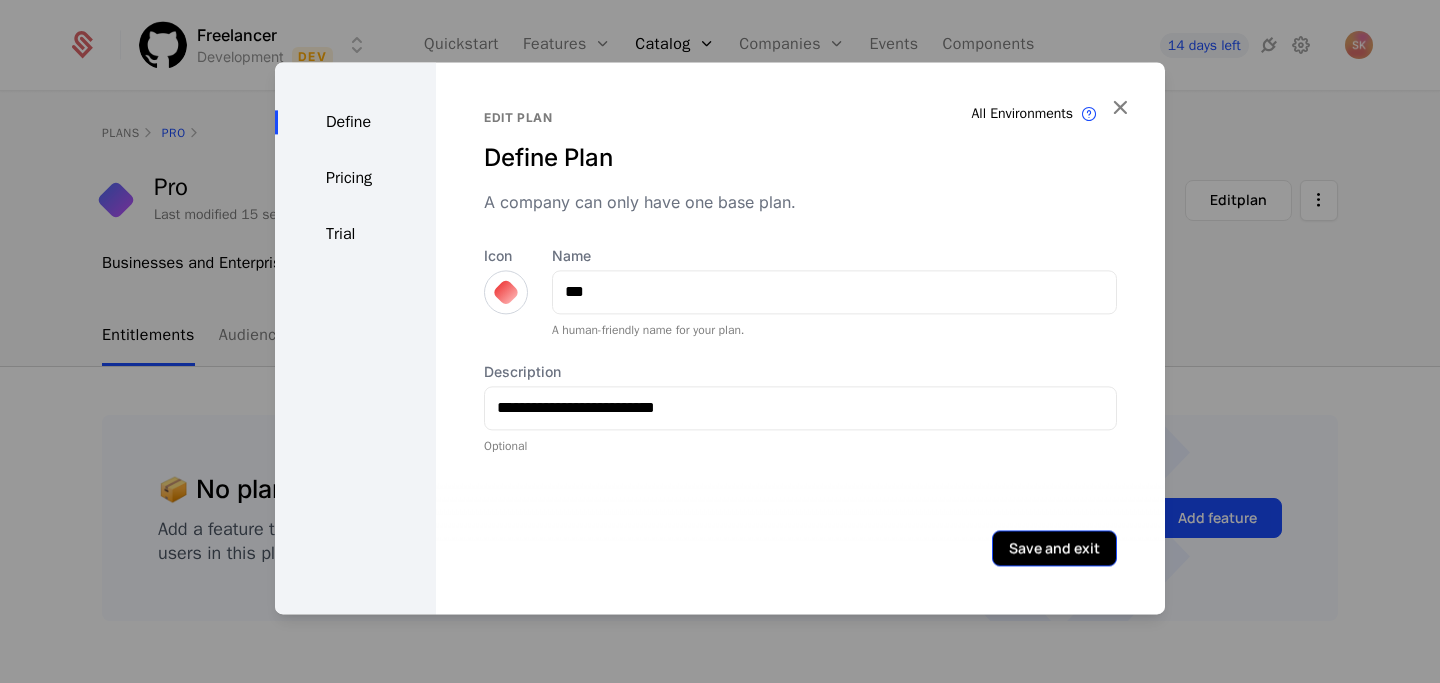 click on "Save and exit" at bounding box center [1054, 548] 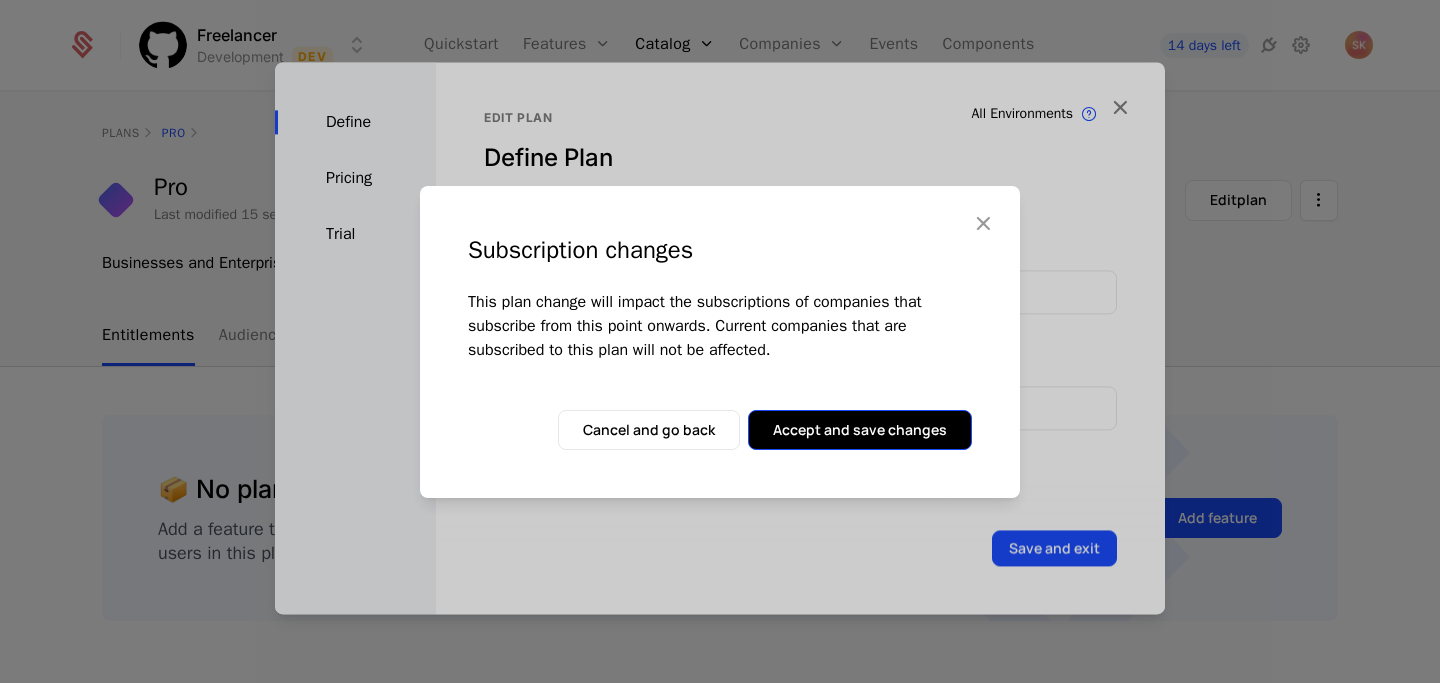 click on "Accept and save changes" at bounding box center (860, 430) 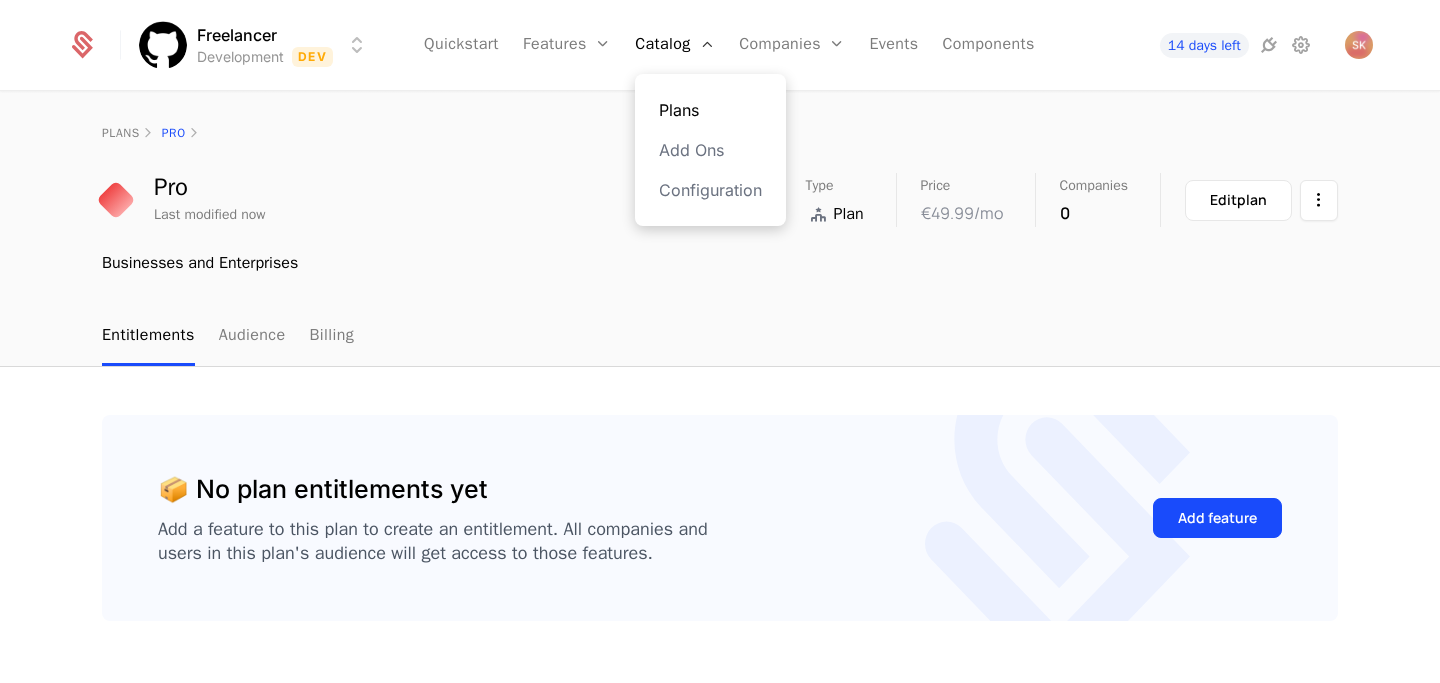 click on "Plans" at bounding box center [710, 110] 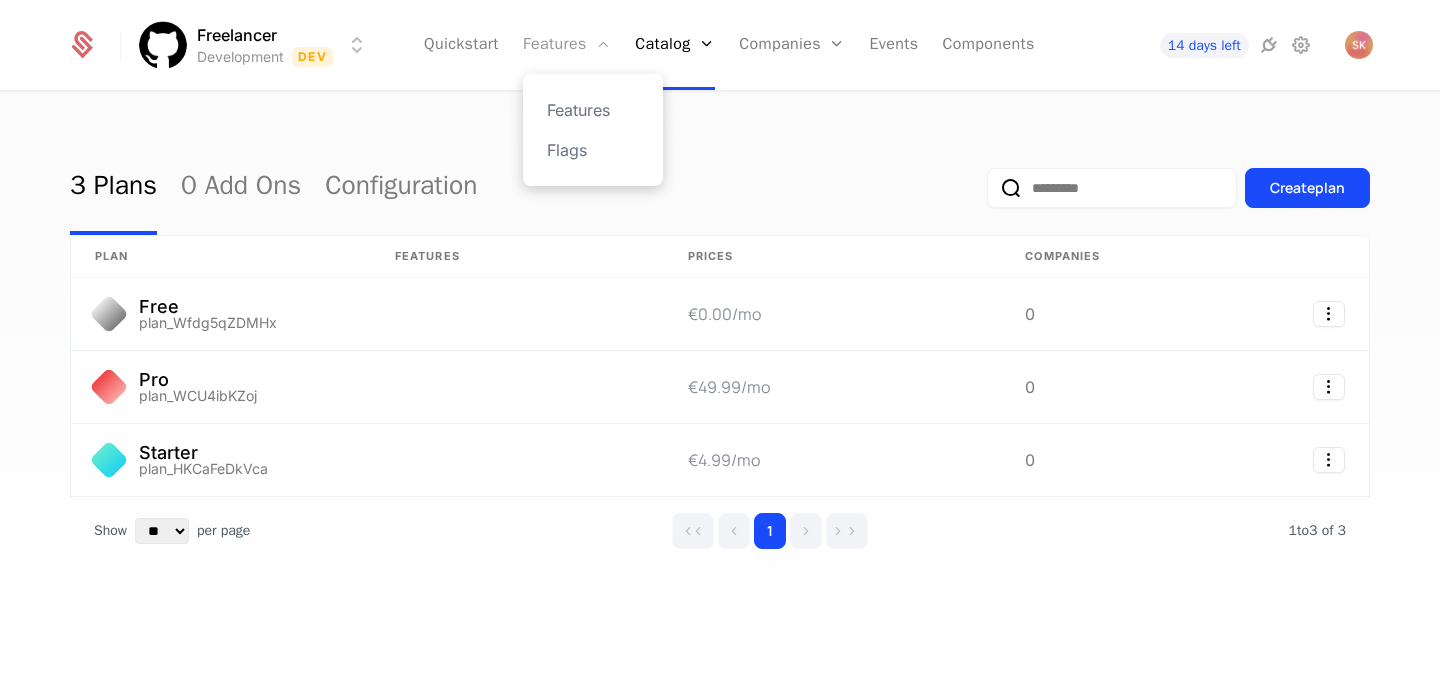 click on "Features" at bounding box center (567, 45) 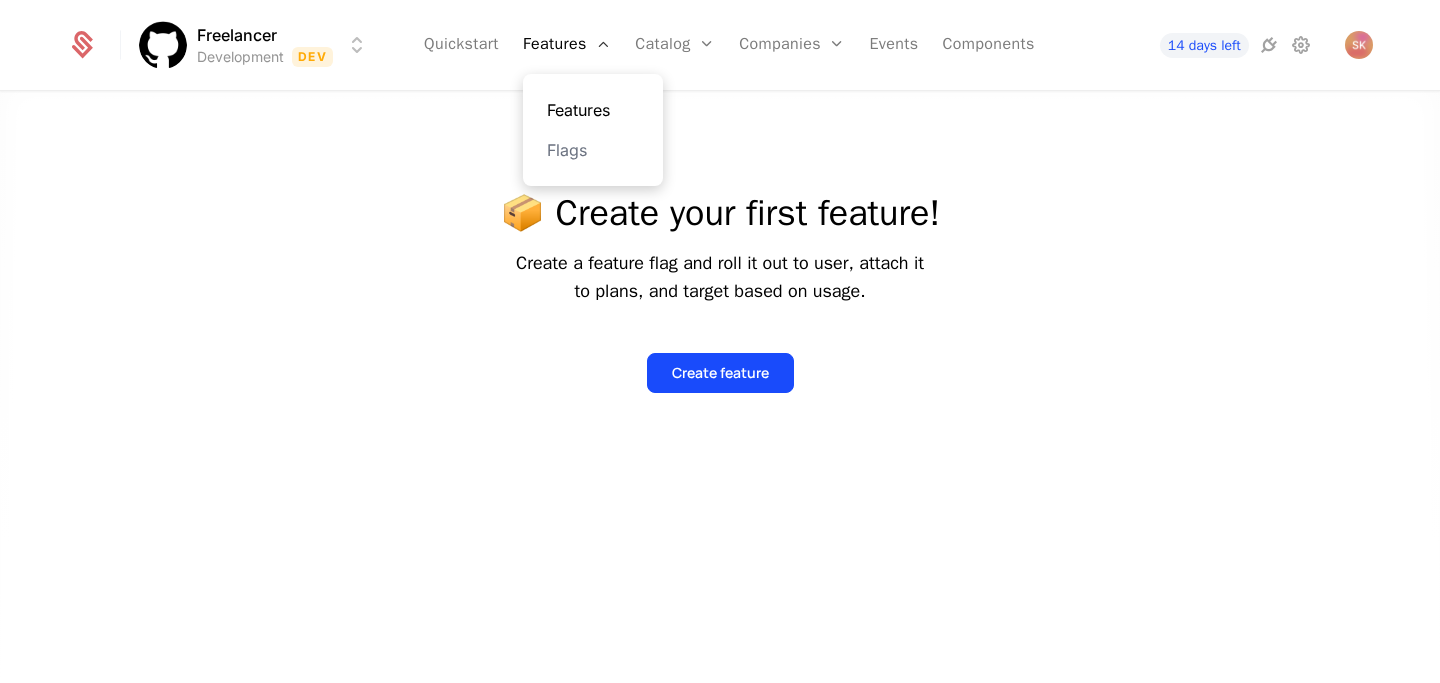 click on "Features" at bounding box center [593, 110] 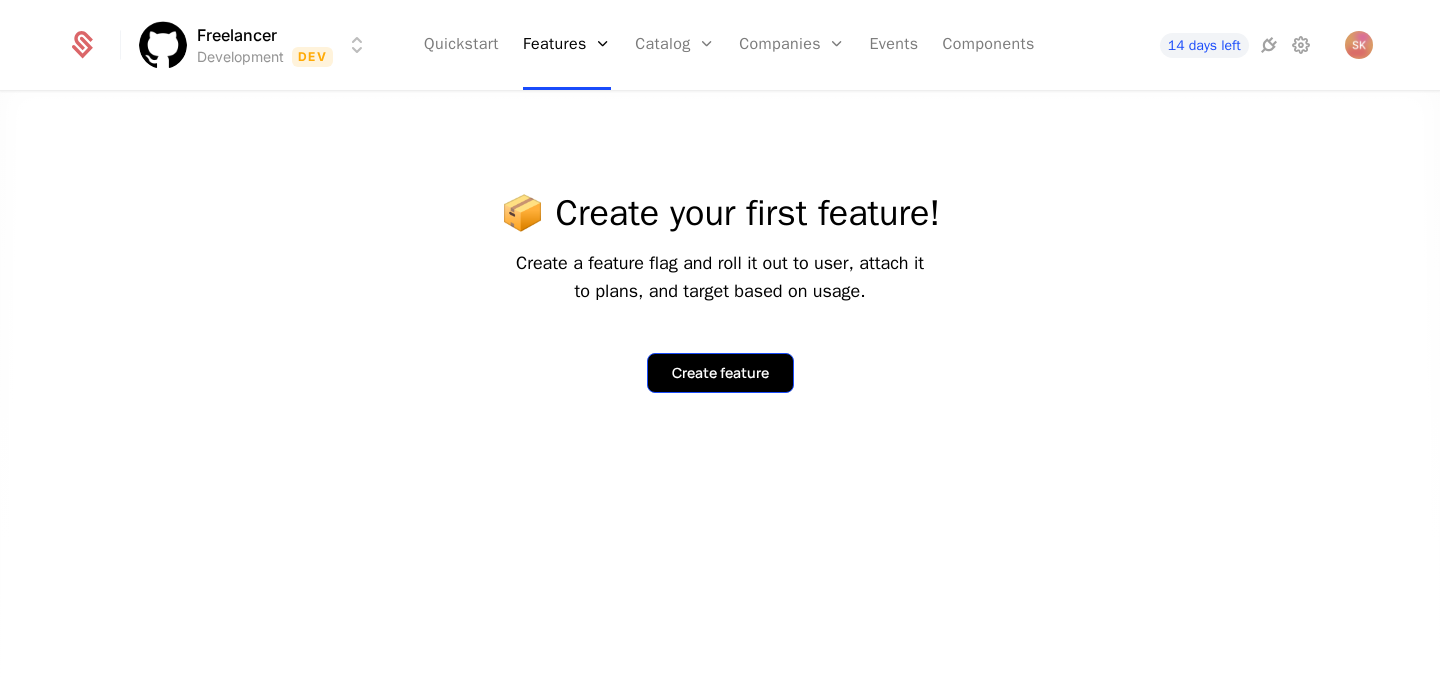 click on "Create feature" at bounding box center (720, 373) 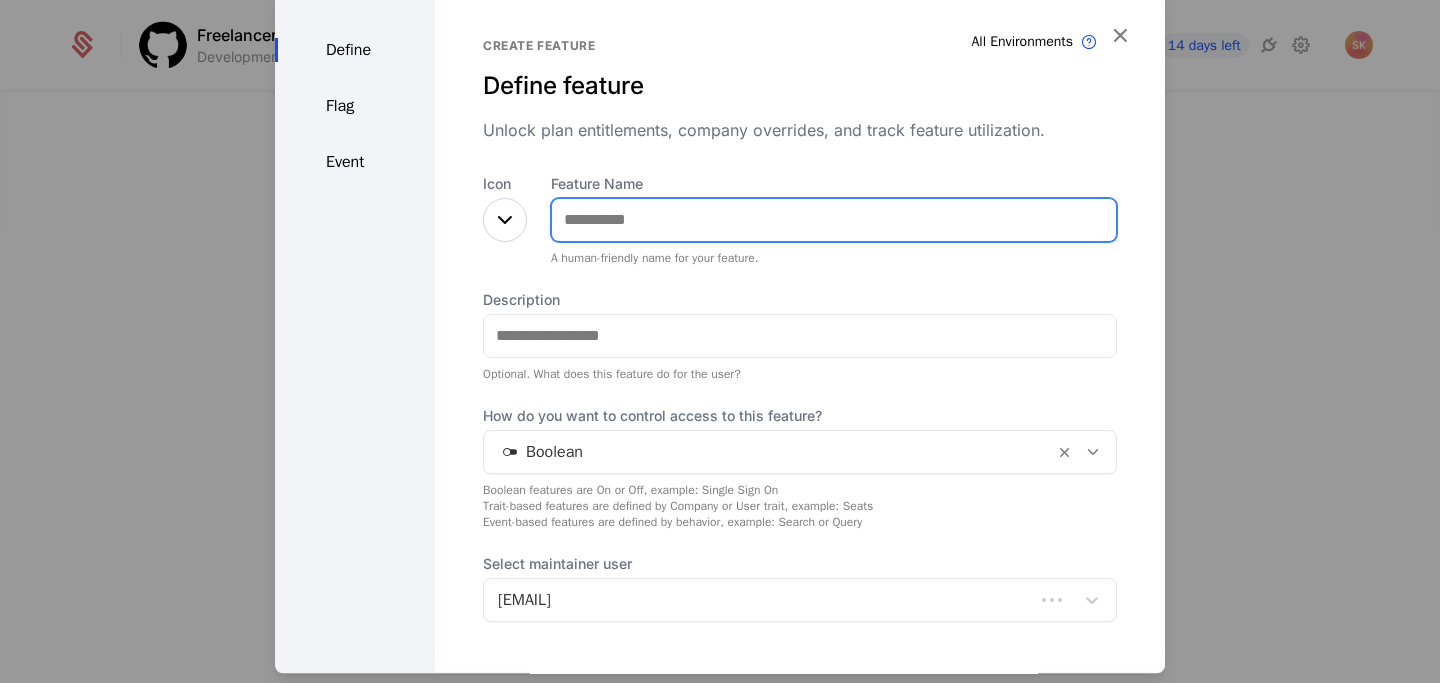 click on "Feature Name" at bounding box center (834, 220) 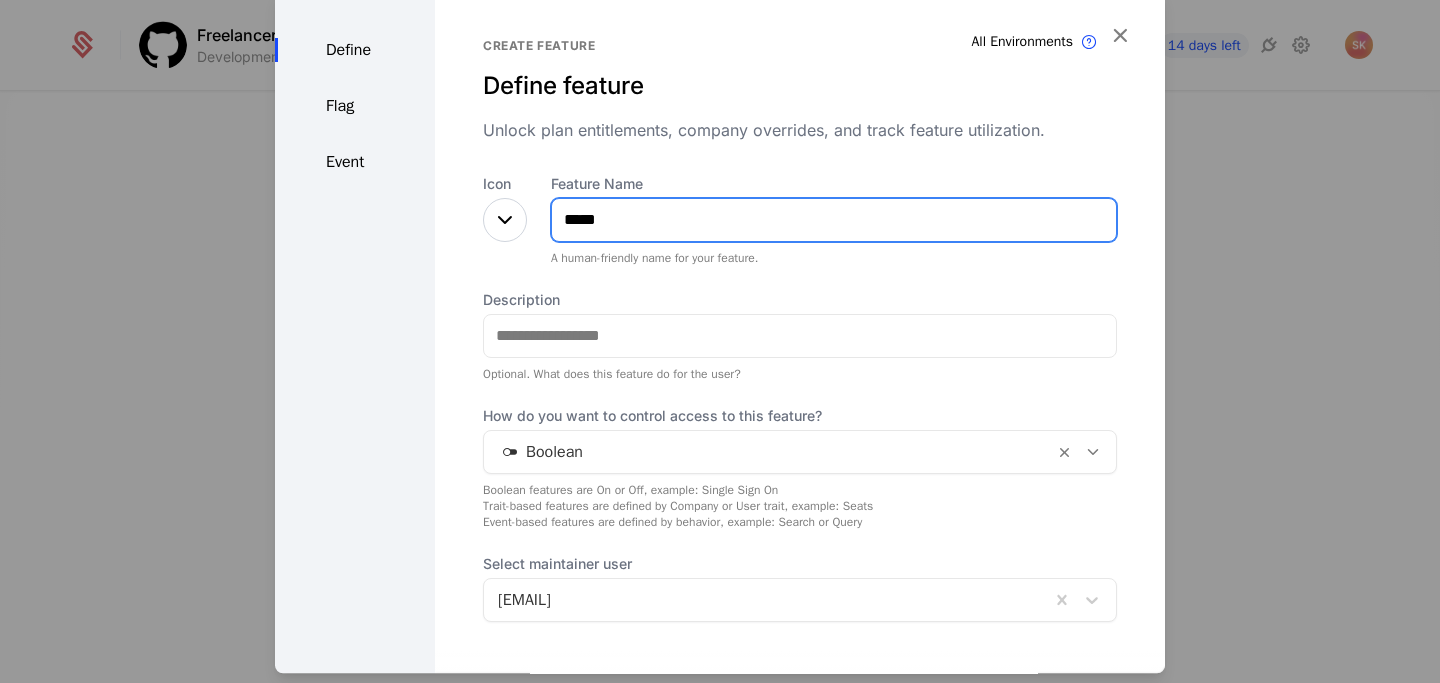 type on "*****" 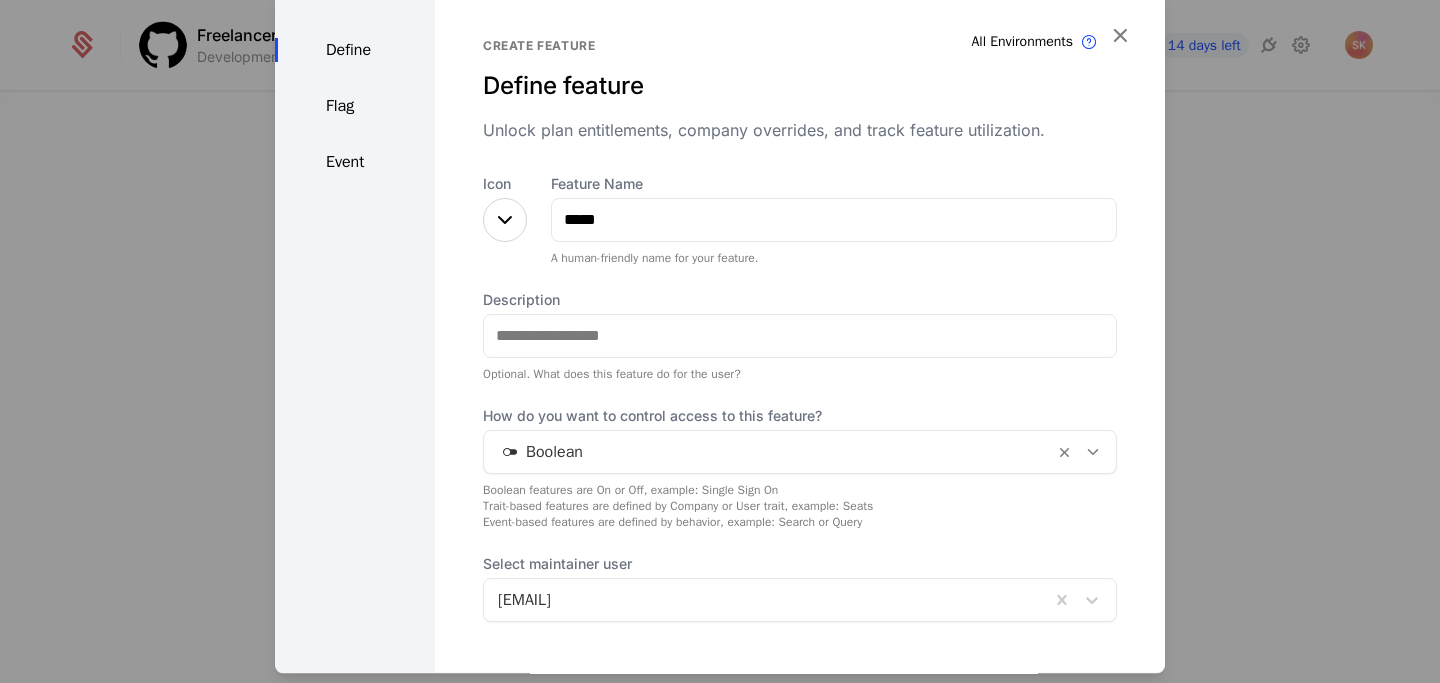 click at bounding box center [505, 220] 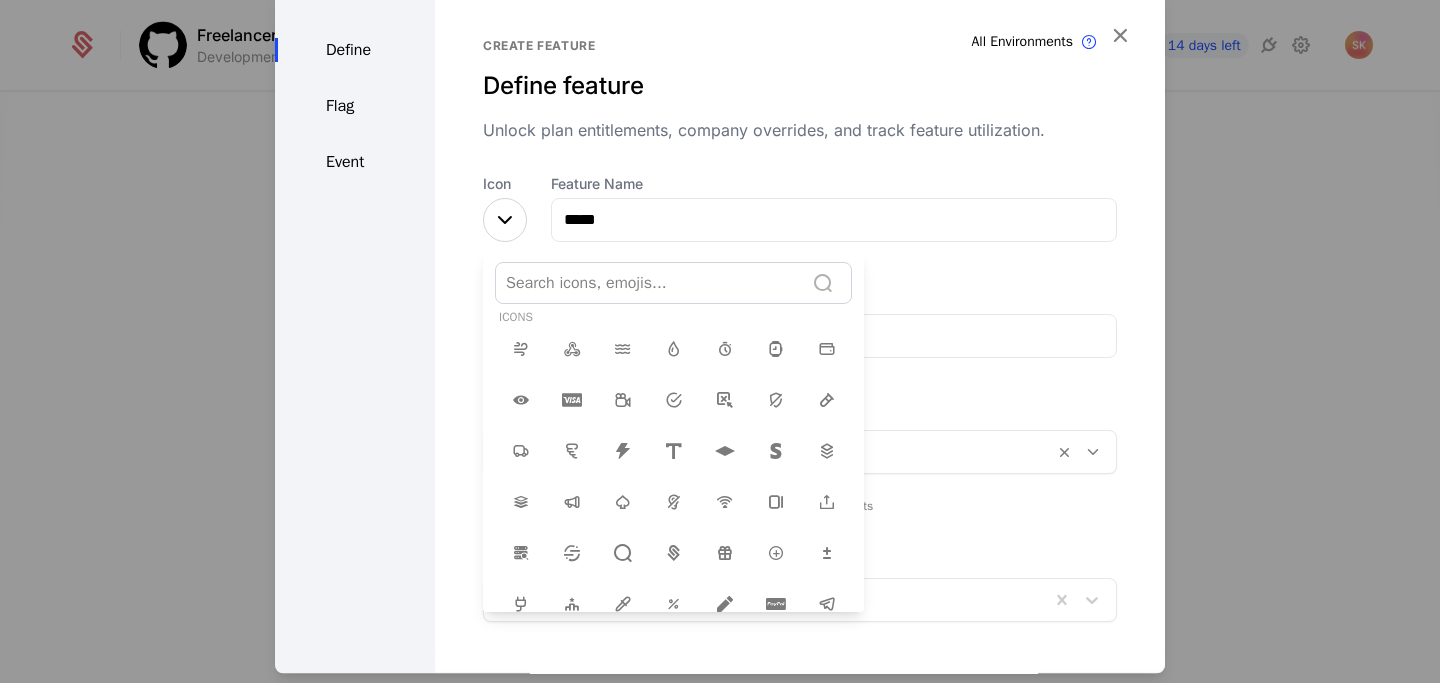 scroll, scrollTop: 0, scrollLeft: 0, axis: both 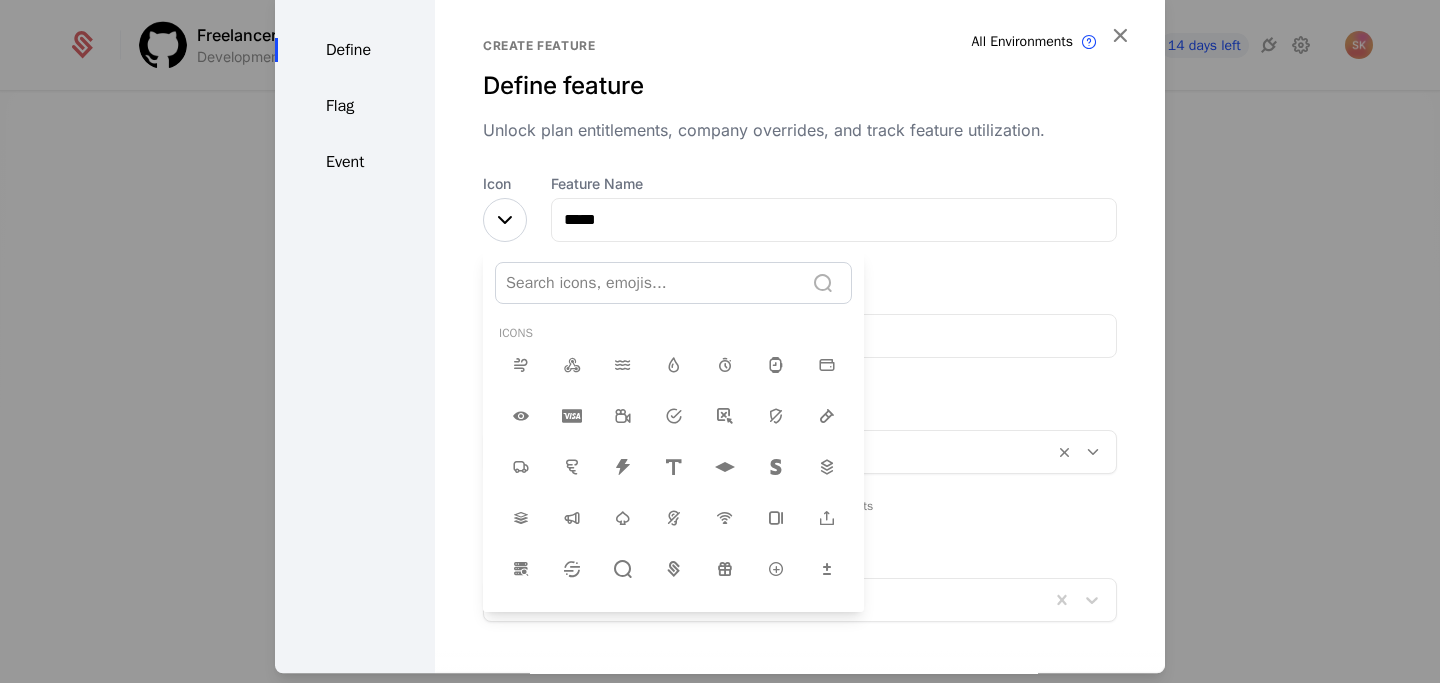 click at bounding box center (649, 283) 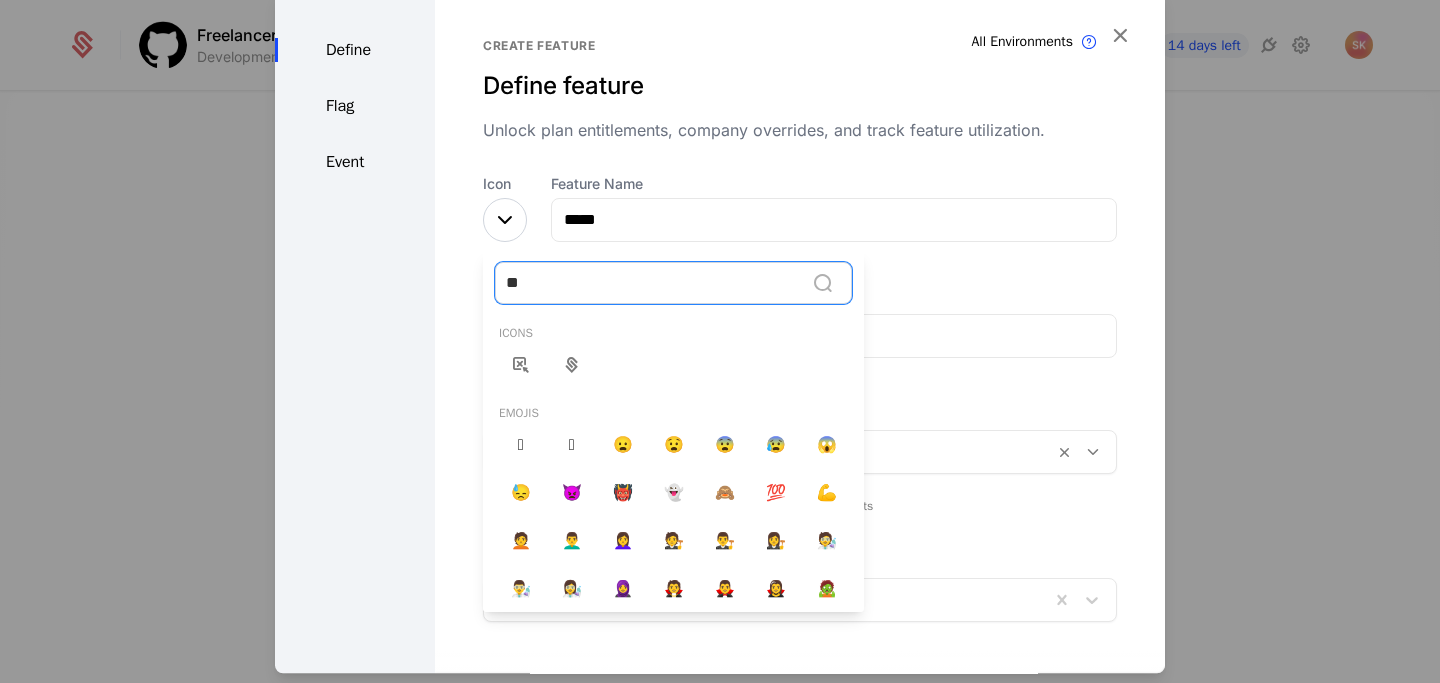 type on "*" 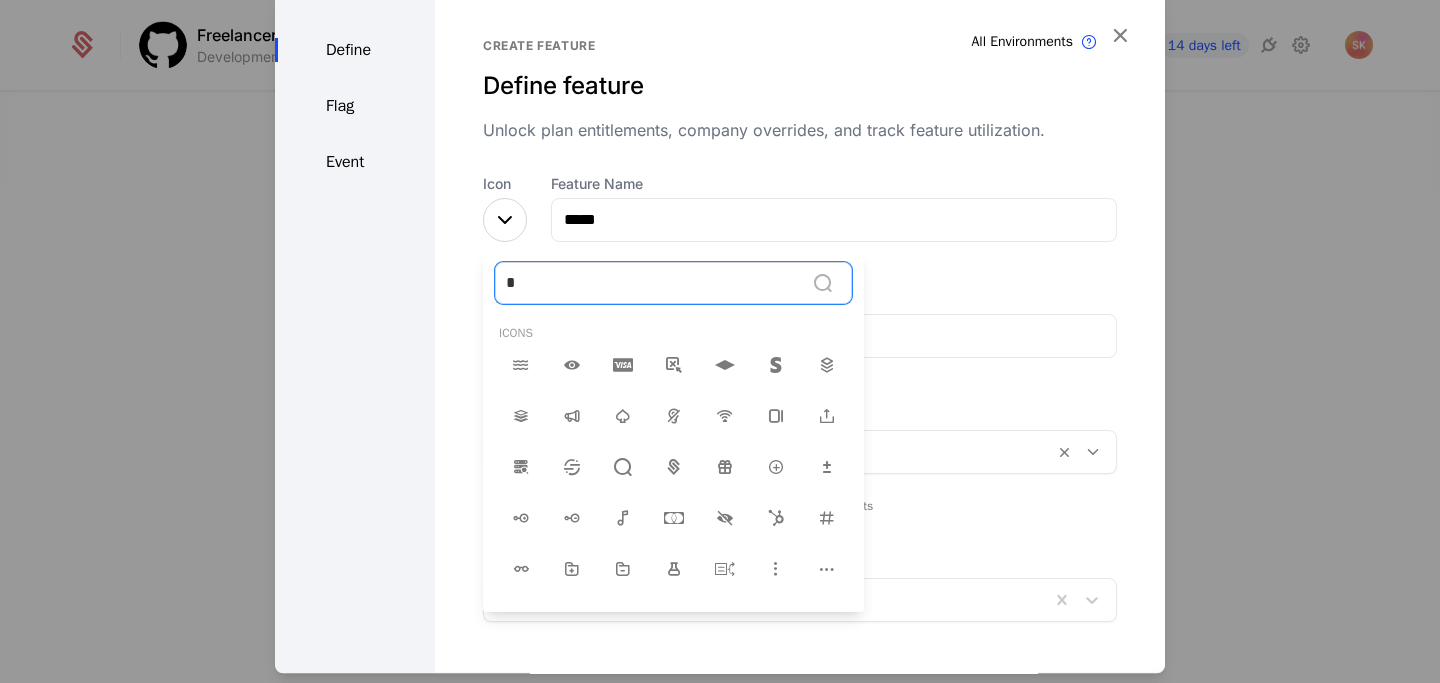 type 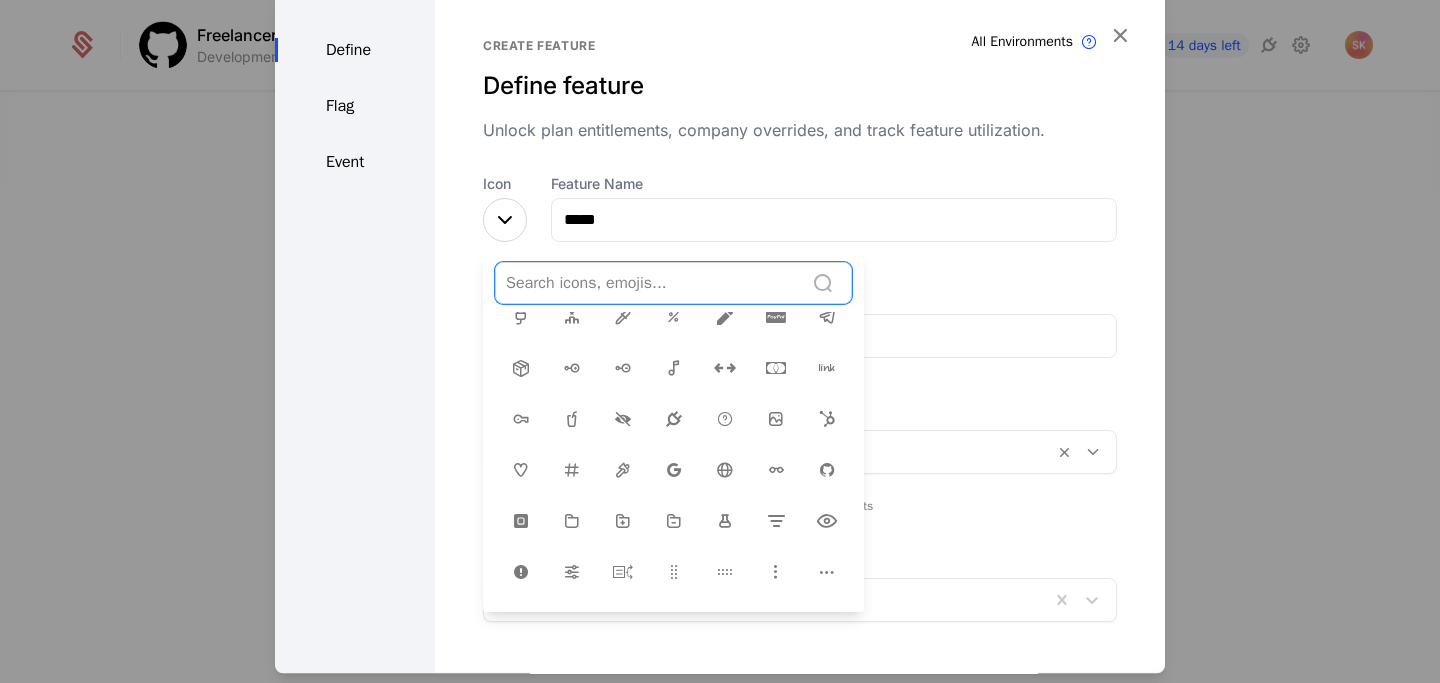 scroll, scrollTop: 306, scrollLeft: 0, axis: vertical 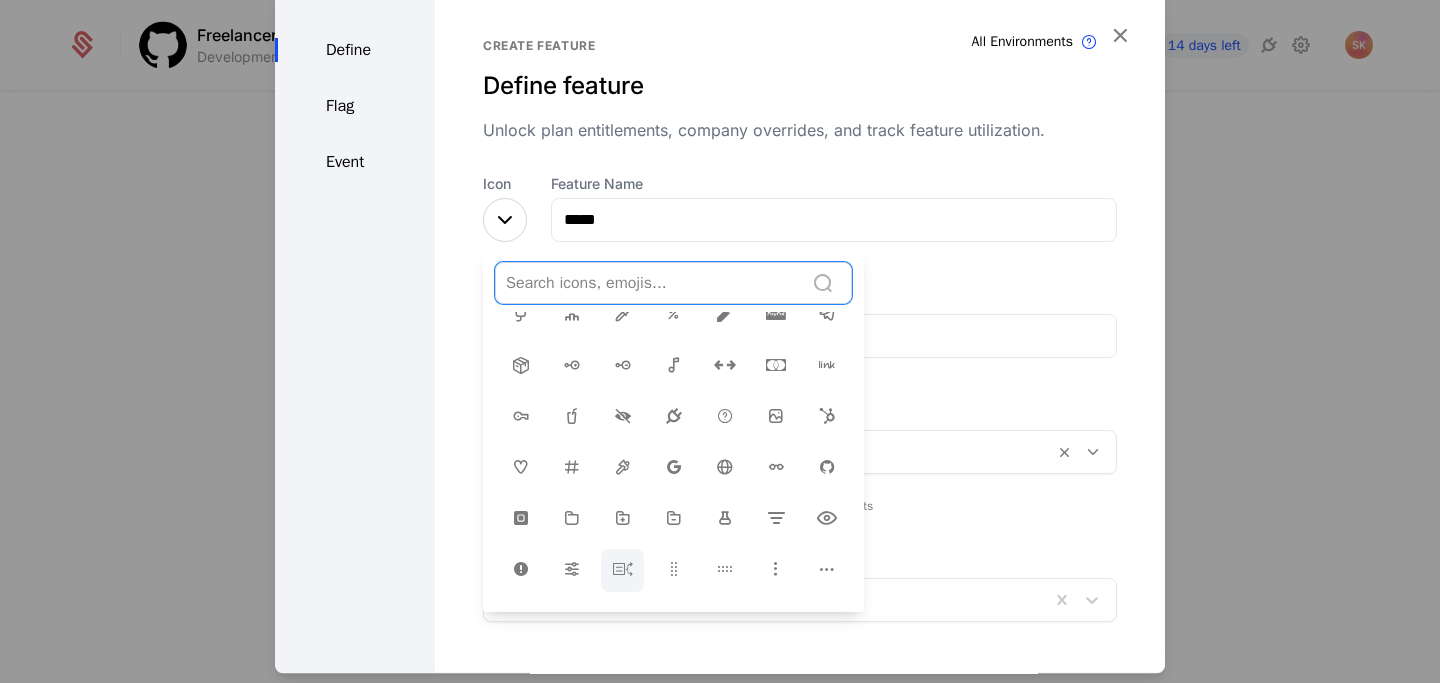 click at bounding box center [623, 569] 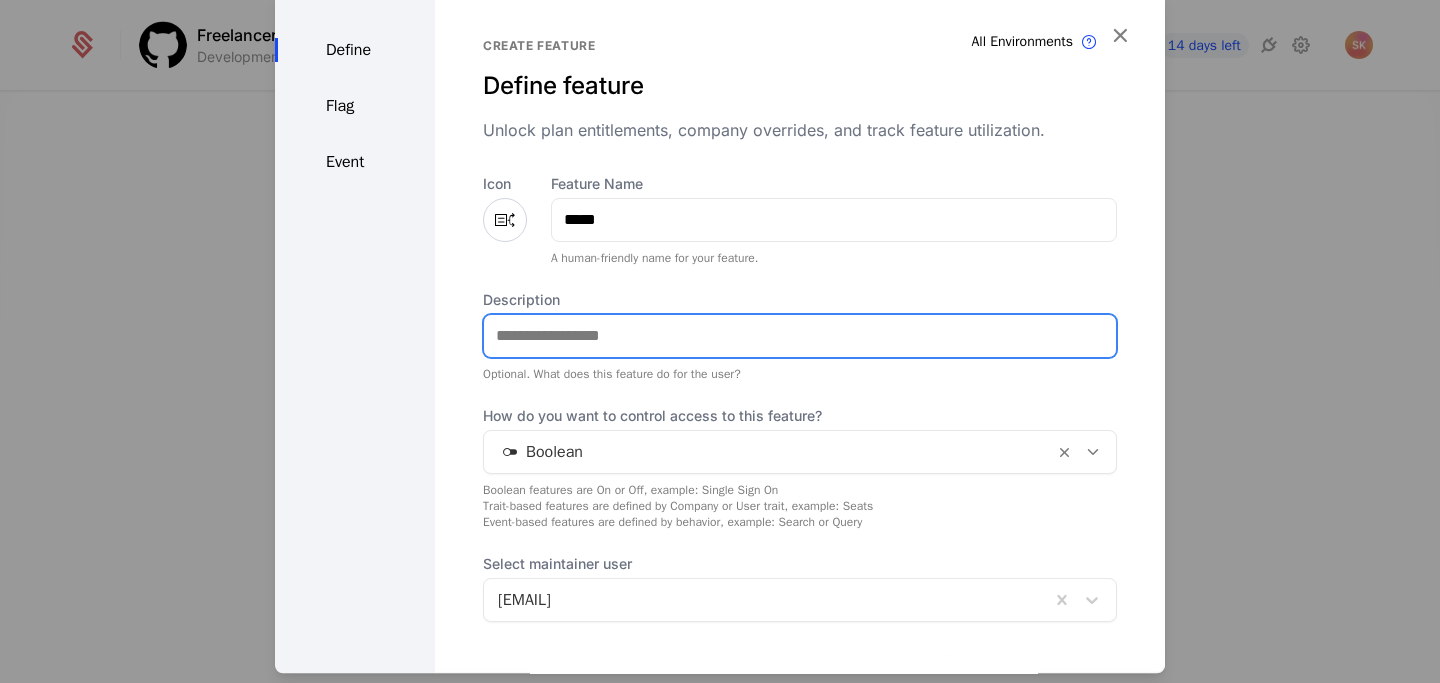 click on "Description" at bounding box center [800, 336] 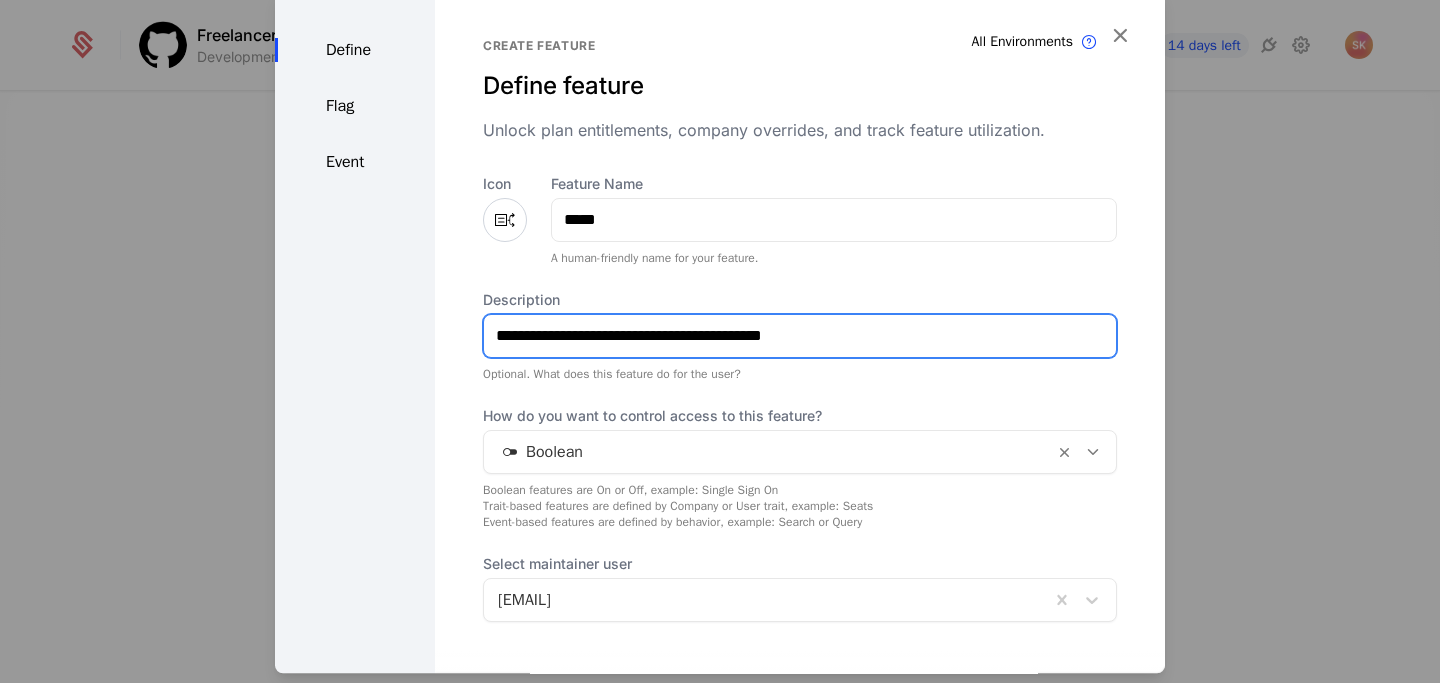 type on "**********" 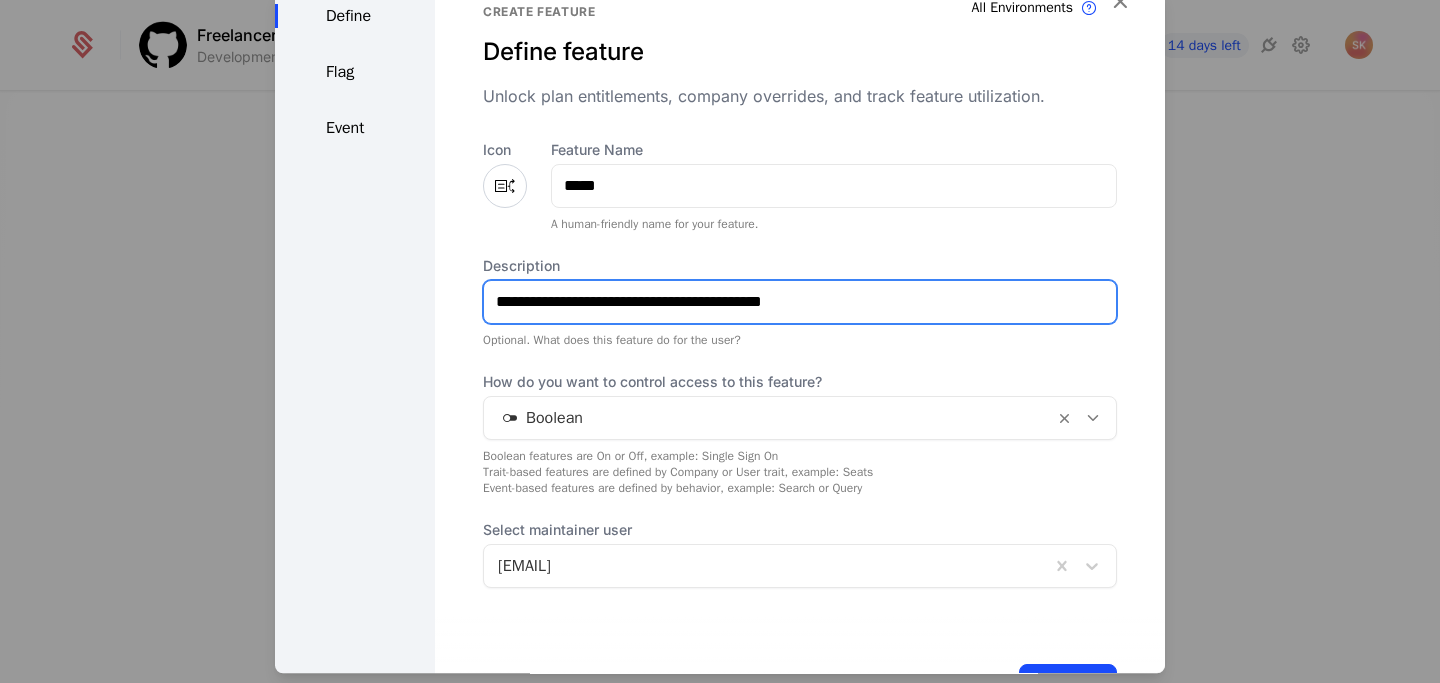scroll, scrollTop: 35, scrollLeft: 0, axis: vertical 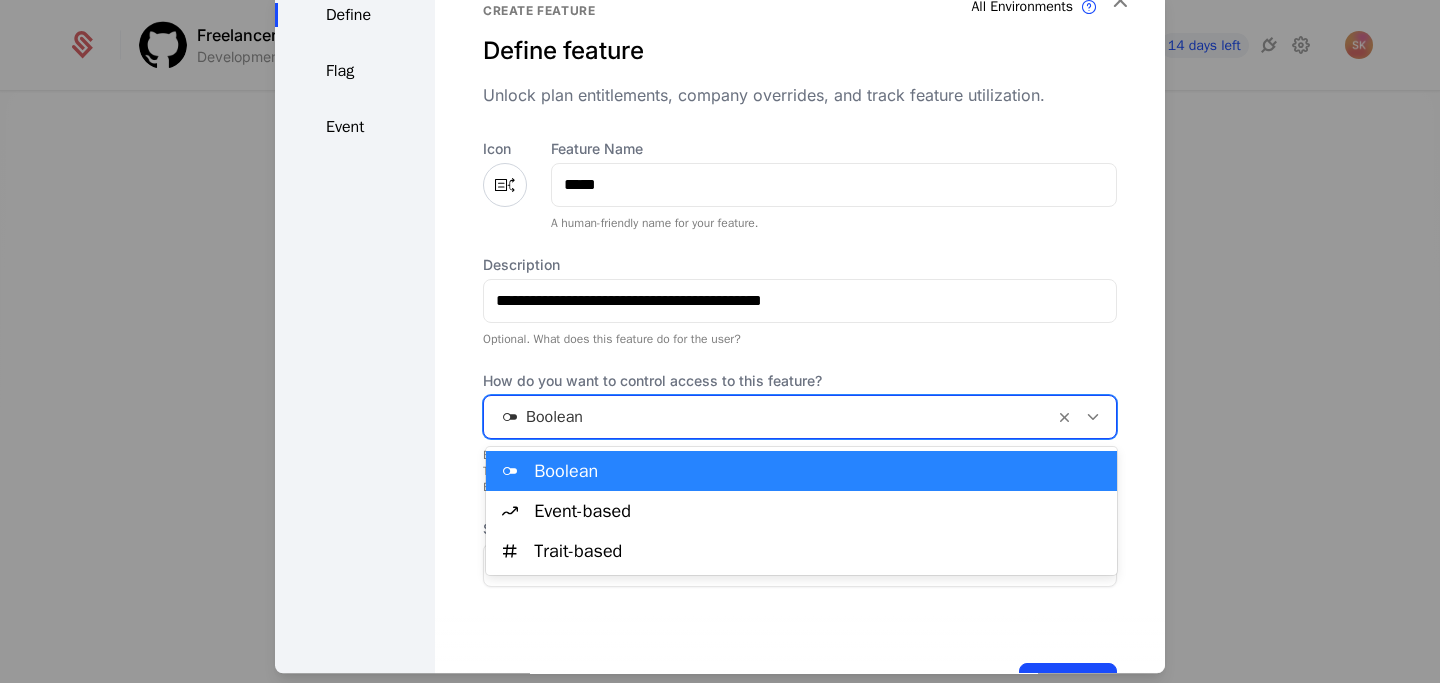 click at bounding box center [1093, 417] 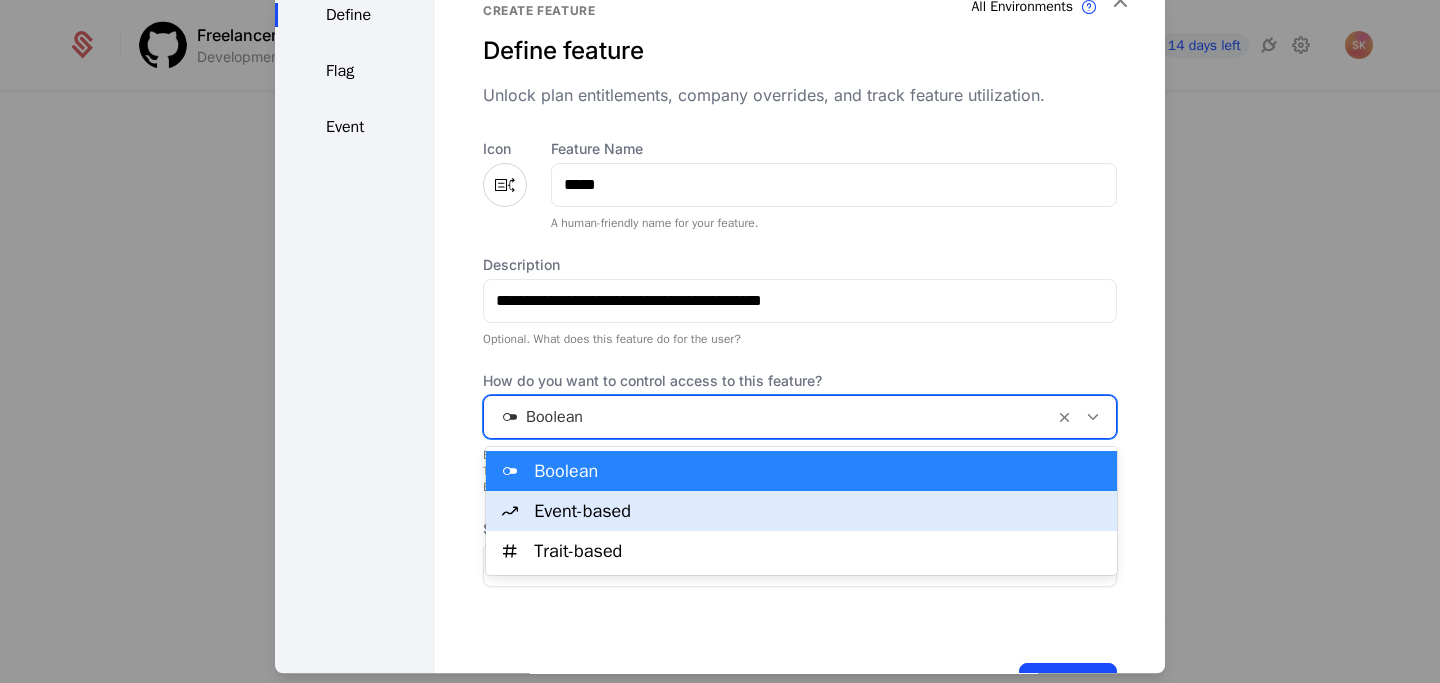 click on "Event-based" at bounding box center [801, 511] 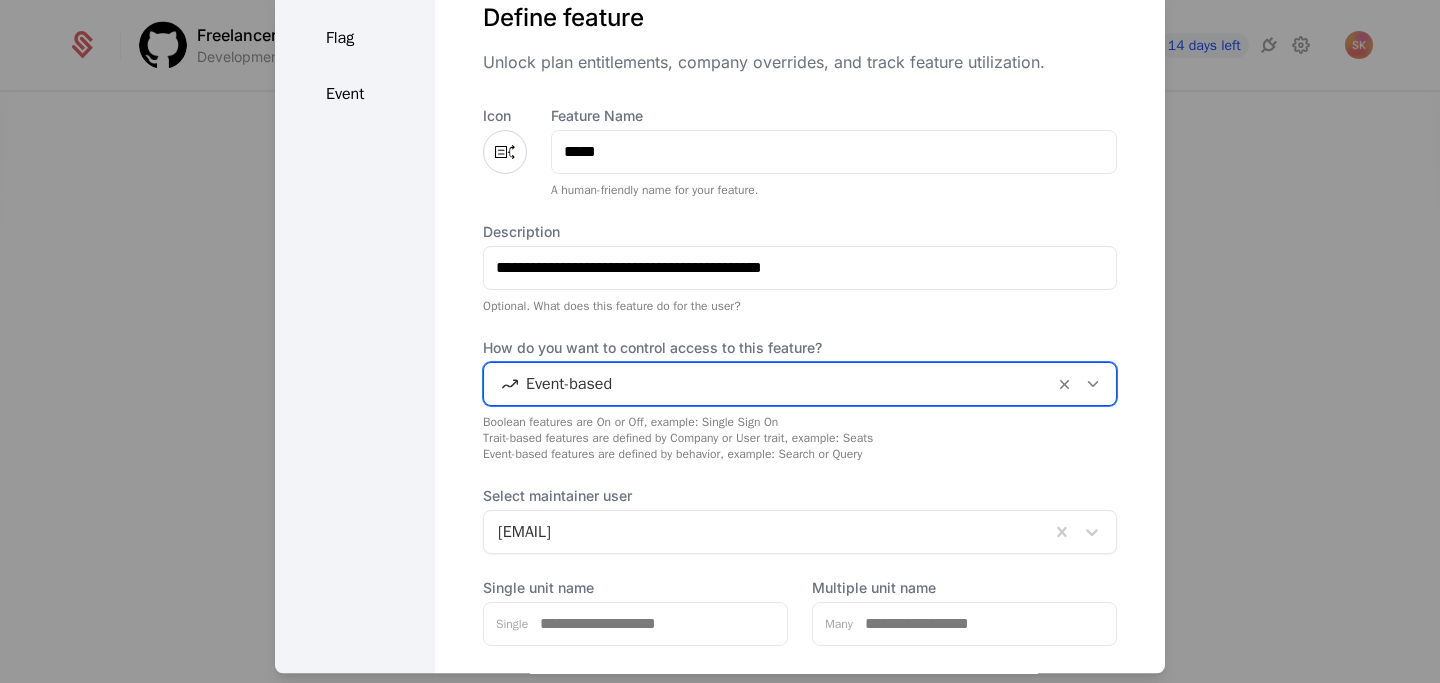 scroll, scrollTop: 8, scrollLeft: 0, axis: vertical 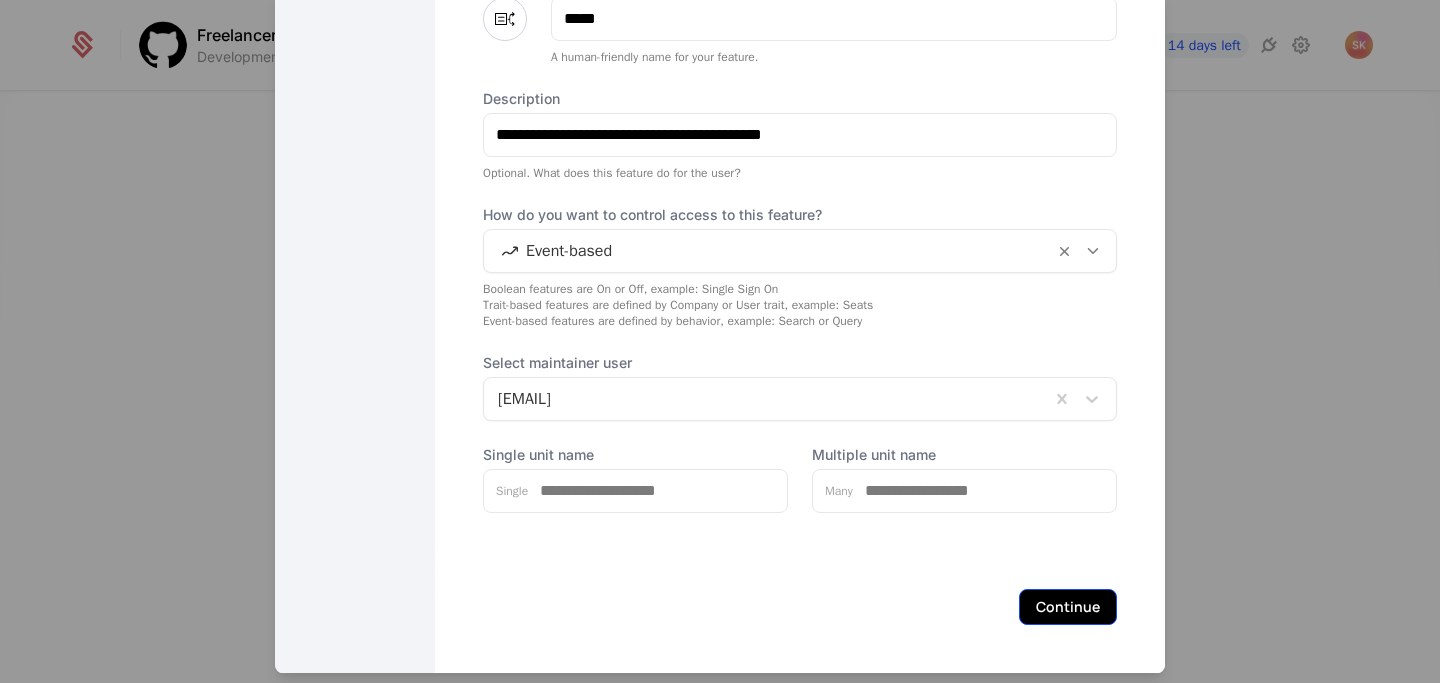 click on "Continue" at bounding box center [1068, 607] 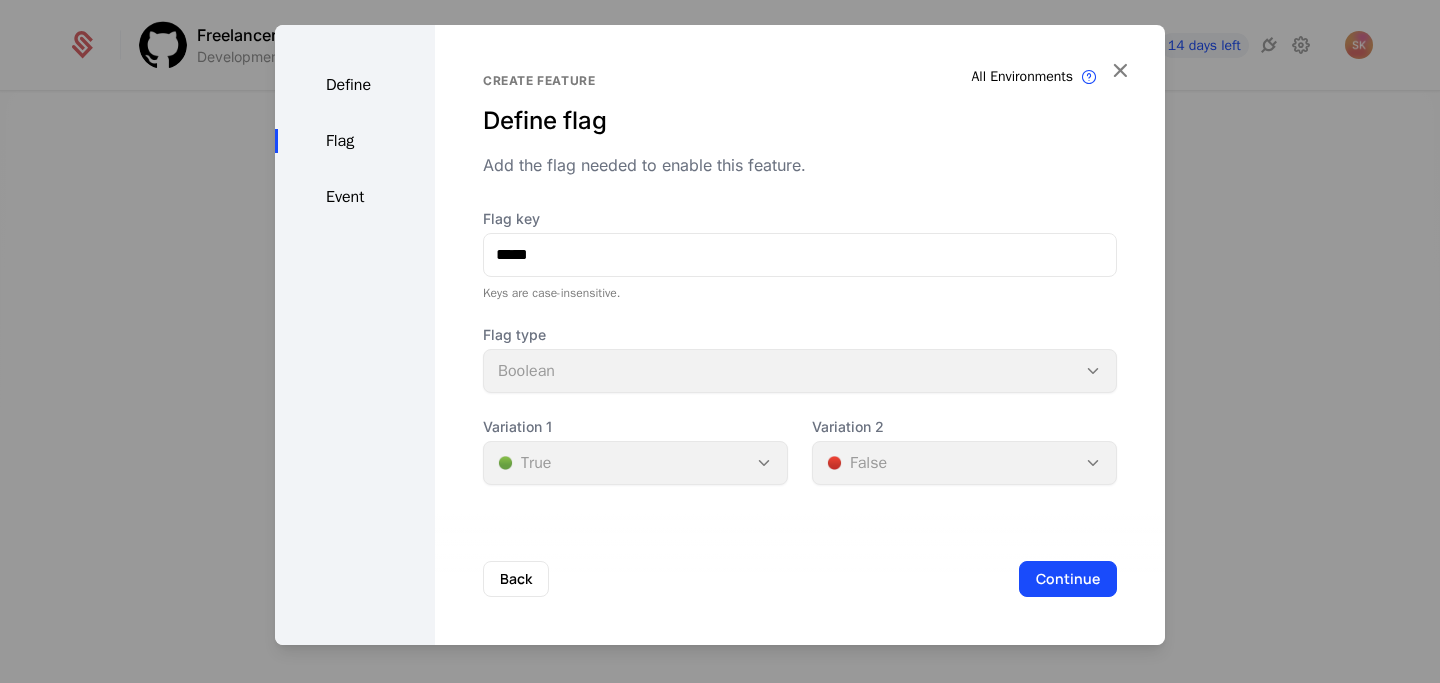 click on "Flag type Boolean" at bounding box center (800, 359) 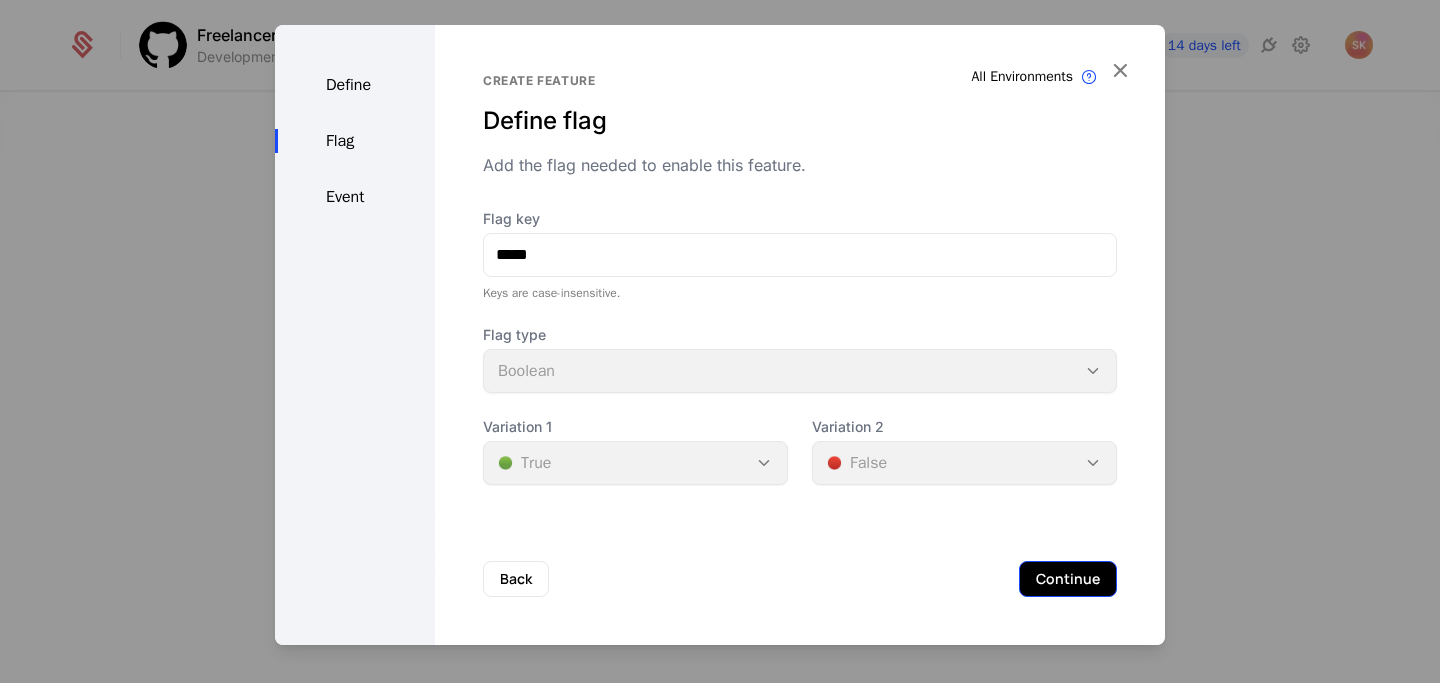 click on "Continue" at bounding box center [1068, 579] 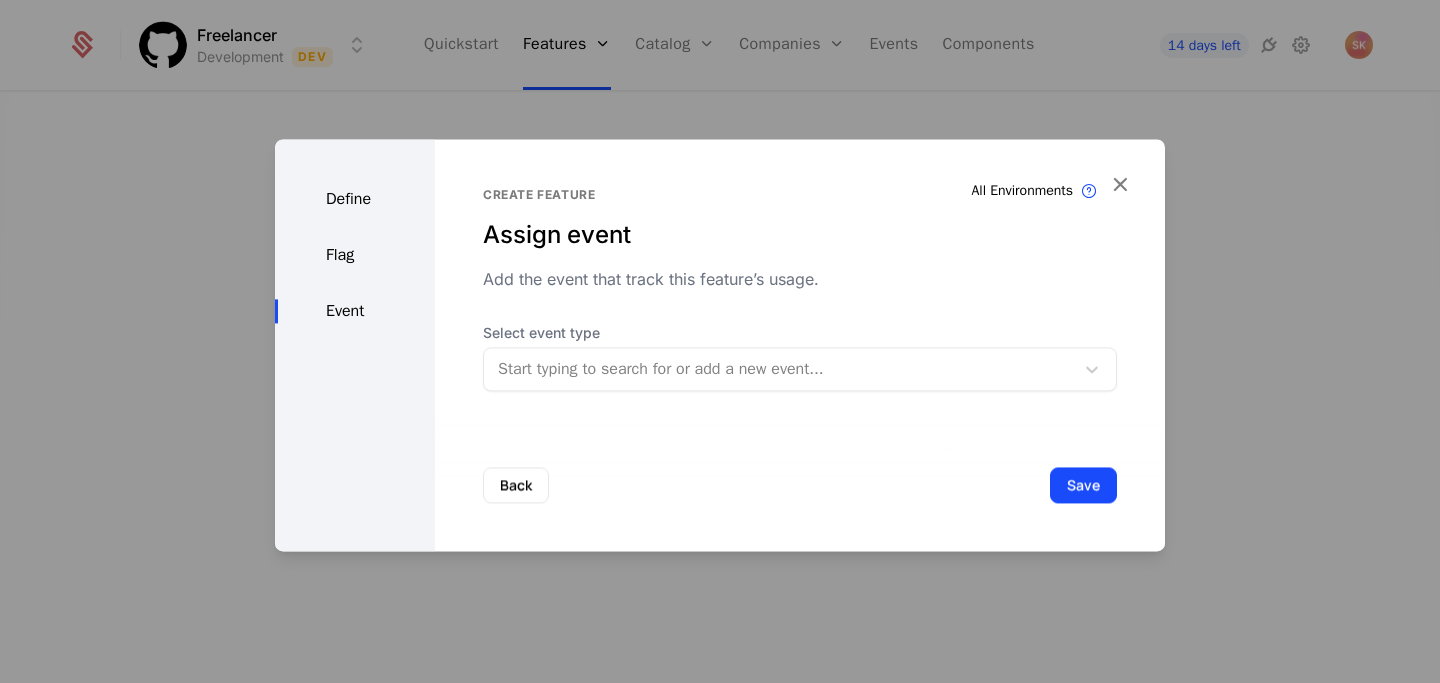 click at bounding box center [779, 369] 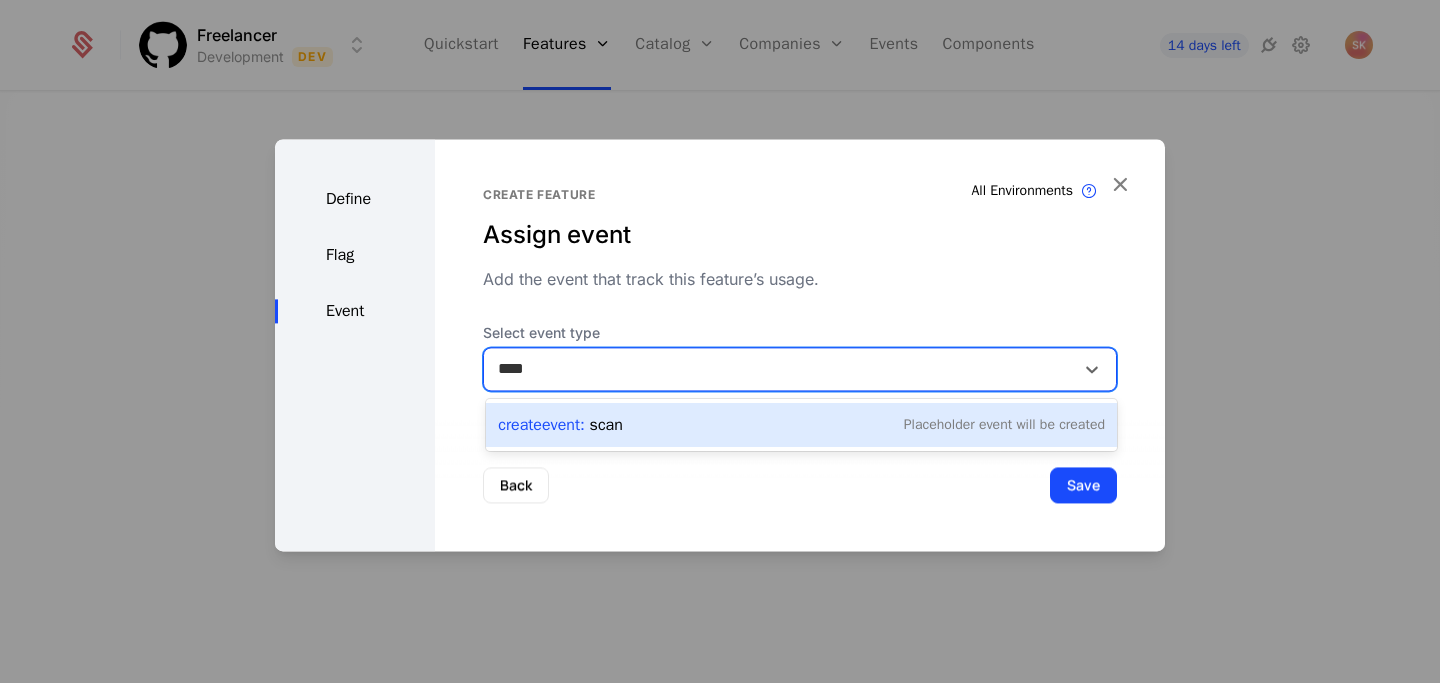 type on "****" 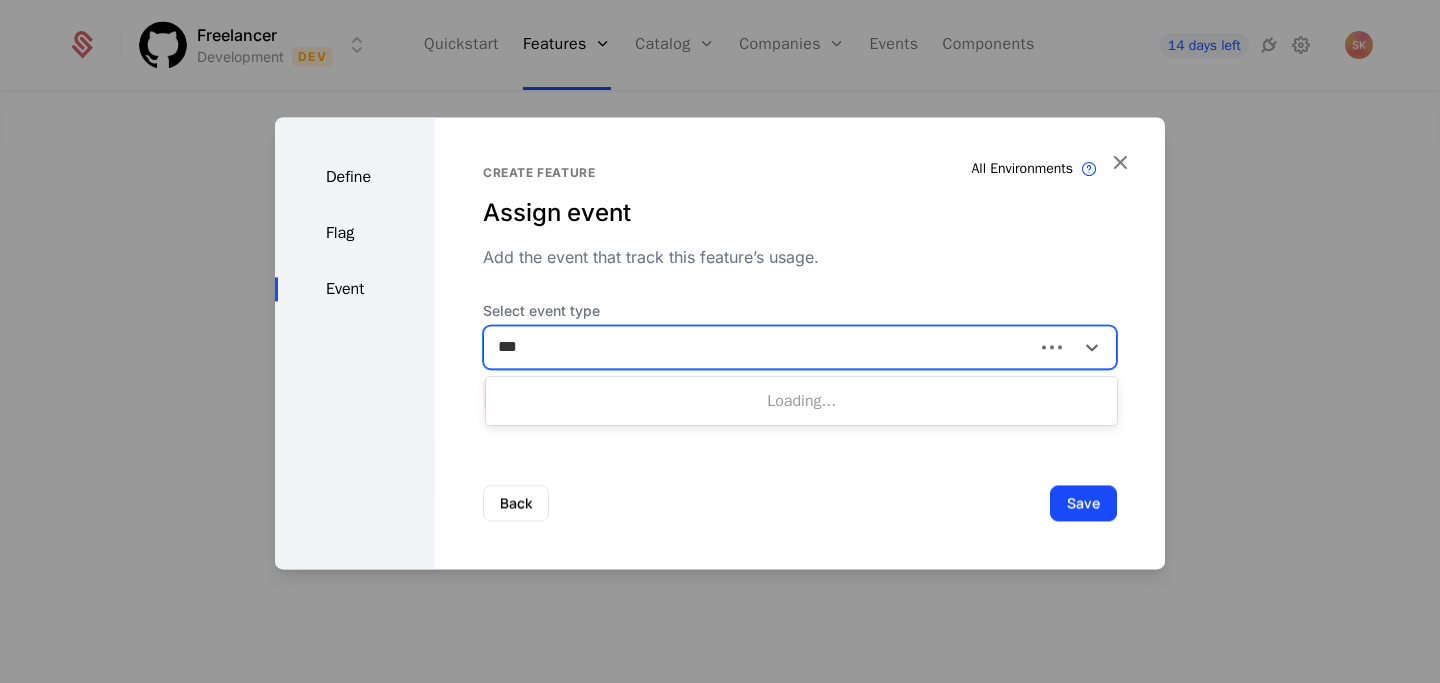 type on "****" 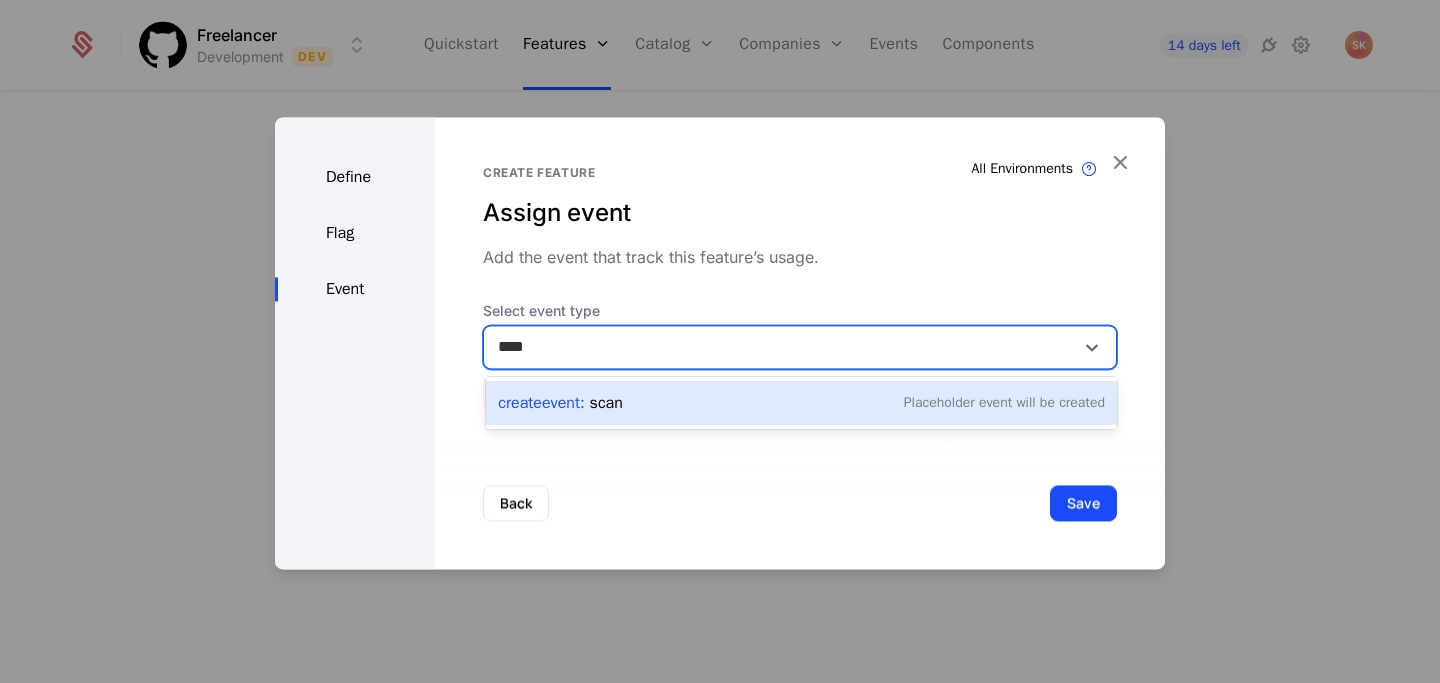 click on "Create  Event :   scan Placeholder   Event   will be created" at bounding box center [801, 403] 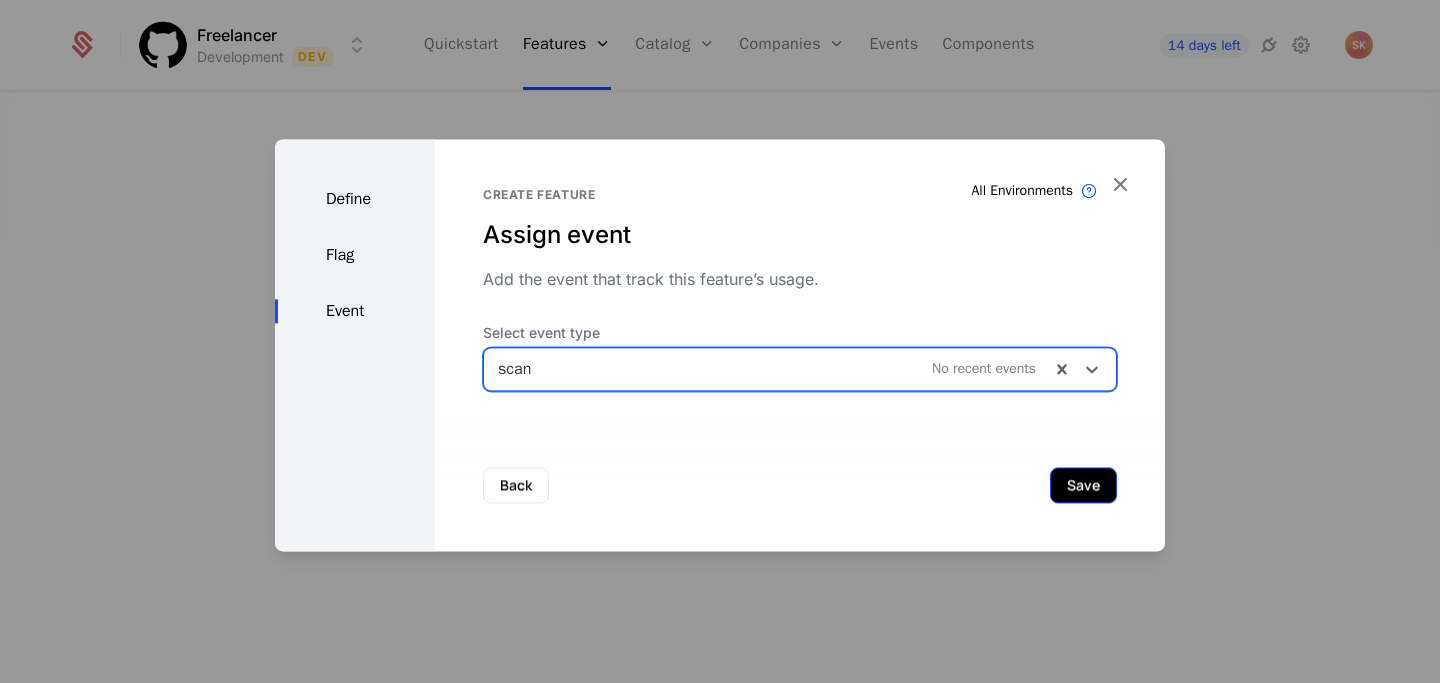 click on "Save" at bounding box center (1083, 485) 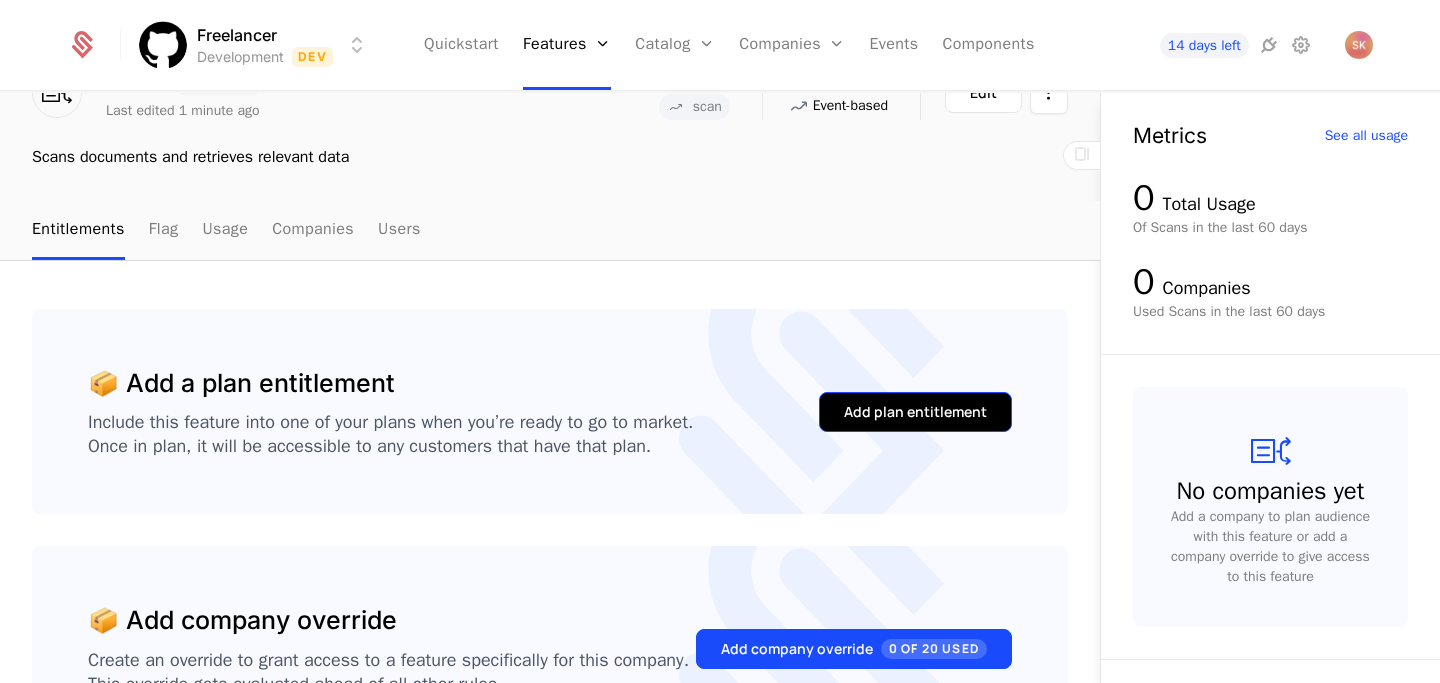 scroll, scrollTop: 122, scrollLeft: 0, axis: vertical 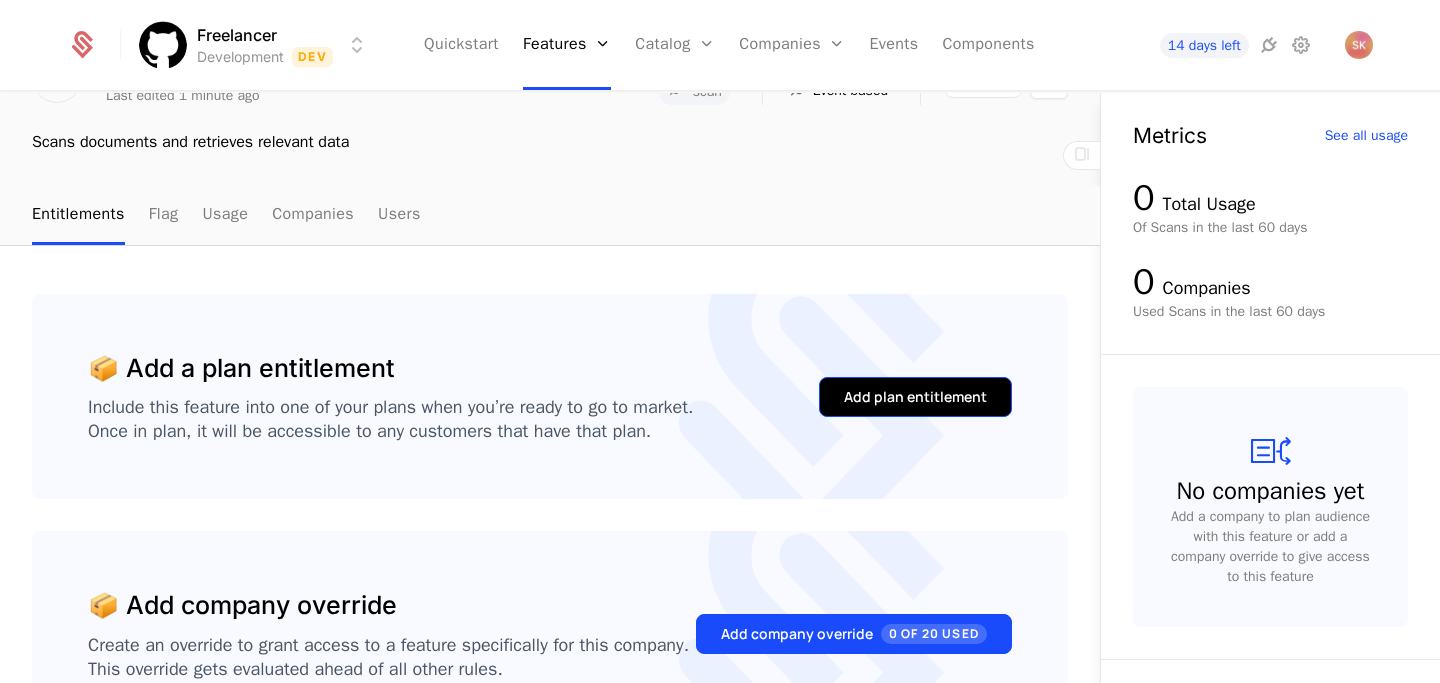 click on "Add plan entitlement" at bounding box center [915, 397] 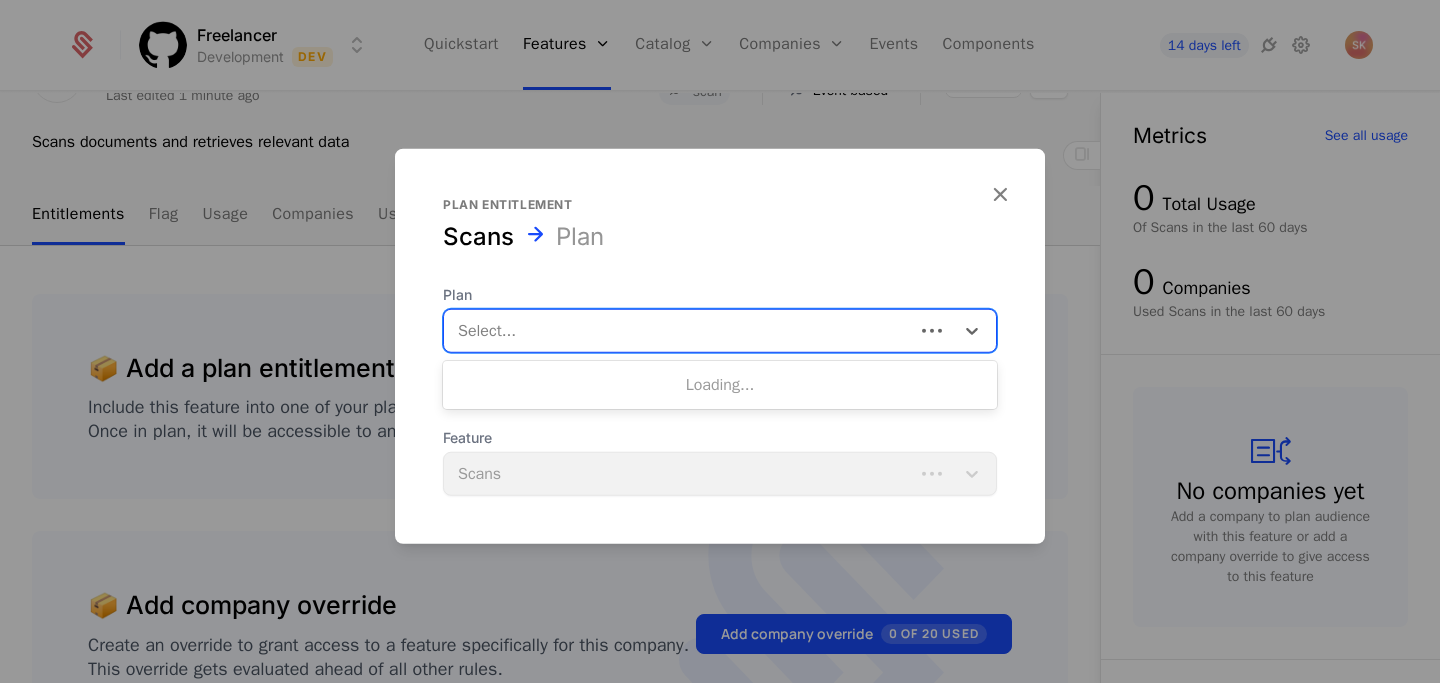 click at bounding box center [679, 330] 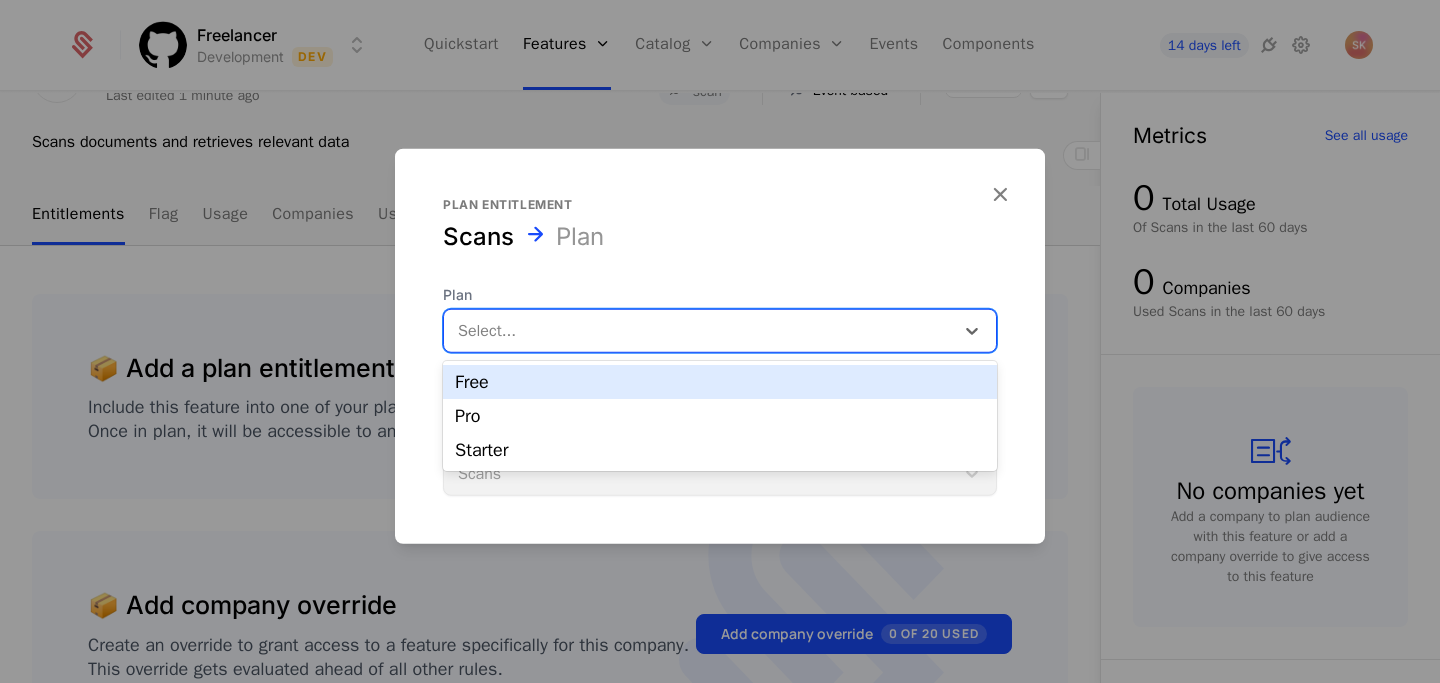 click on "Free" at bounding box center (720, 382) 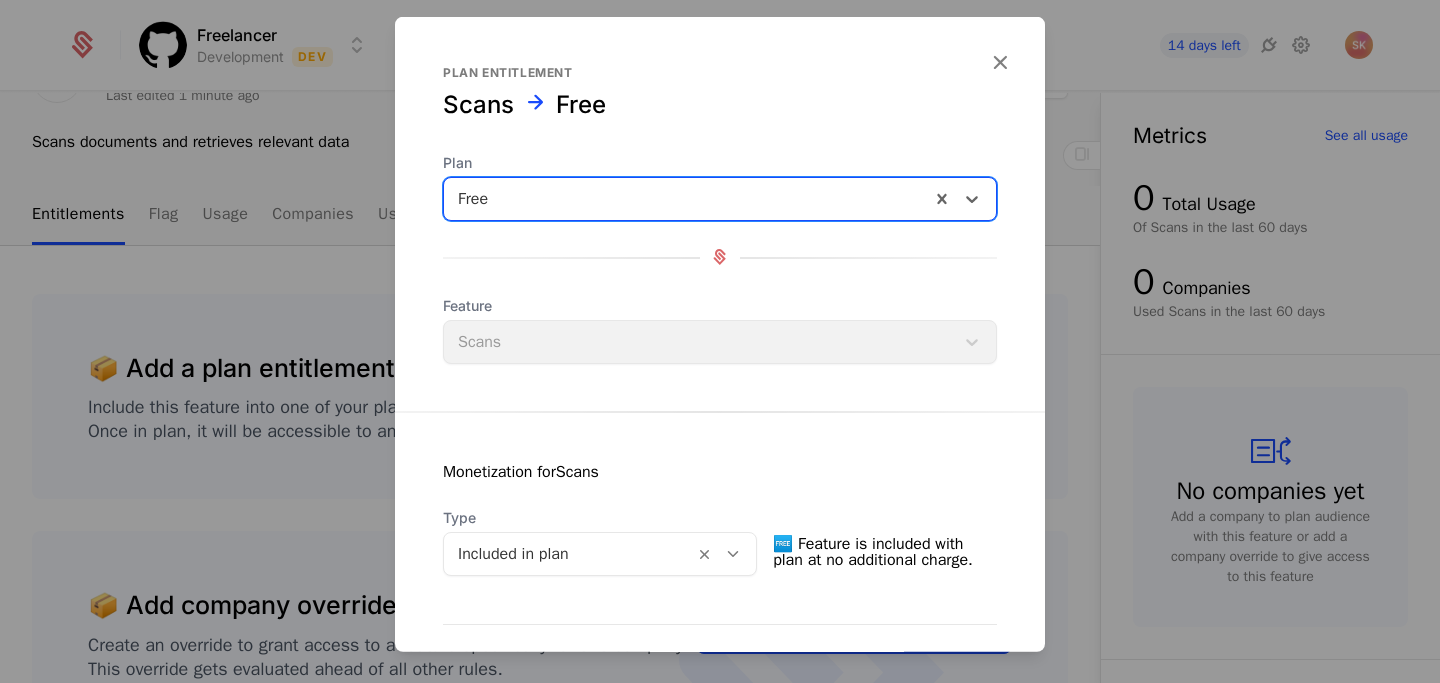 click on "Feature Scans" at bounding box center [720, 329] 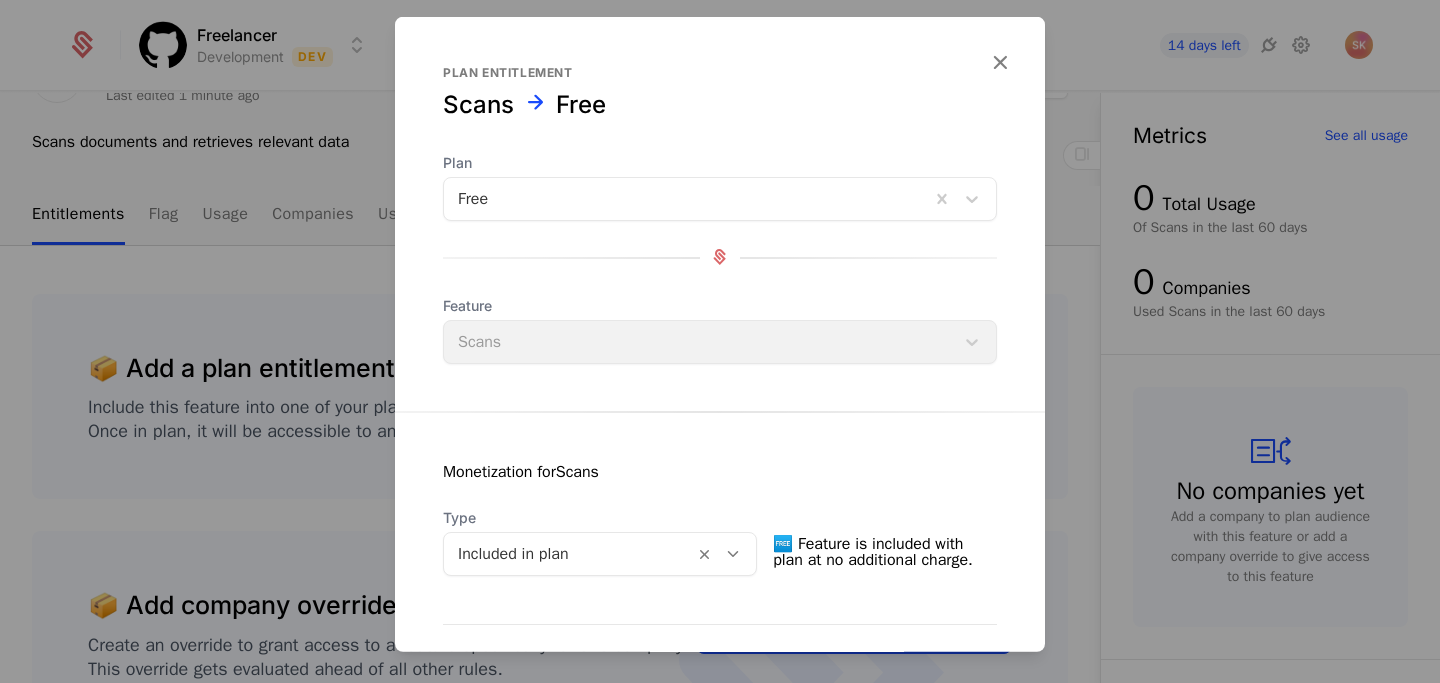 click on "Feature Scans" at bounding box center (720, 329) 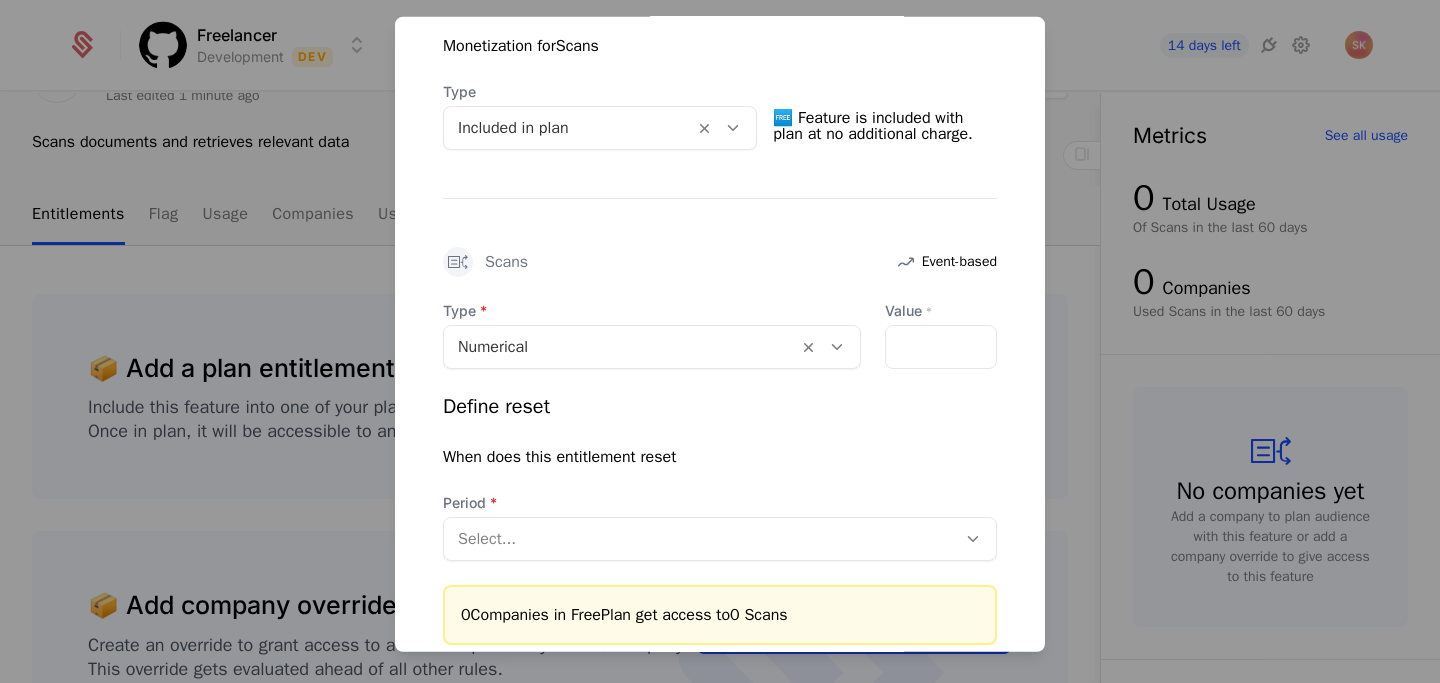 scroll, scrollTop: 427, scrollLeft: 0, axis: vertical 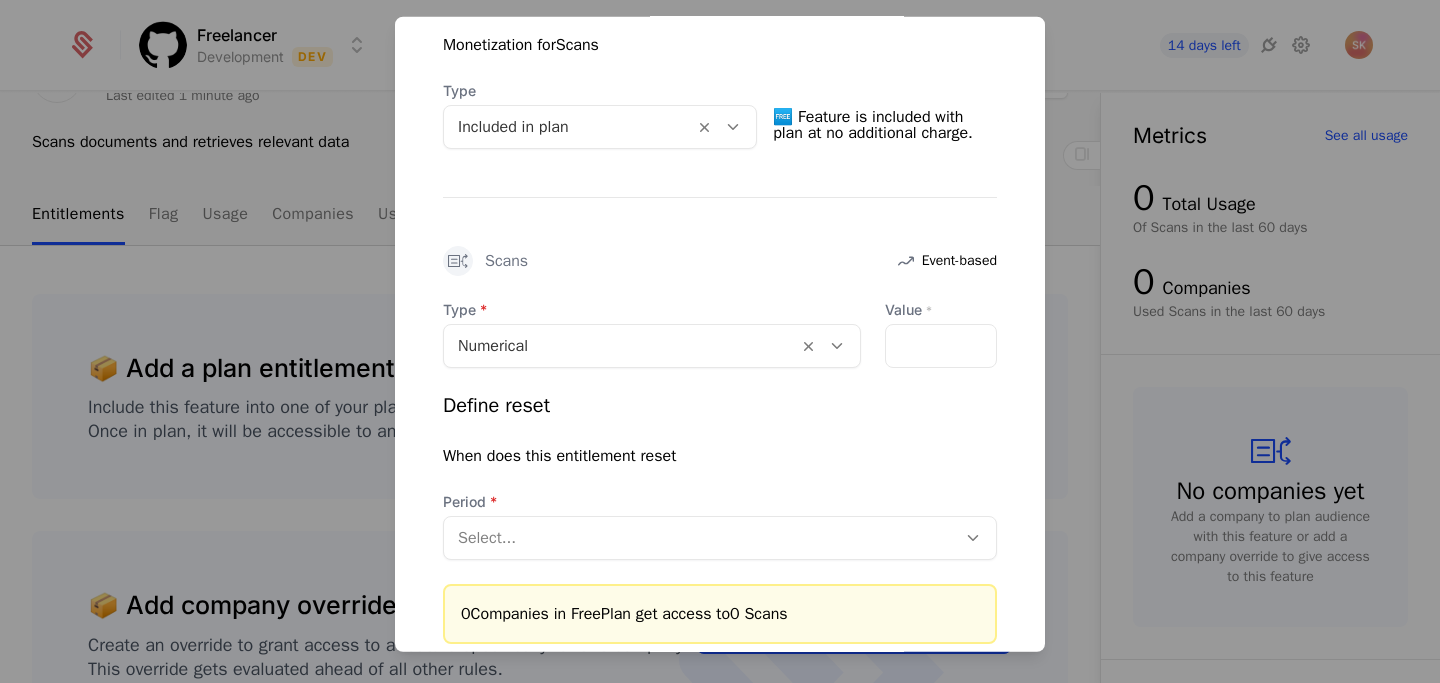 click on "Type Numerical Value * Define reset When does this entitlement reset Period Select..." at bounding box center (720, 429) 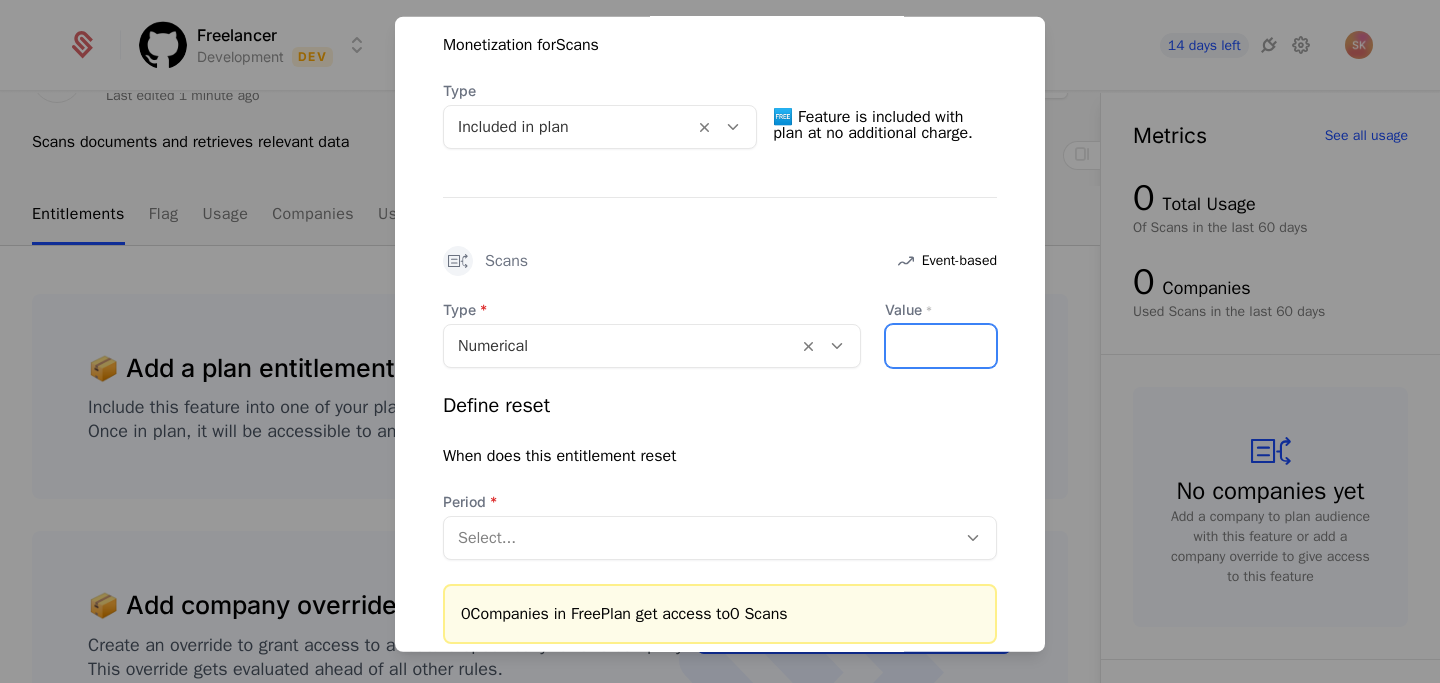 click on "Value *" at bounding box center (941, 345) 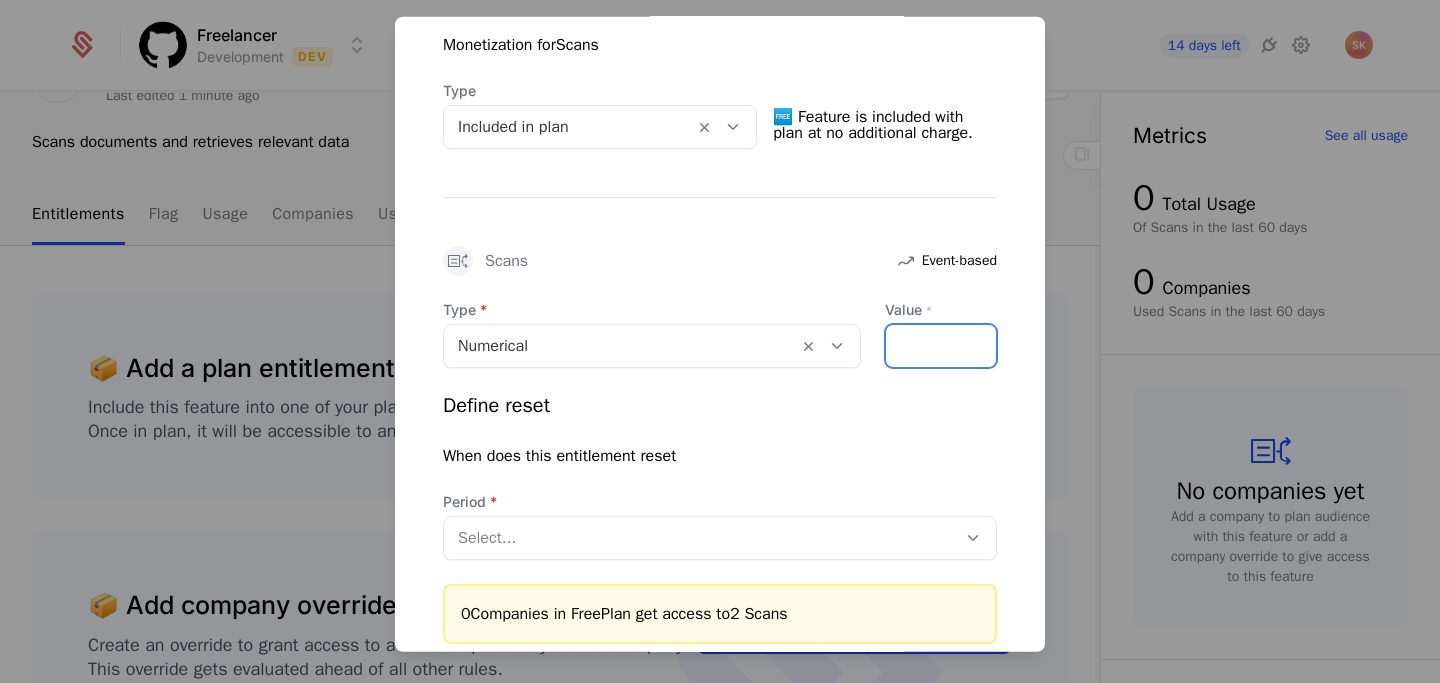 type on "*" 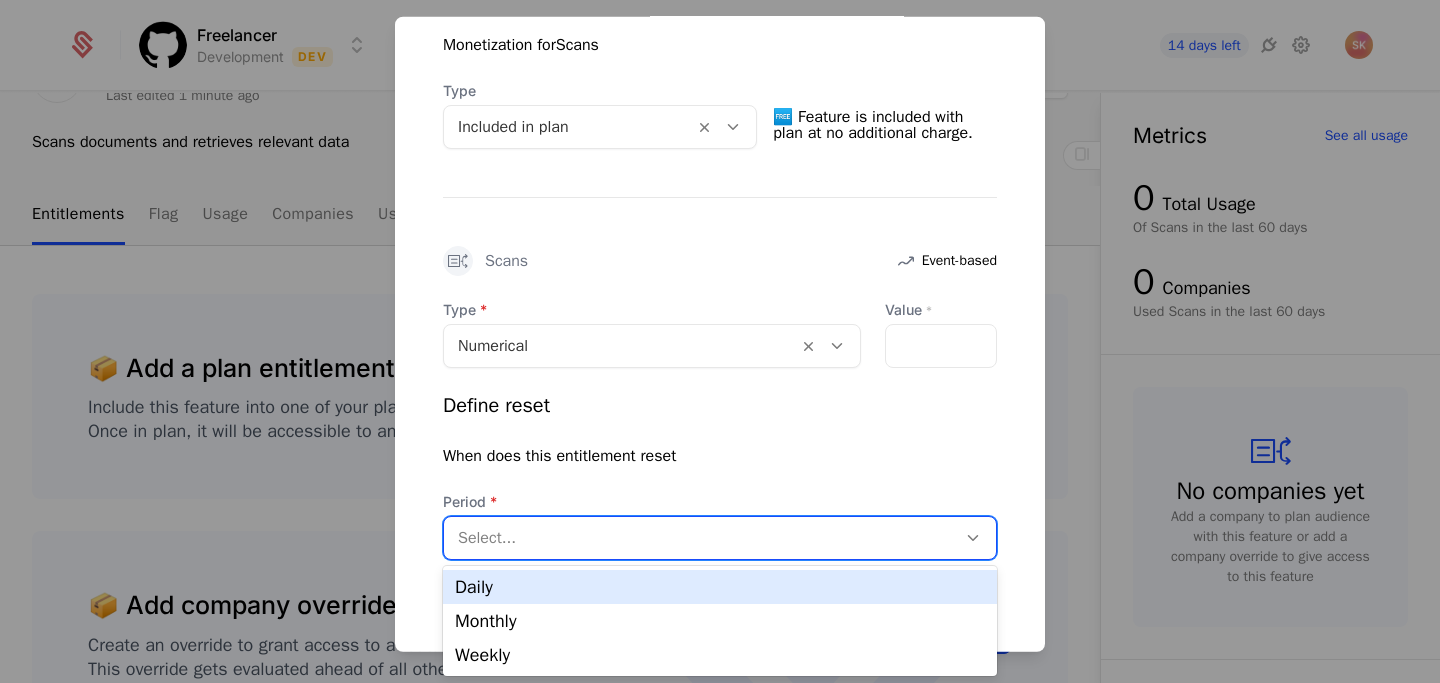 click at bounding box center [700, 537] 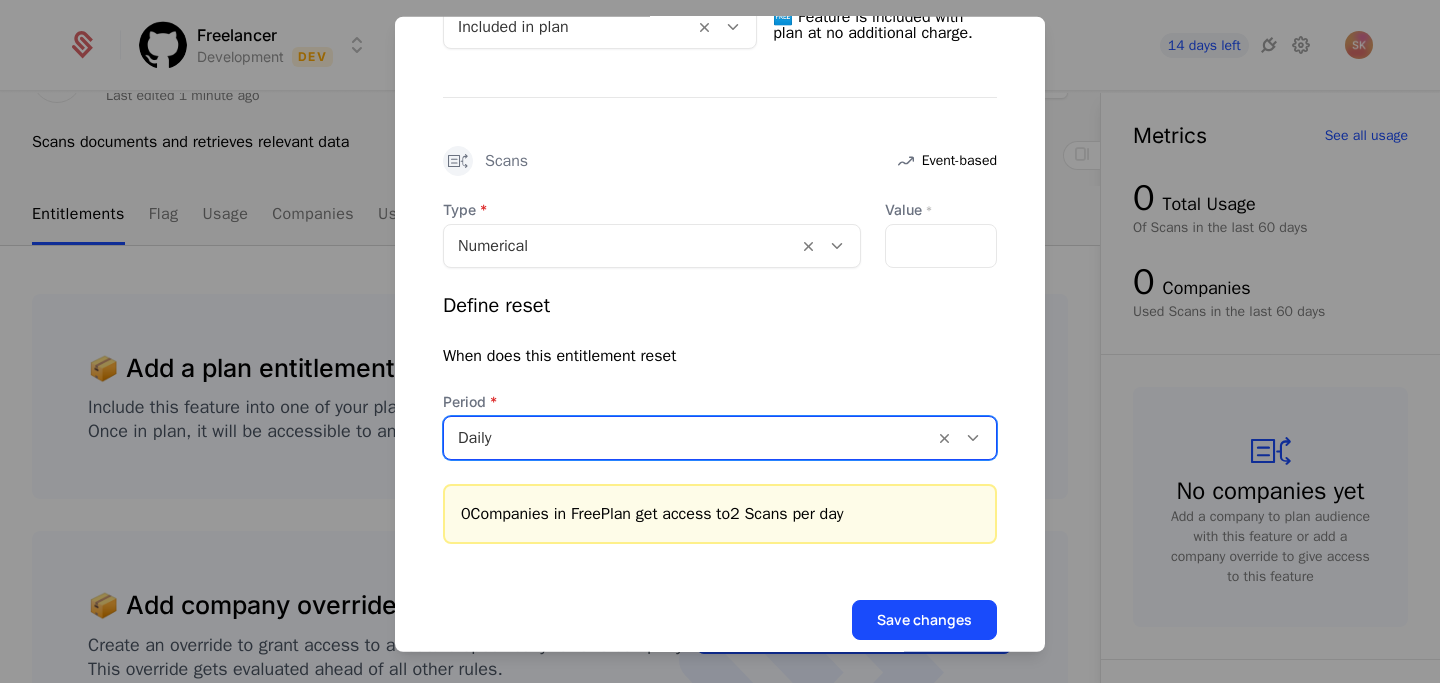 scroll, scrollTop: 562, scrollLeft: 0, axis: vertical 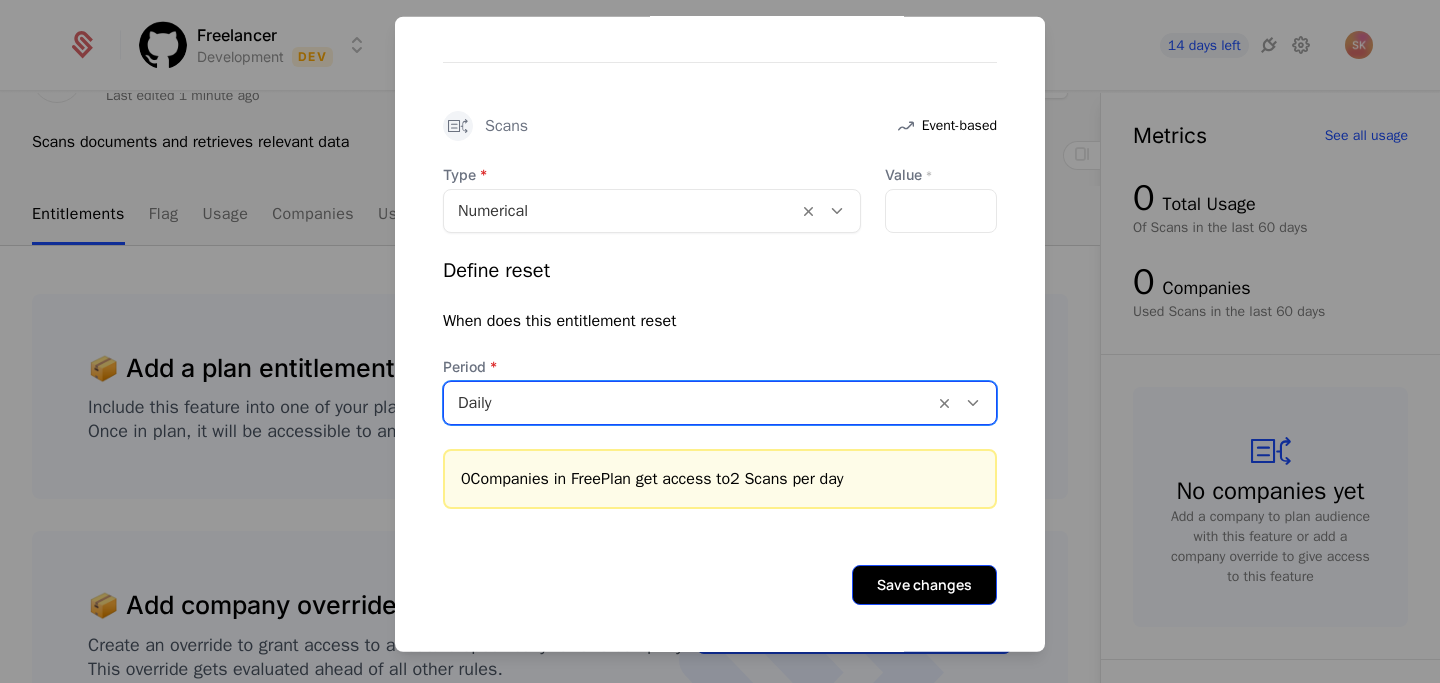 click on "Save changes" at bounding box center [924, 584] 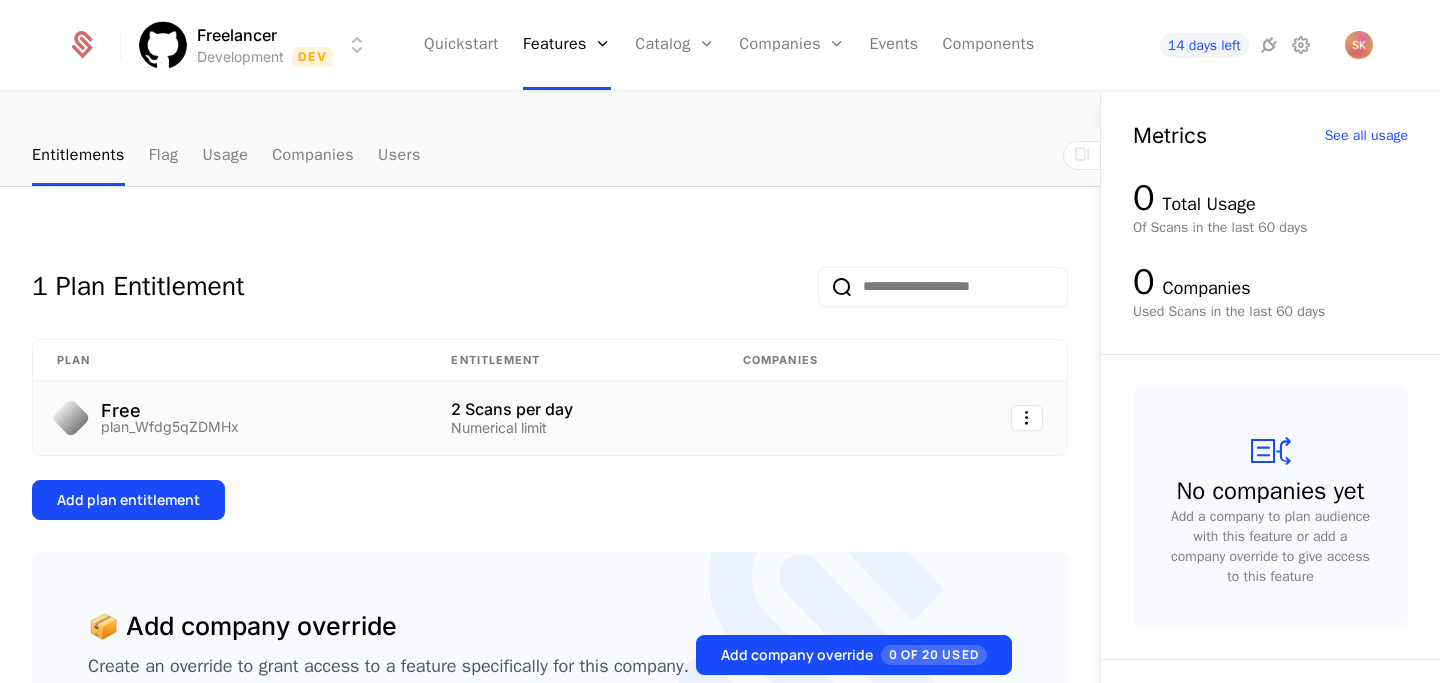 scroll, scrollTop: 191, scrollLeft: 0, axis: vertical 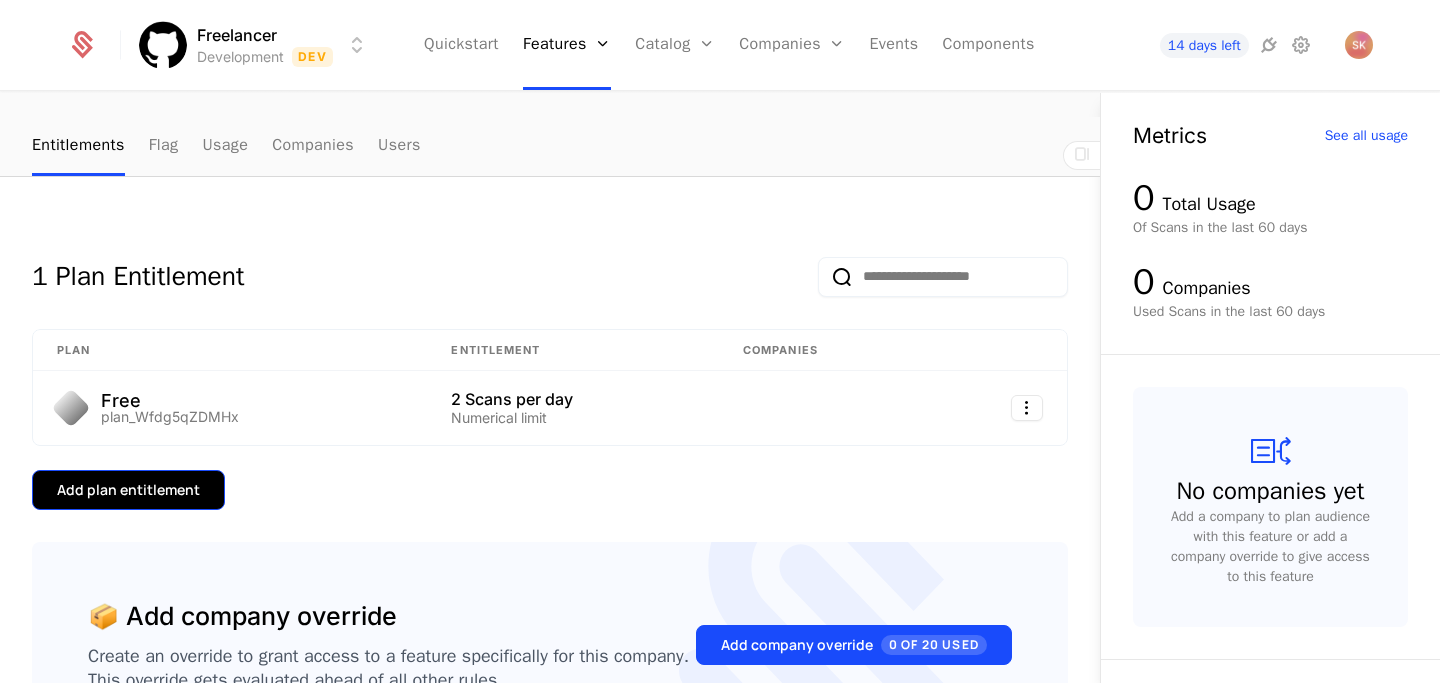 click on "Add plan entitlement" at bounding box center [128, 490] 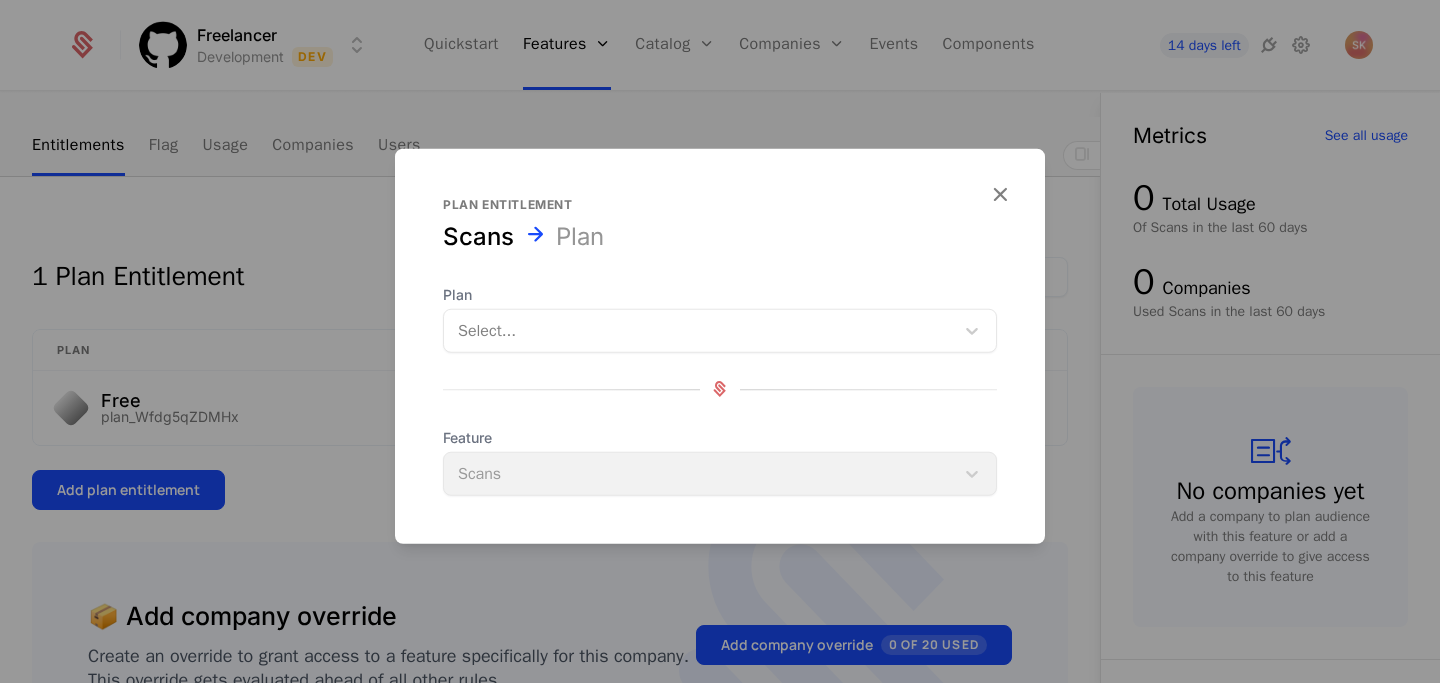 click at bounding box center (699, 330) 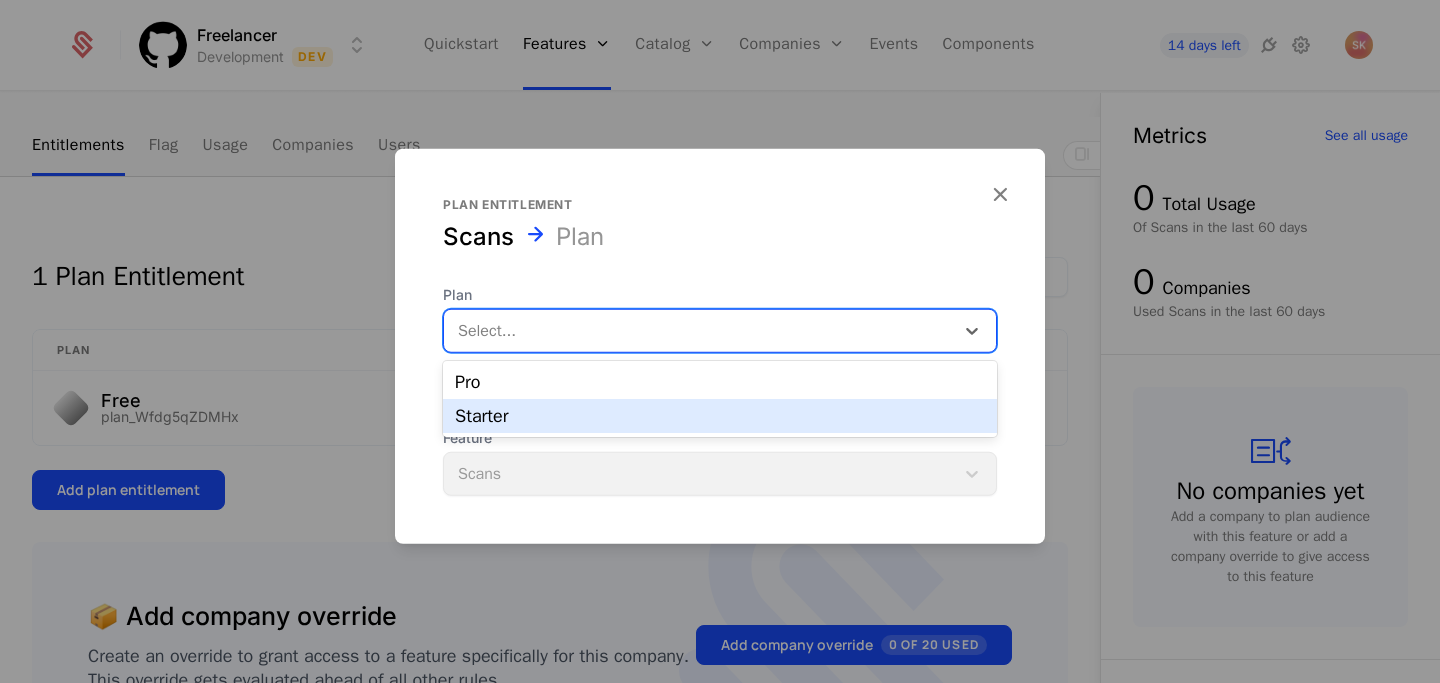 click on "Starter" at bounding box center (720, 416) 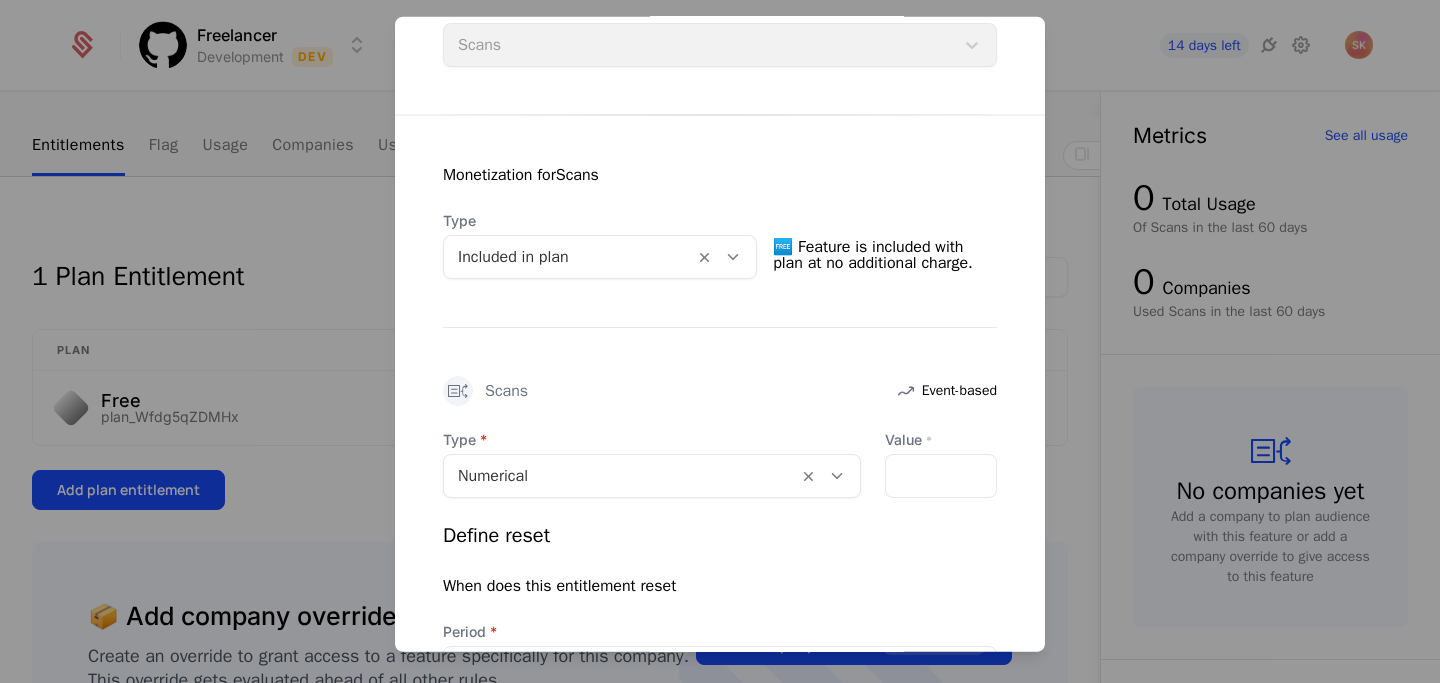 scroll, scrollTop: 310, scrollLeft: 0, axis: vertical 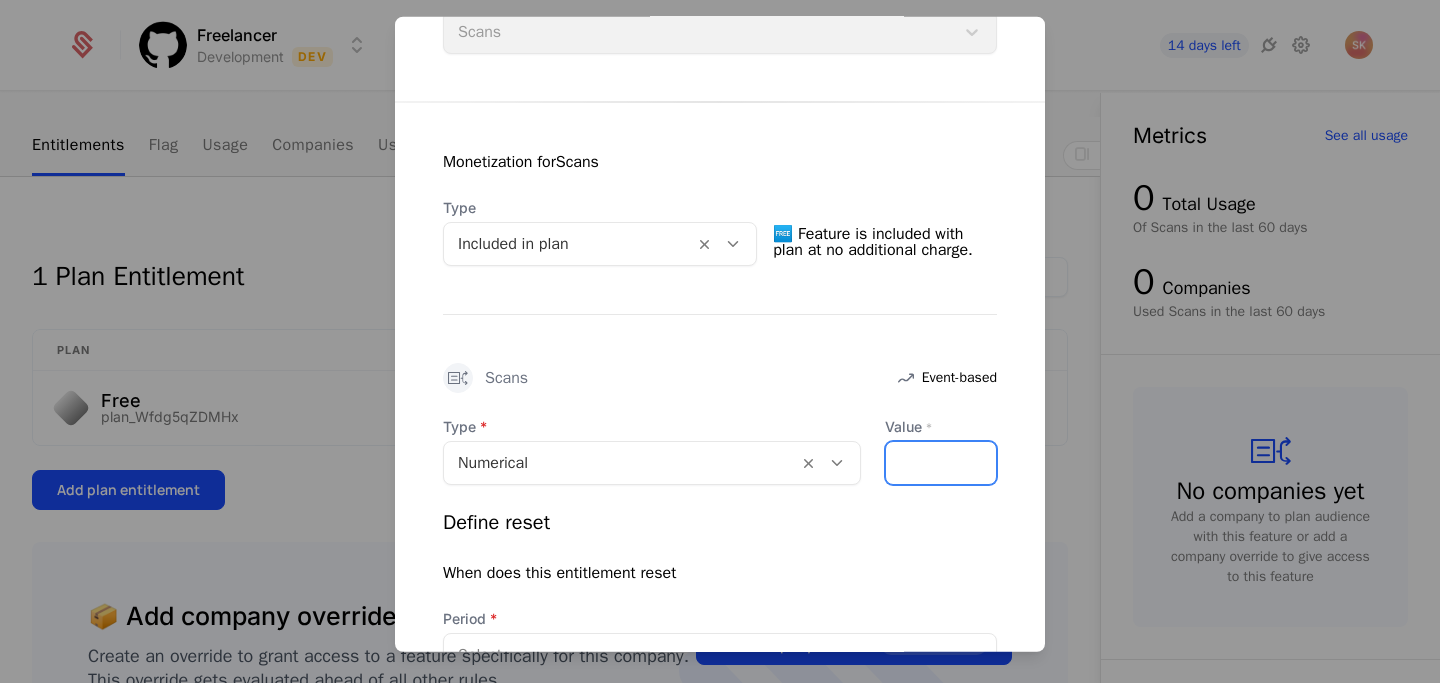 click on "Value *" at bounding box center (941, 462) 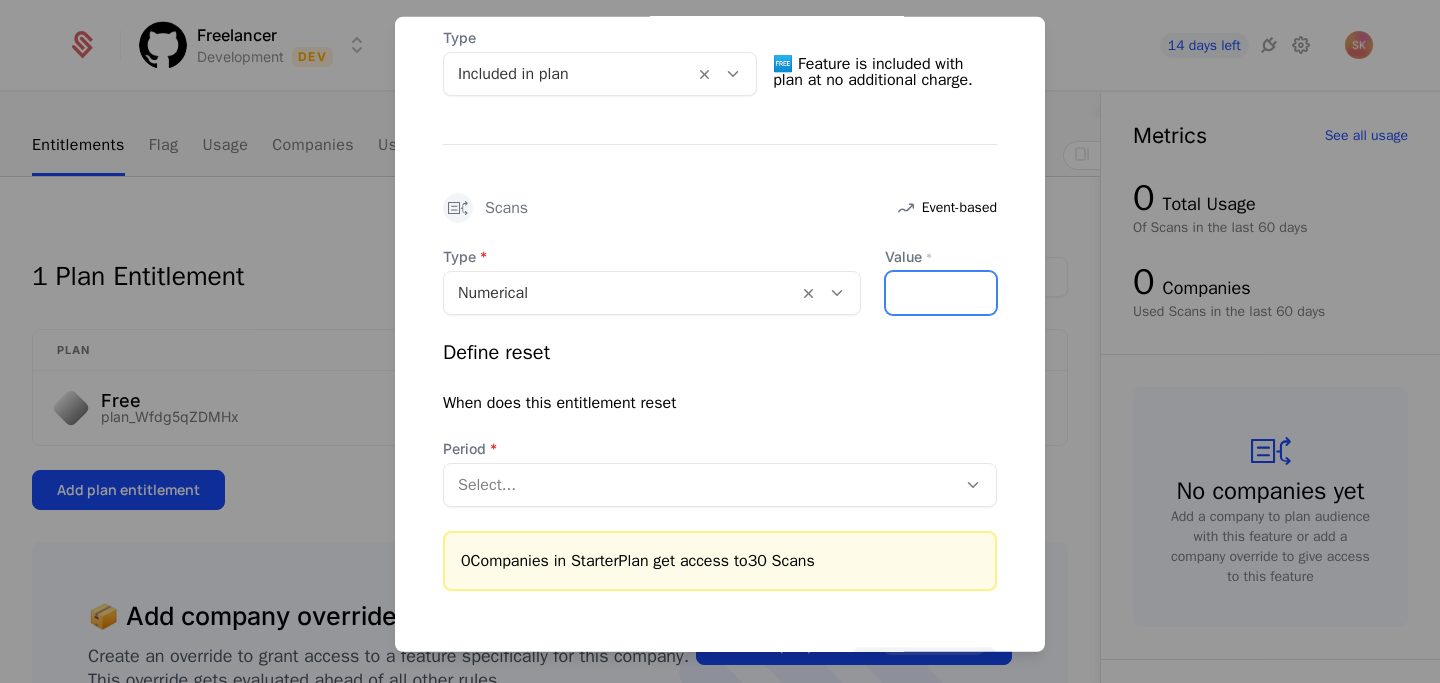 scroll, scrollTop: 562, scrollLeft: 0, axis: vertical 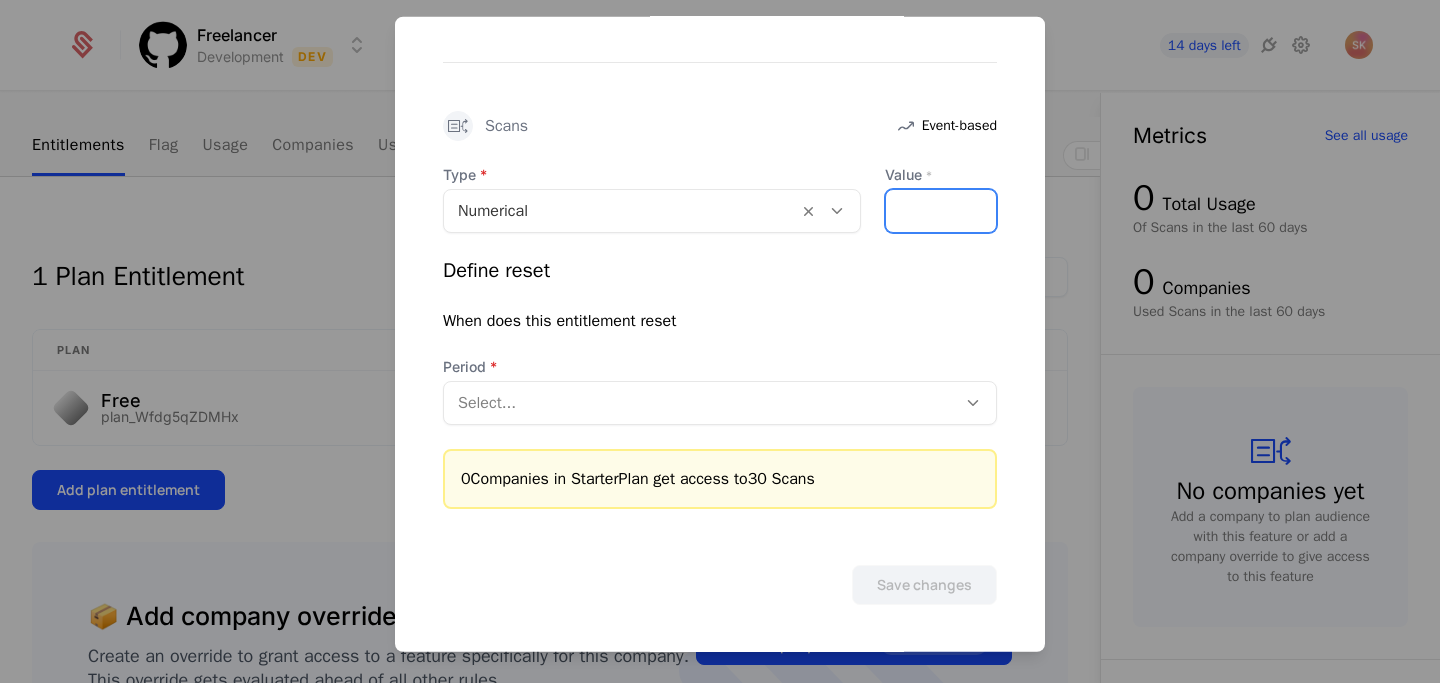 type on "**" 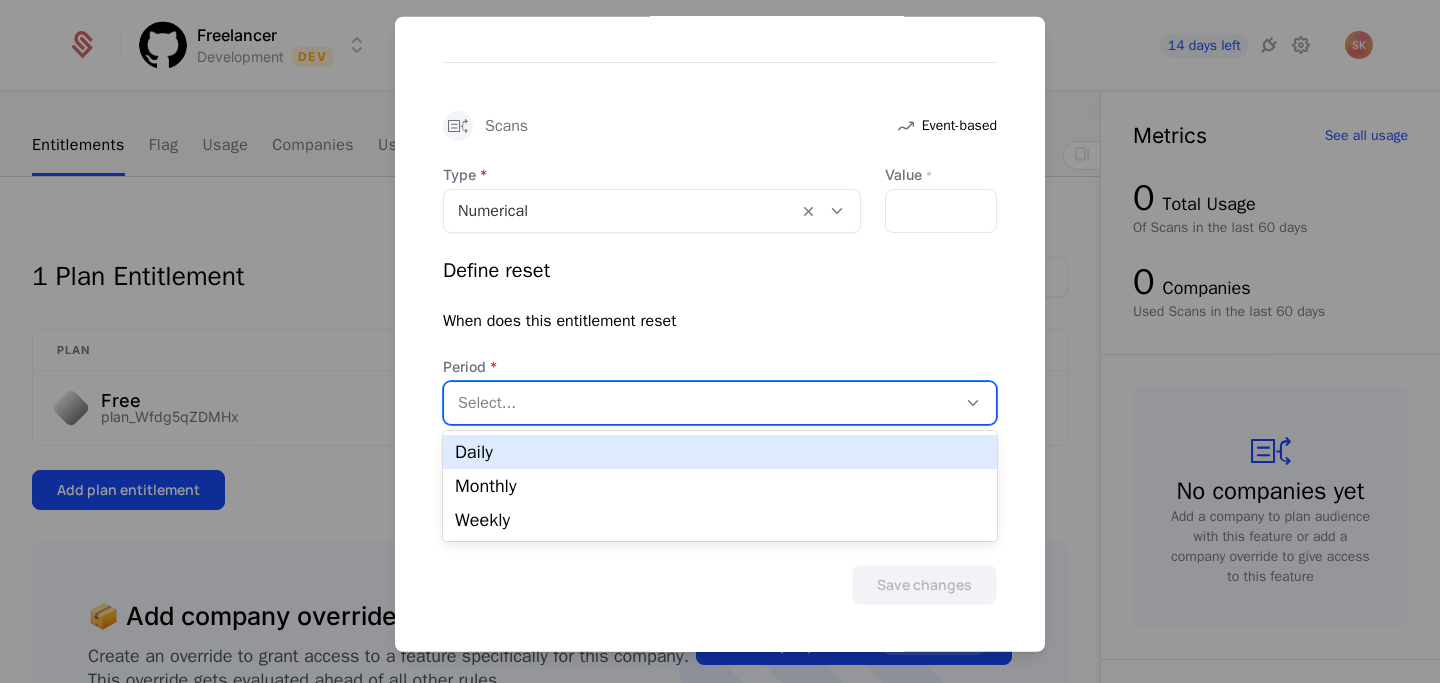 click at bounding box center (700, 402) 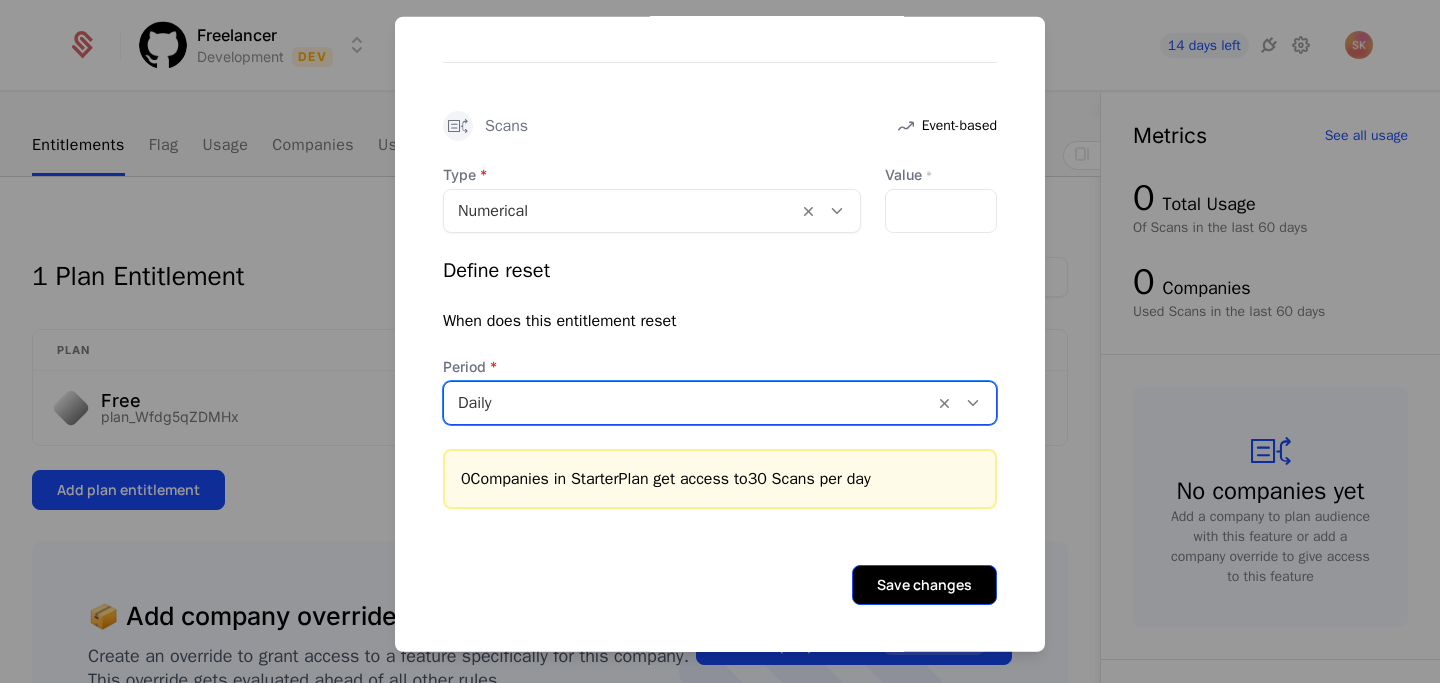 click on "Save changes" at bounding box center (924, 584) 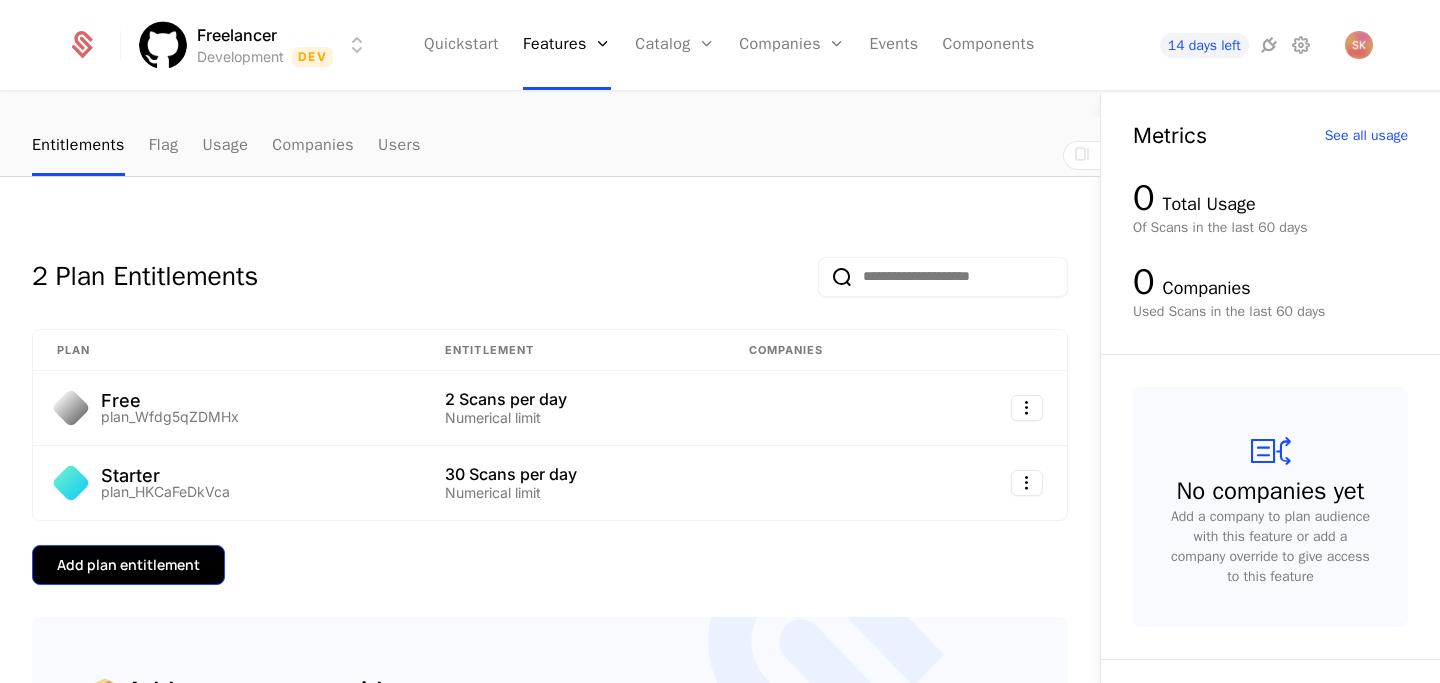click on "Add plan entitlement" at bounding box center (128, 565) 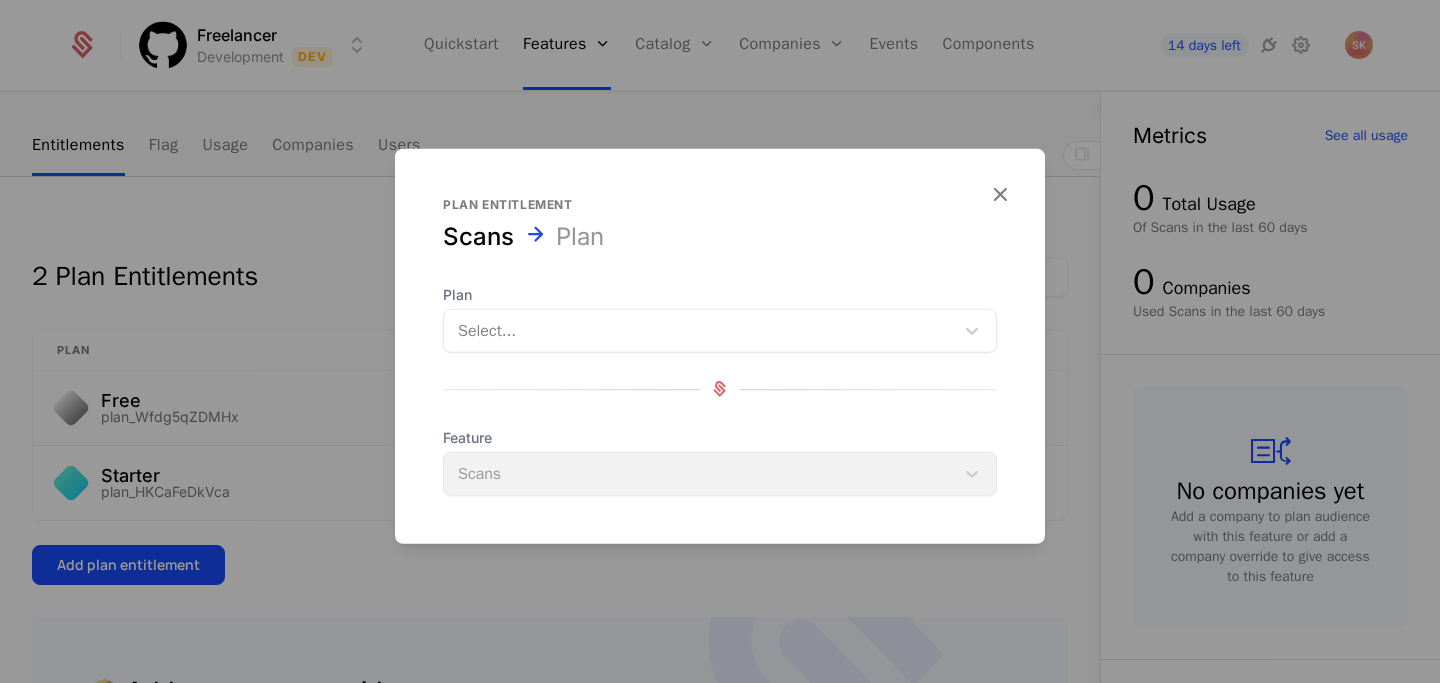 click at bounding box center [699, 330] 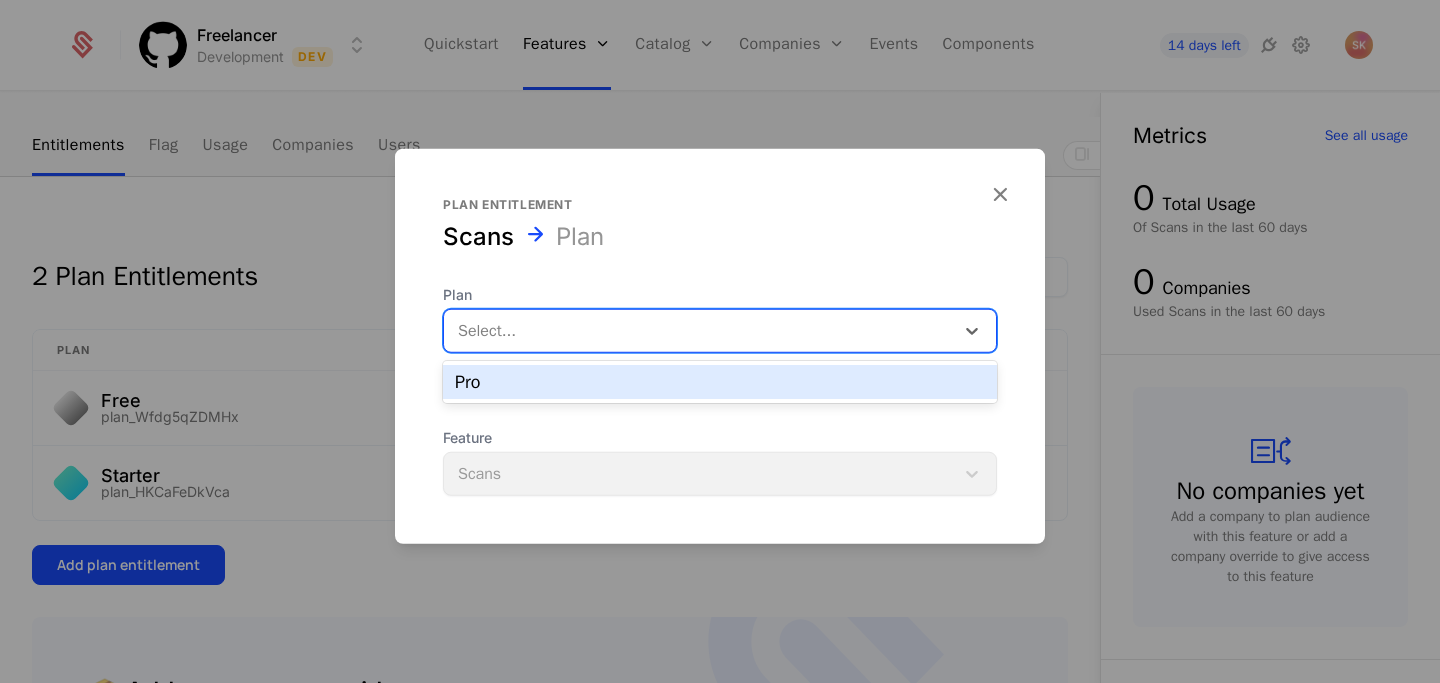 click on "Pro" at bounding box center [720, 382] 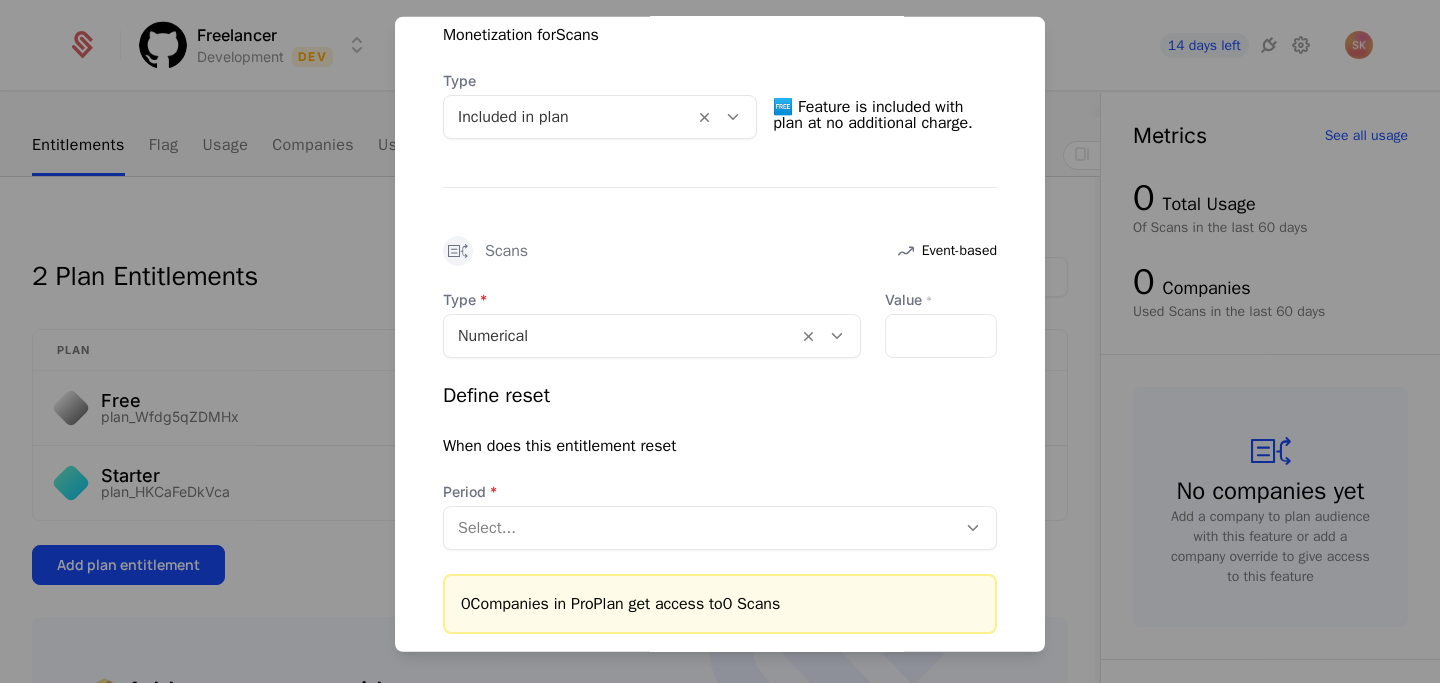 scroll, scrollTop: 462, scrollLeft: 0, axis: vertical 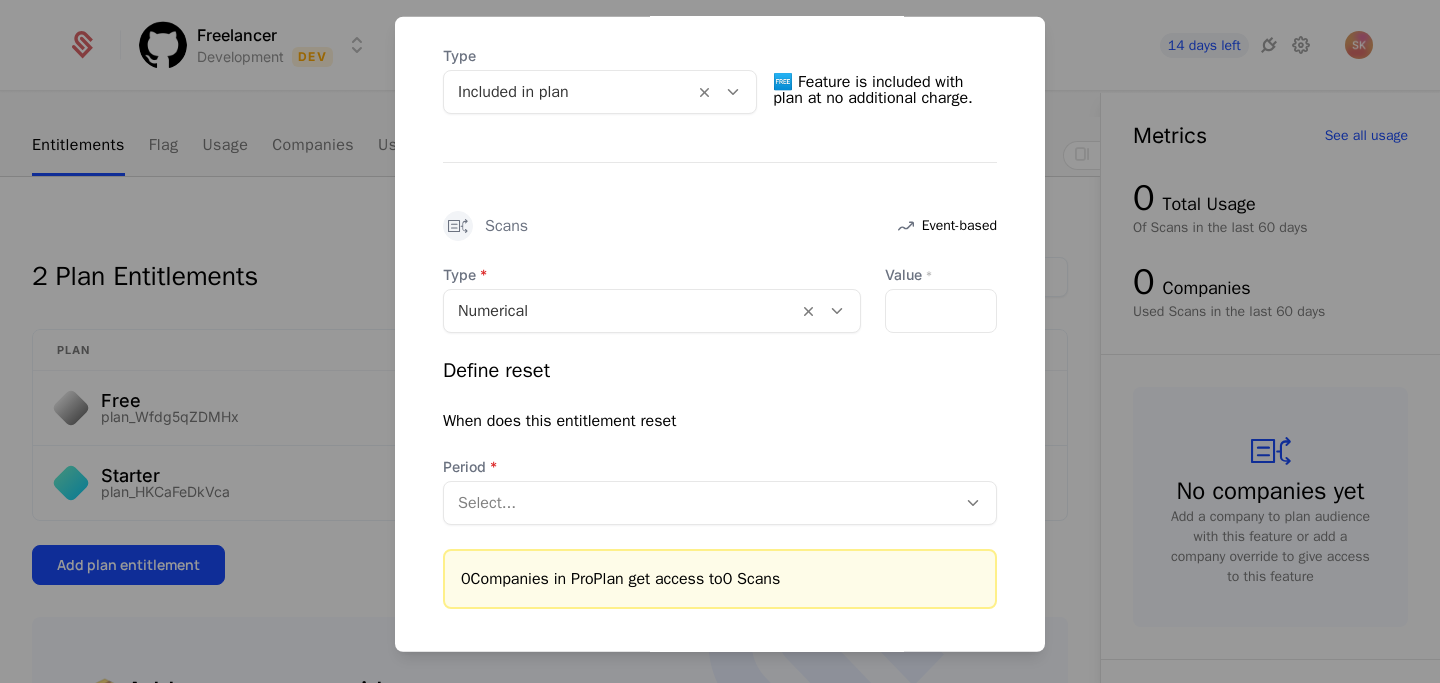 click at bounding box center [700, 502] 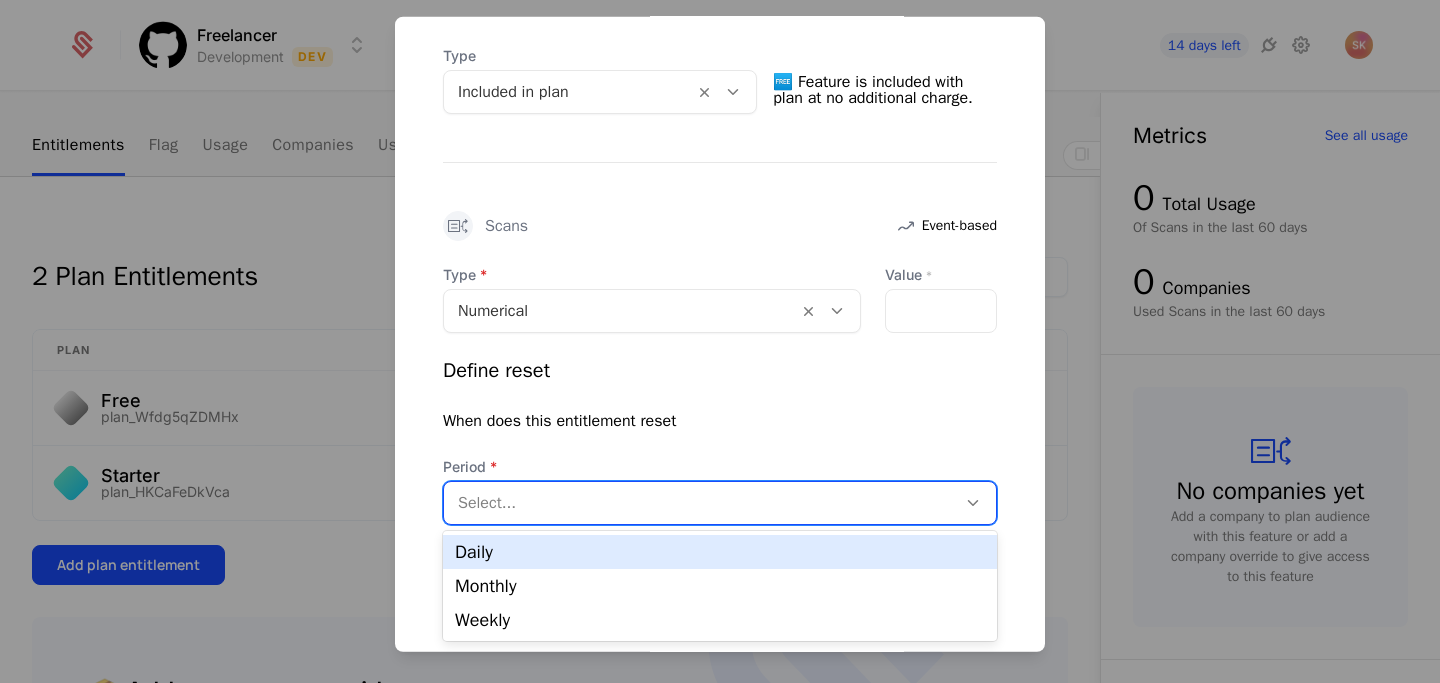 click on "Daily" at bounding box center (720, 552) 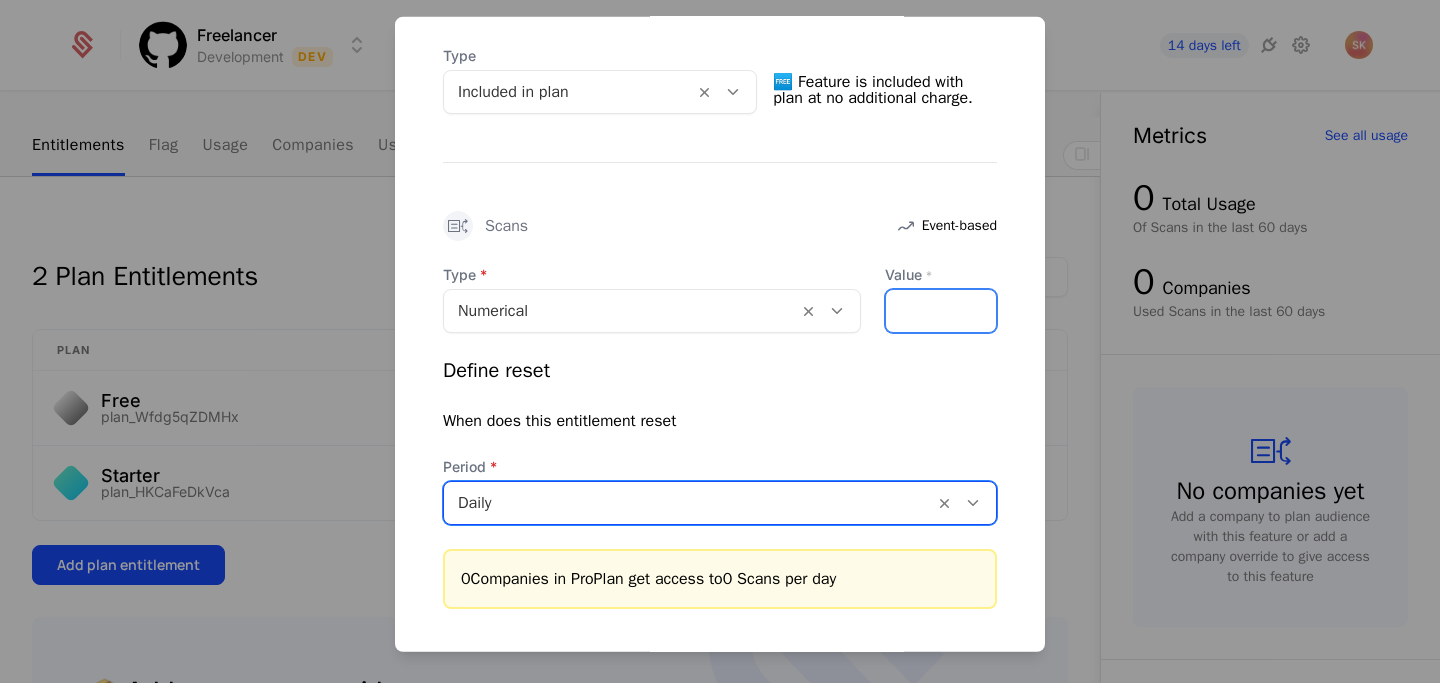 click on "Value *" at bounding box center (941, 310) 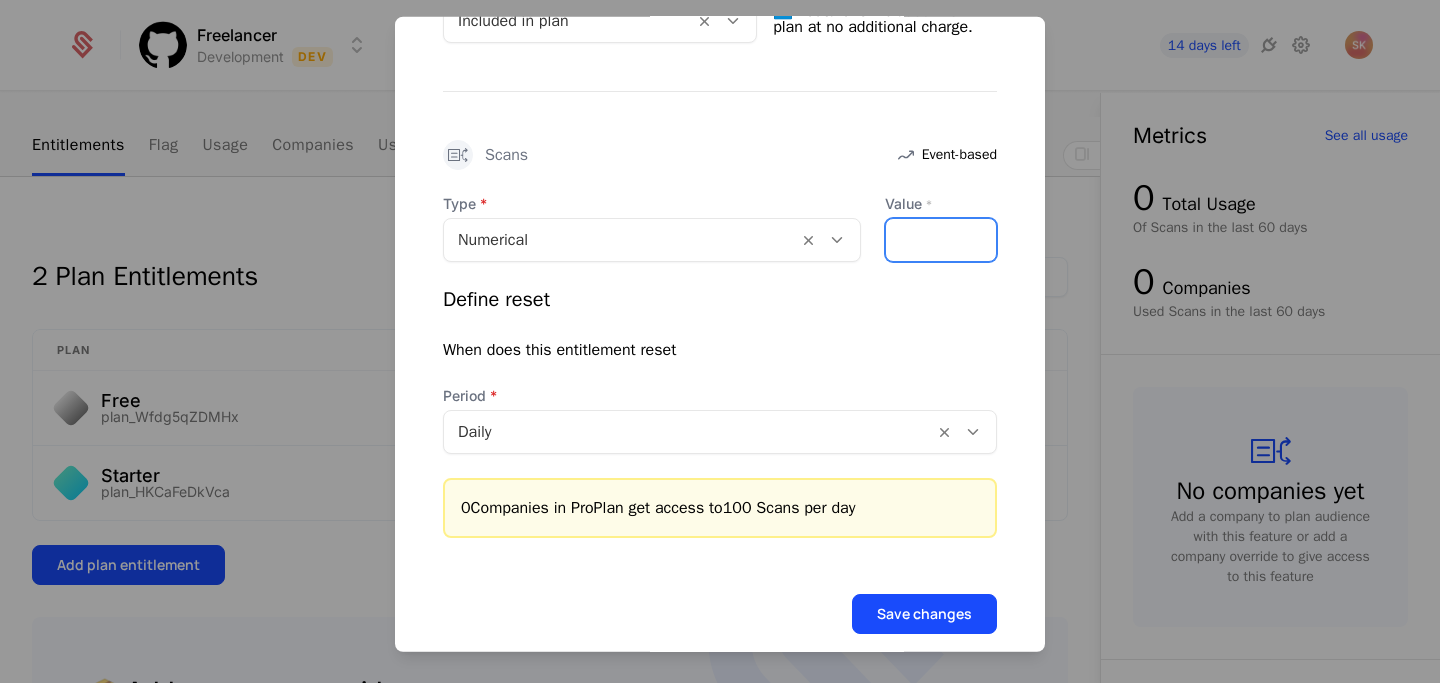 scroll, scrollTop: 562, scrollLeft: 0, axis: vertical 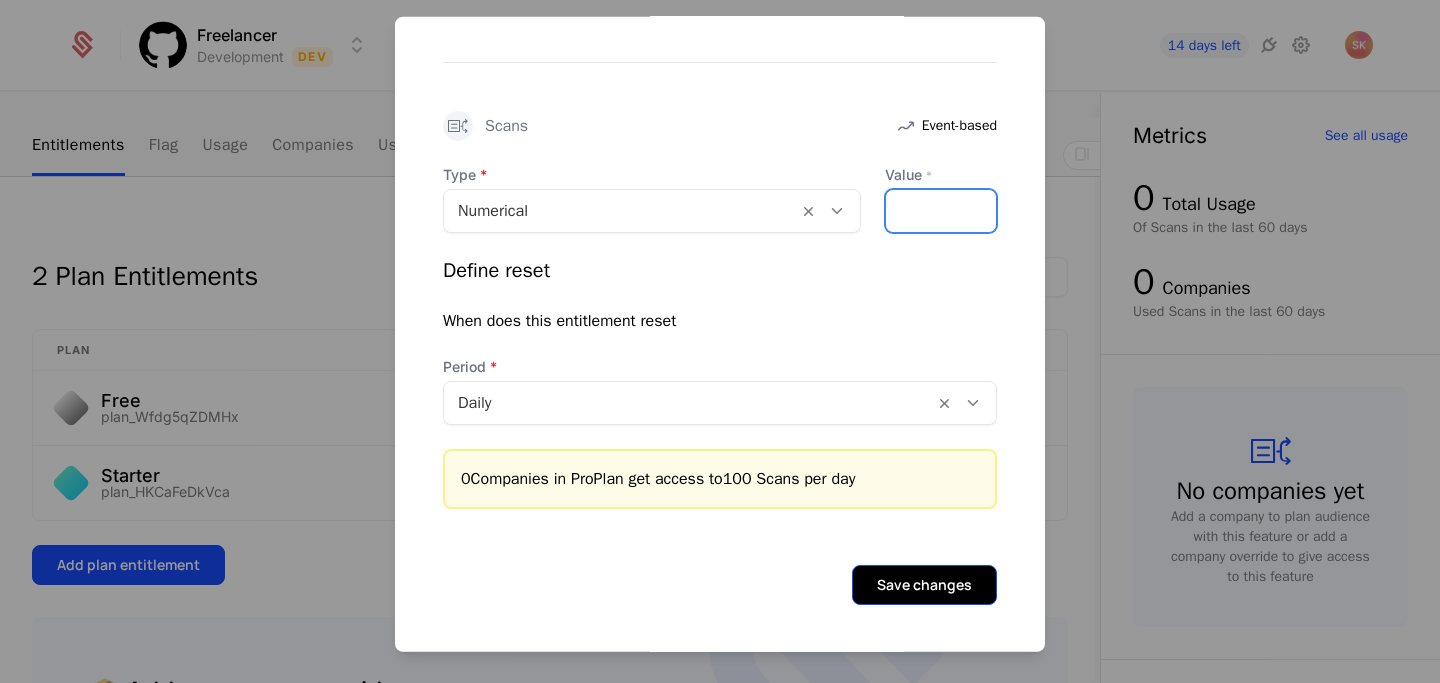 type on "***" 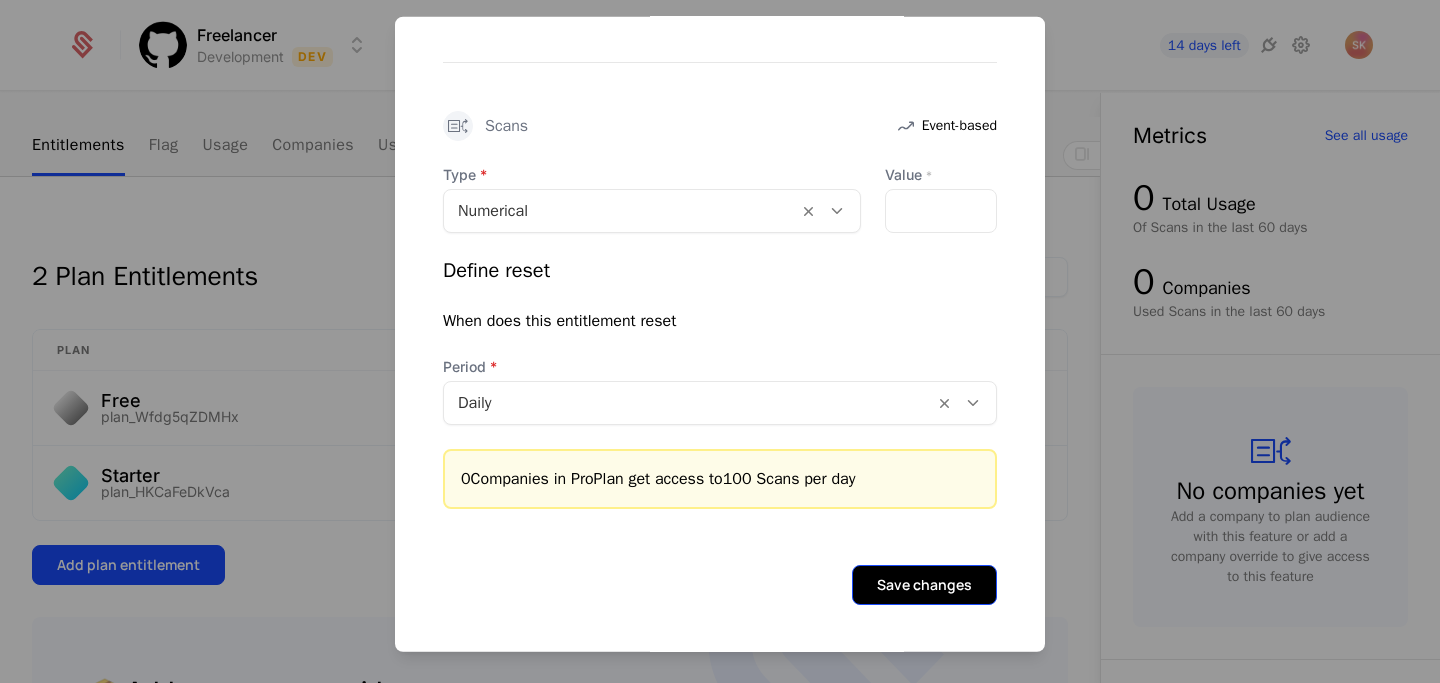 click on "Save changes" at bounding box center [924, 584] 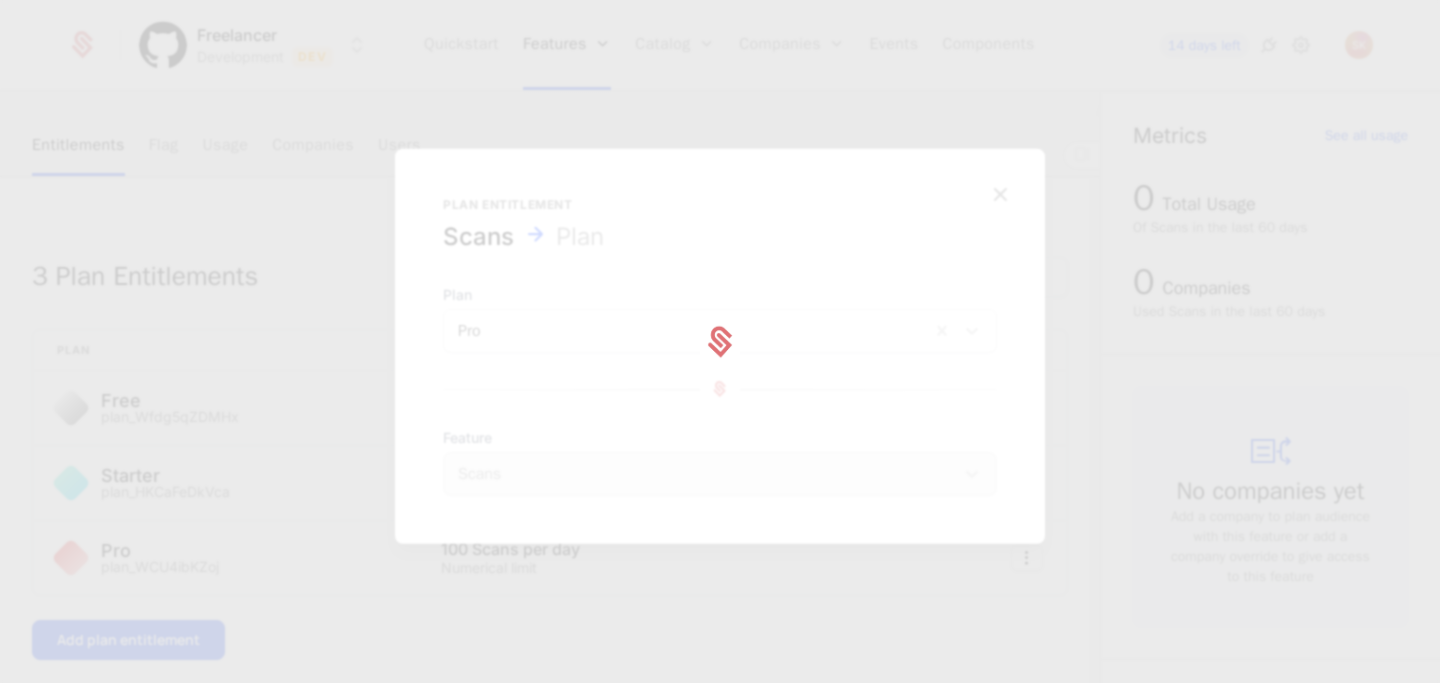 scroll, scrollTop: 0, scrollLeft: 0, axis: both 